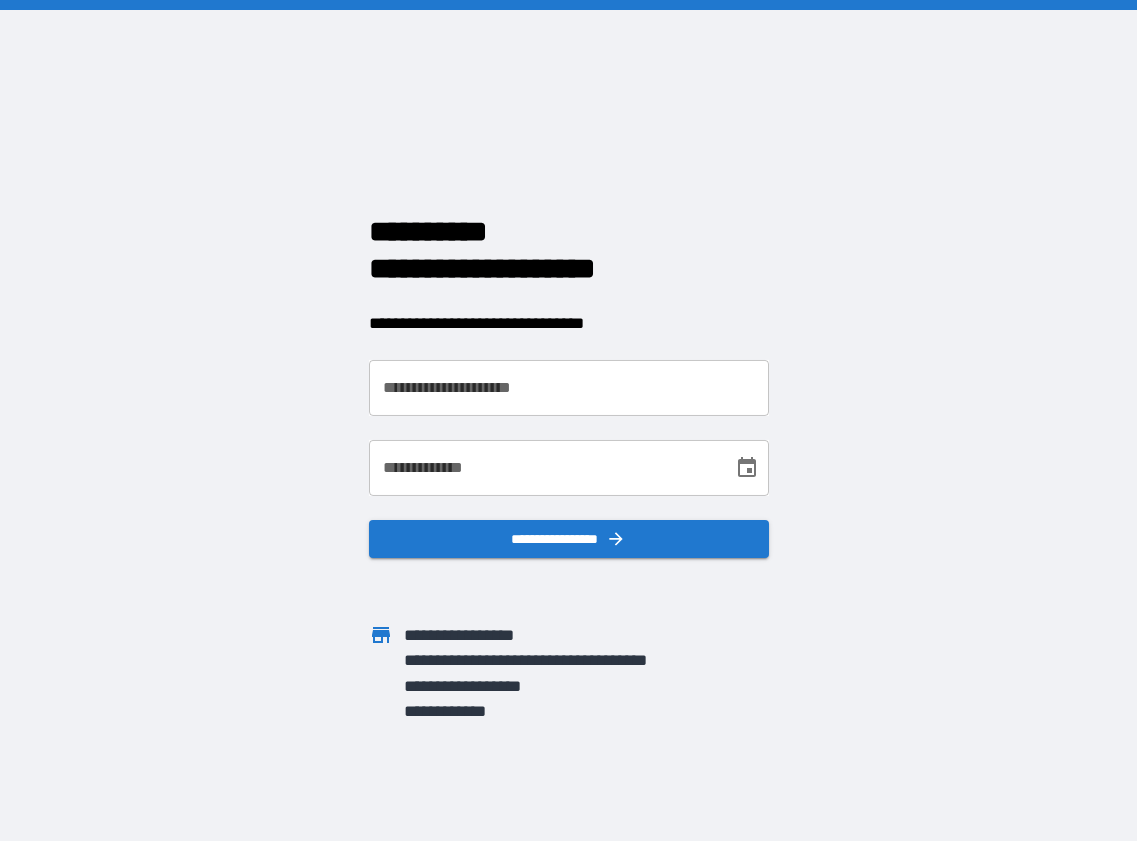 scroll, scrollTop: 0, scrollLeft: 0, axis: both 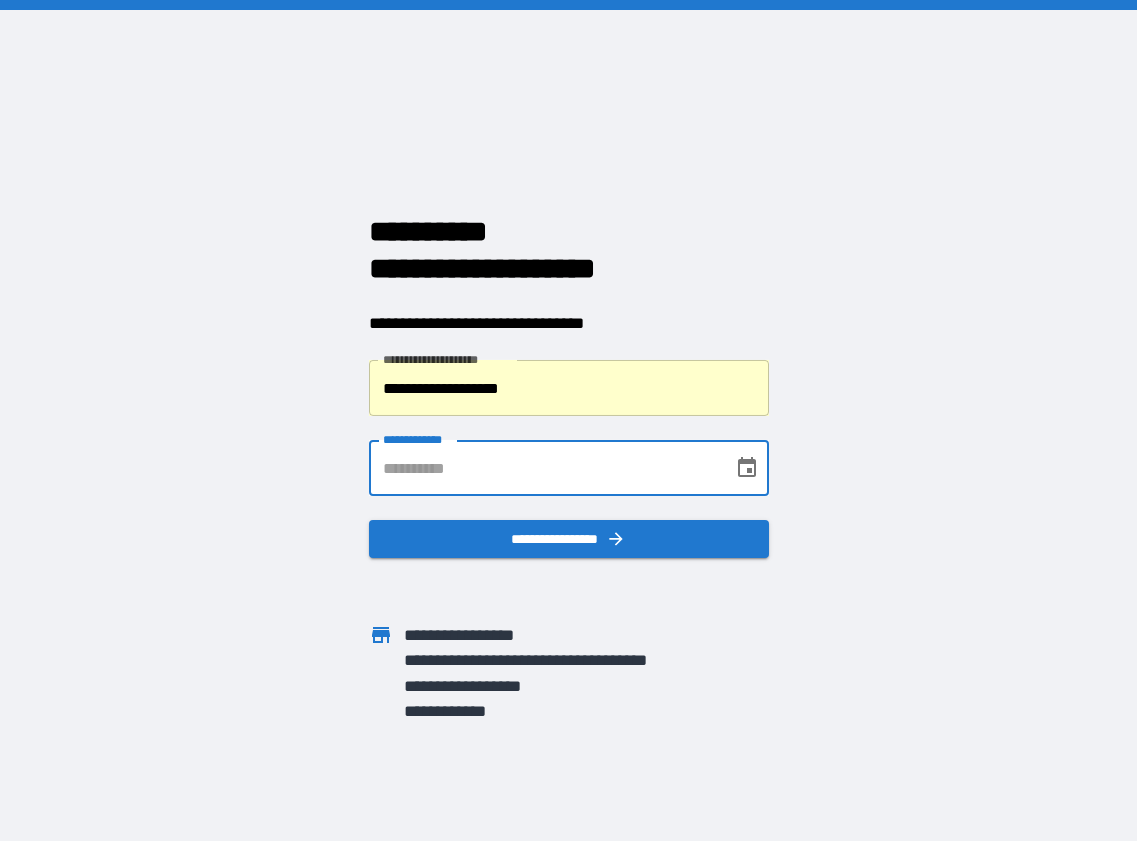 click on "**********" at bounding box center (544, 468) 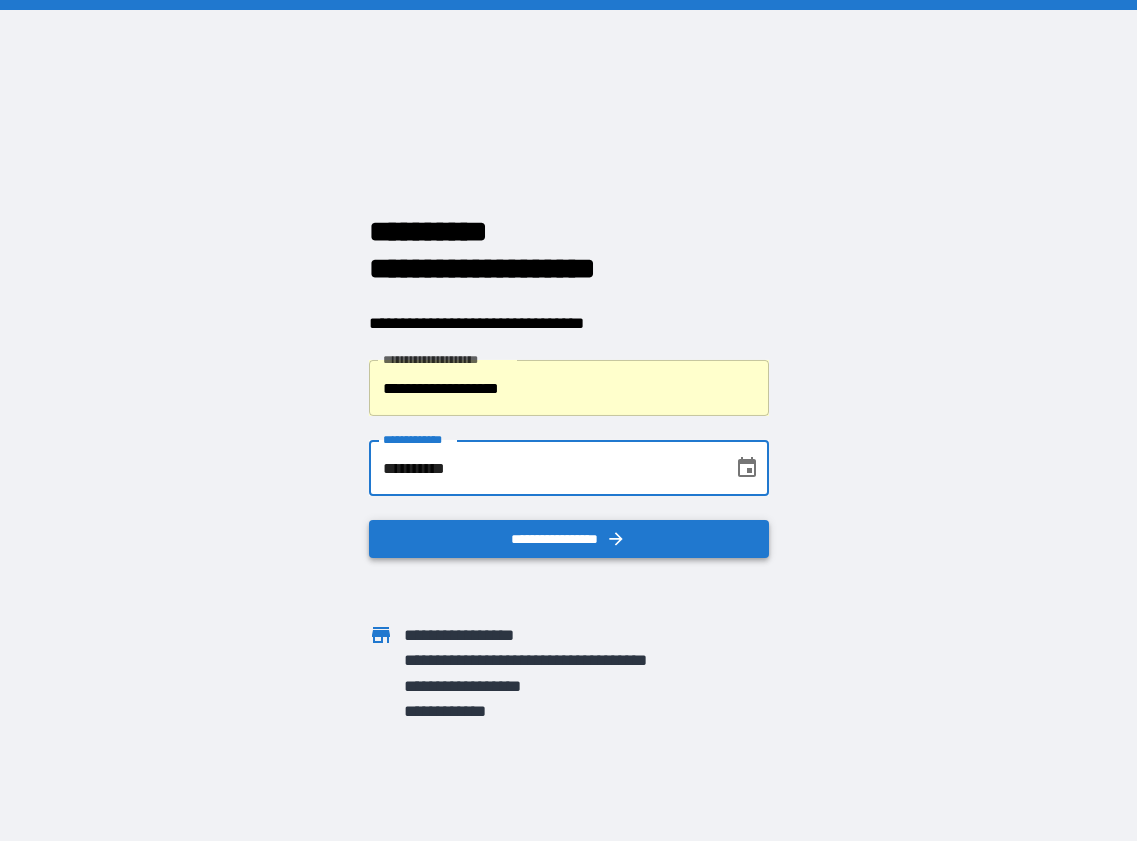 type on "**********" 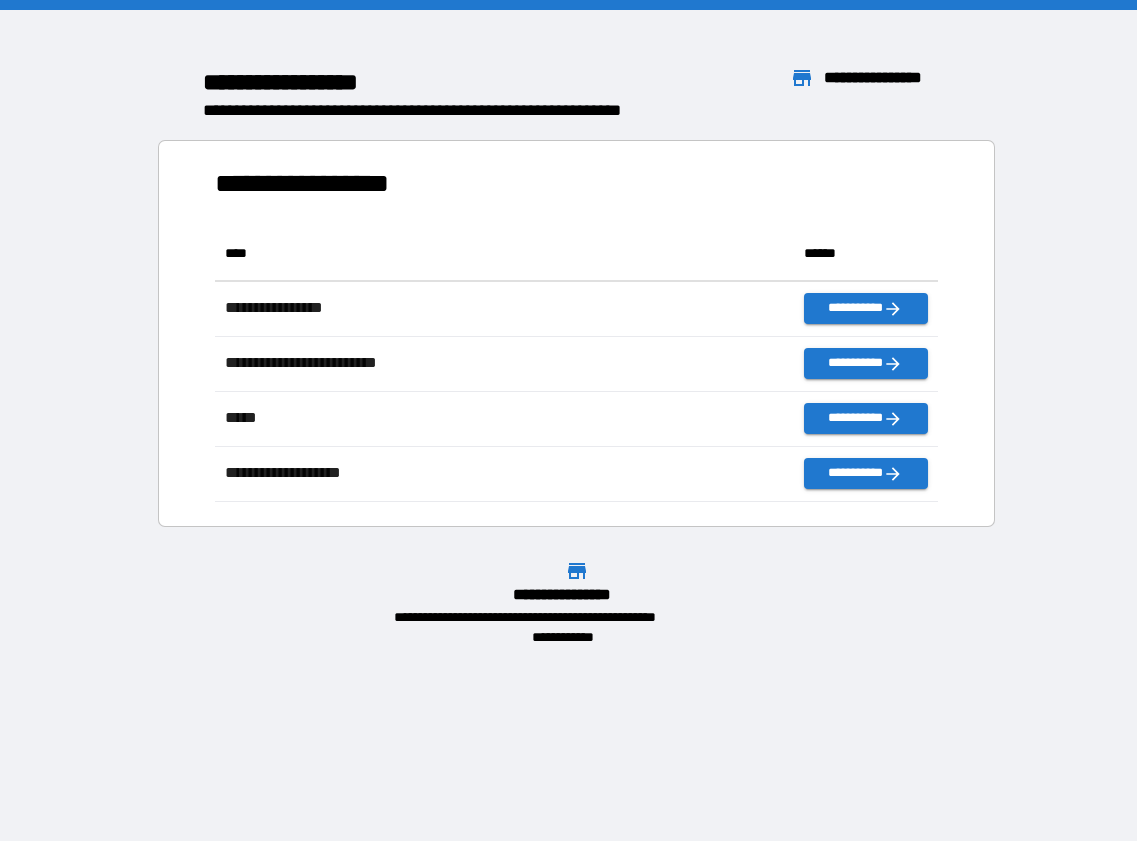 scroll, scrollTop: 16, scrollLeft: 16, axis: both 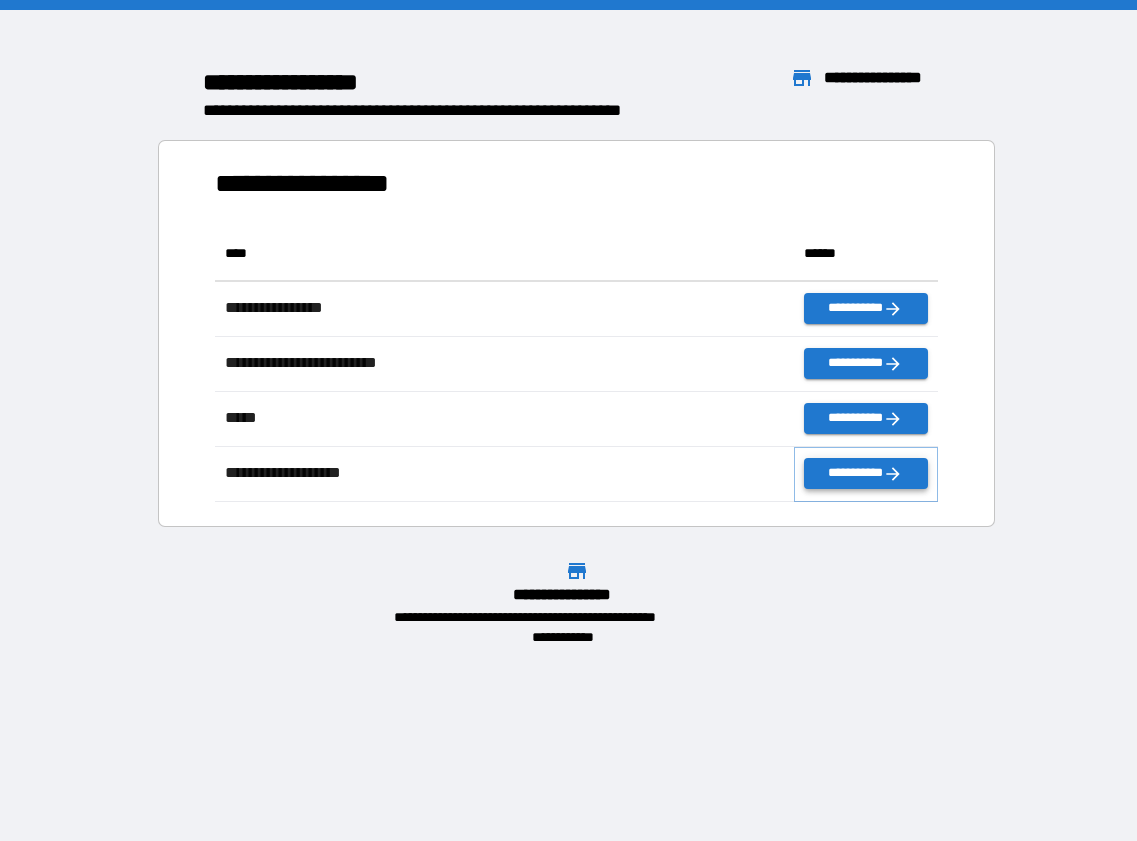 click on "**********" at bounding box center [866, 473] 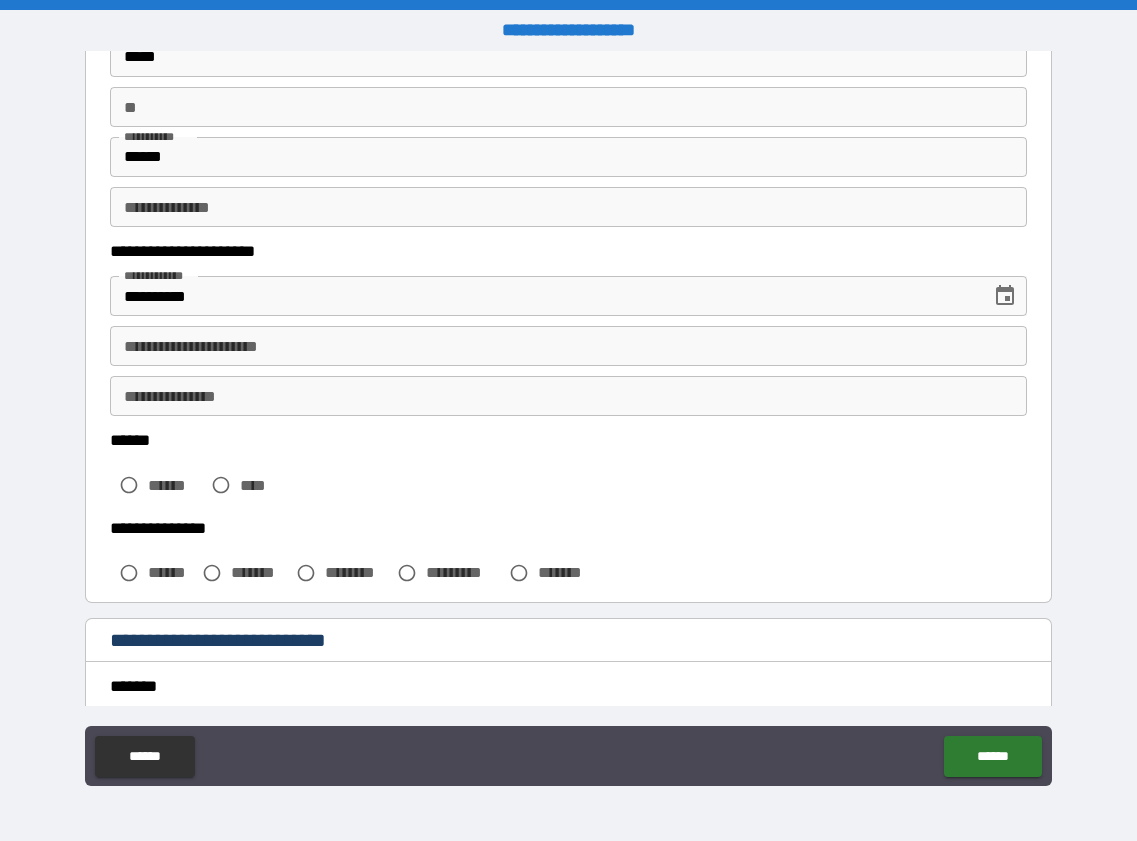 scroll, scrollTop: 200, scrollLeft: 0, axis: vertical 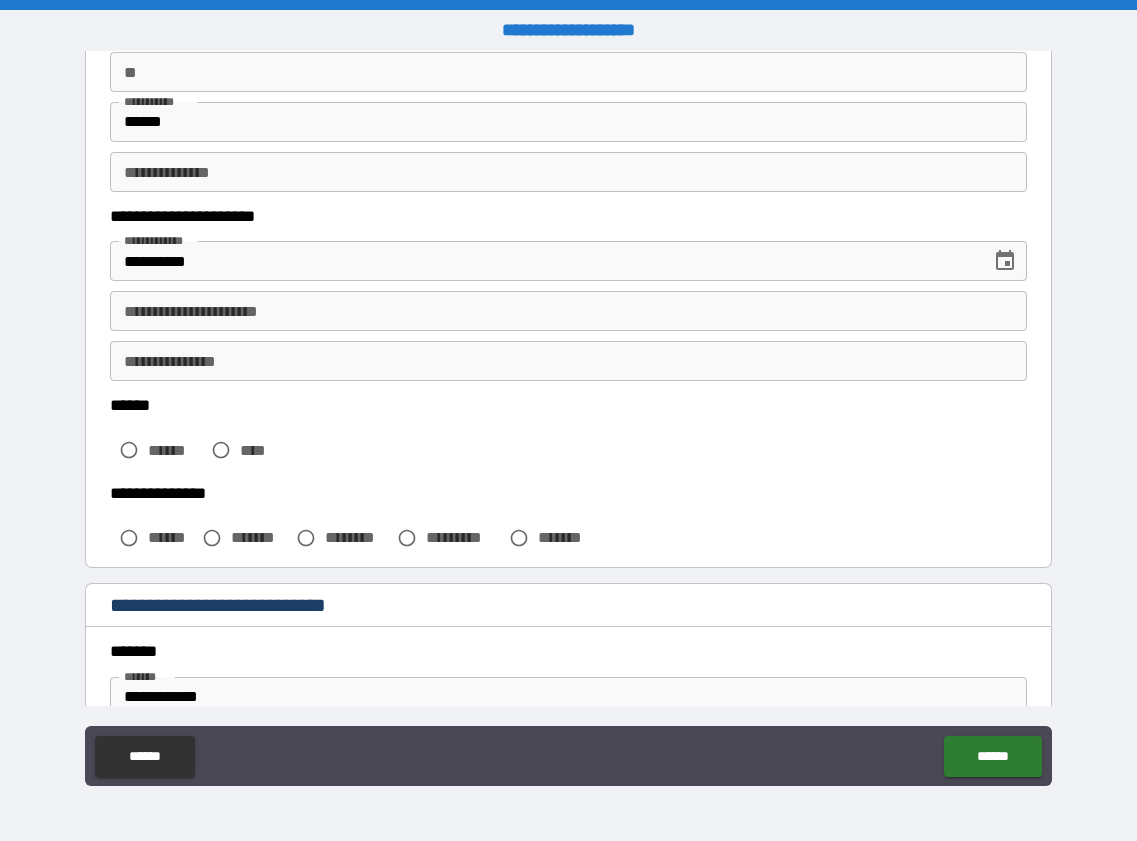 click on "**********" at bounding box center (568, 311) 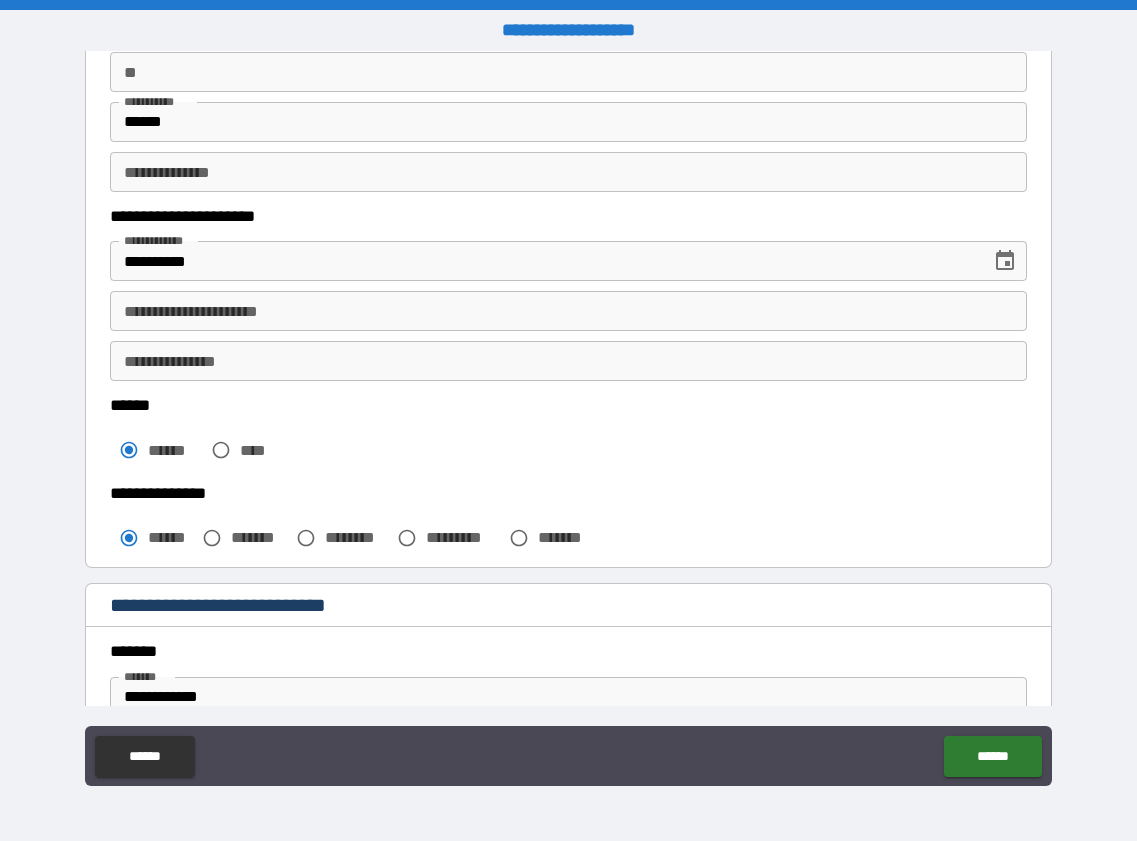 click on "**********" at bounding box center (568, 311) 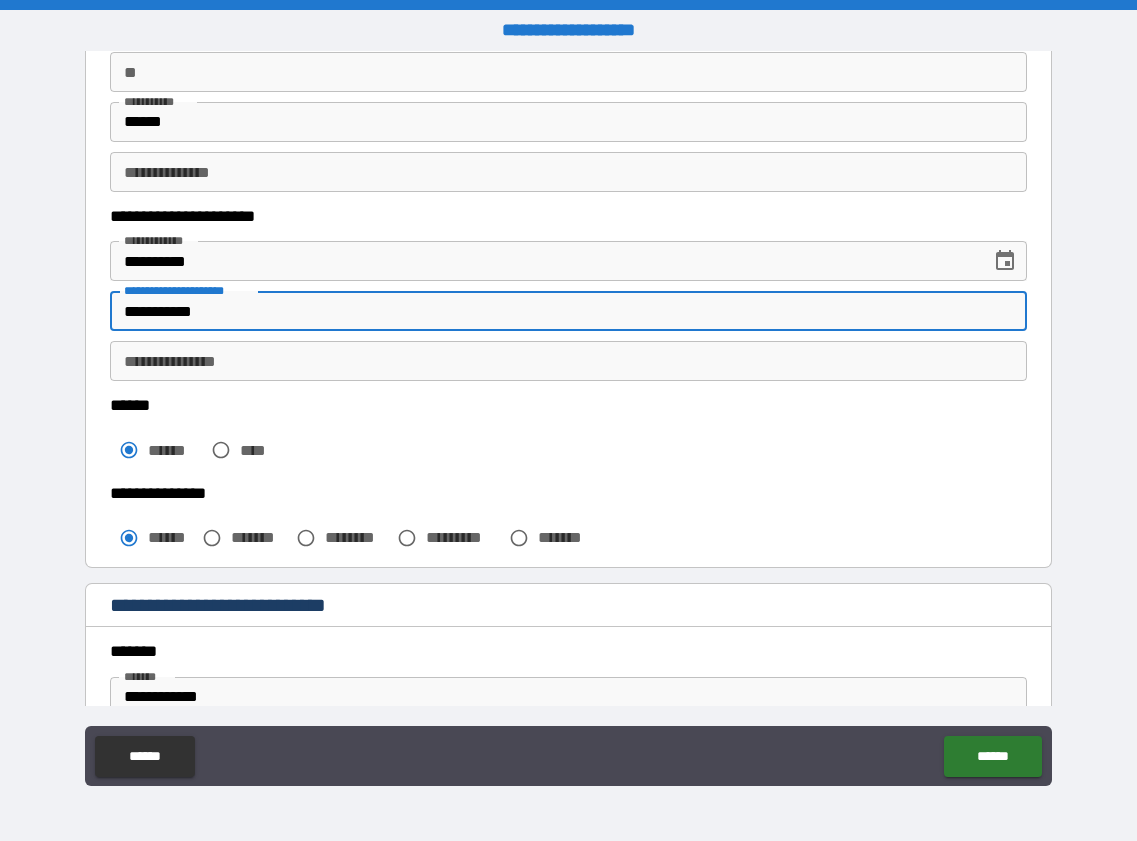 type on "**********" 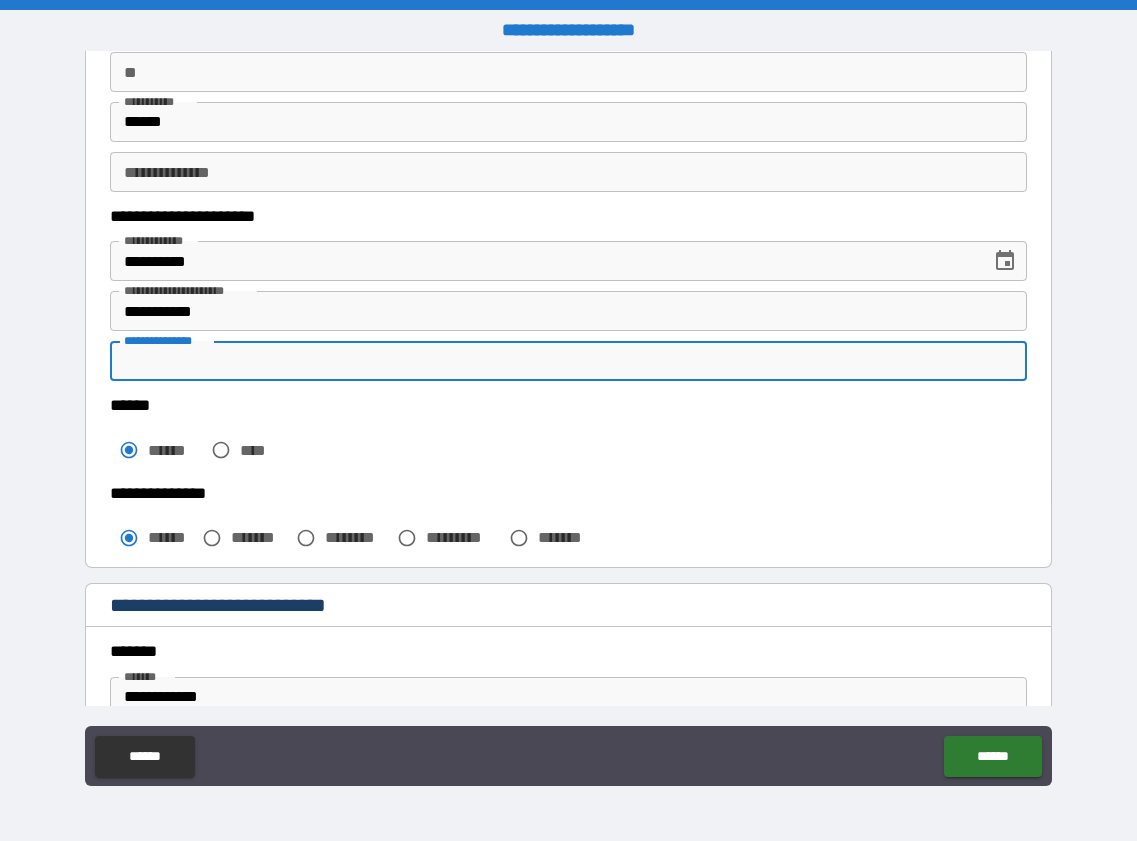 click on "**********" at bounding box center [568, 361] 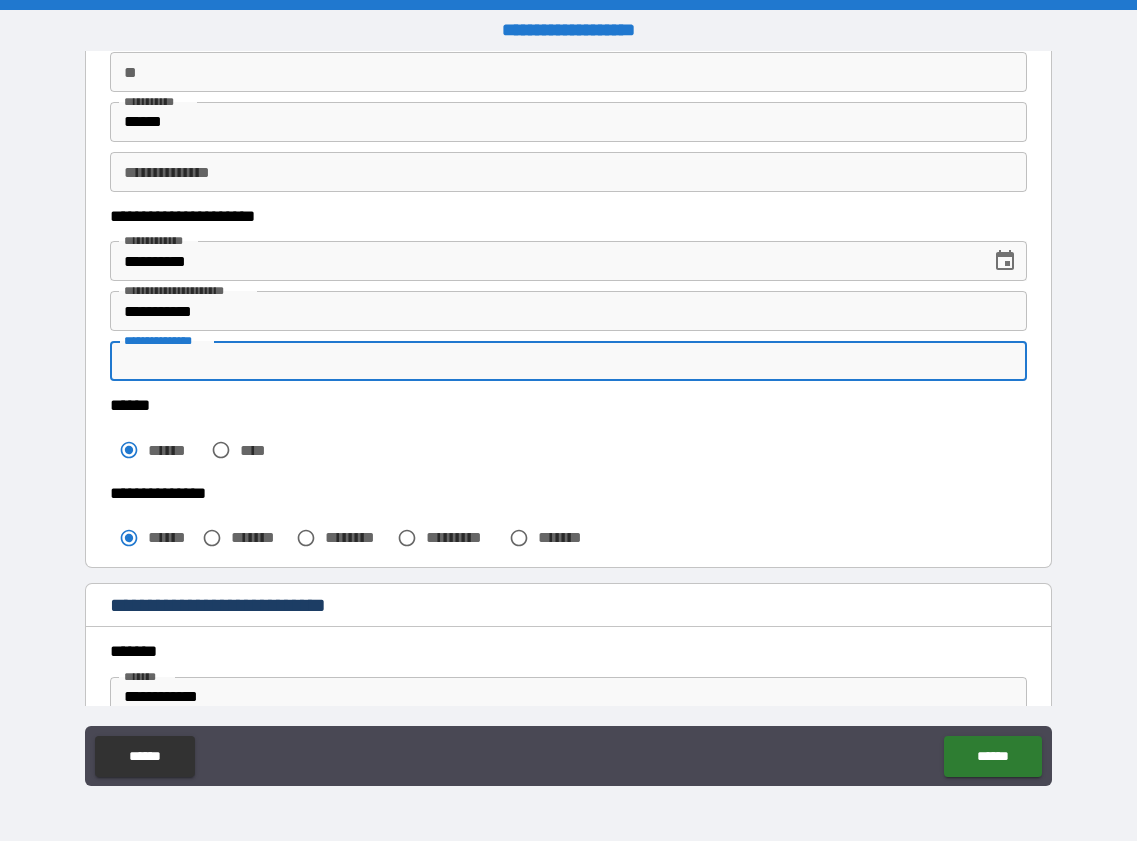 click on "**********" at bounding box center (568, 361) 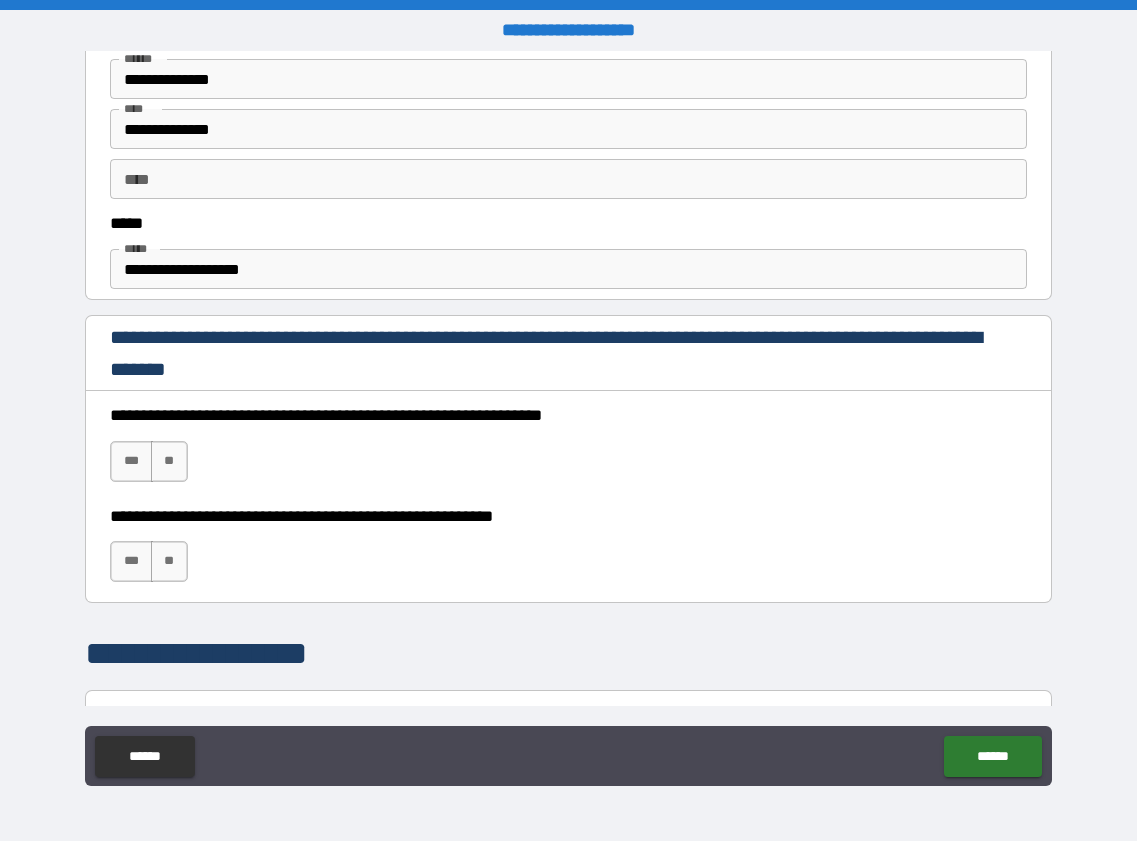 scroll, scrollTop: 1100, scrollLeft: 0, axis: vertical 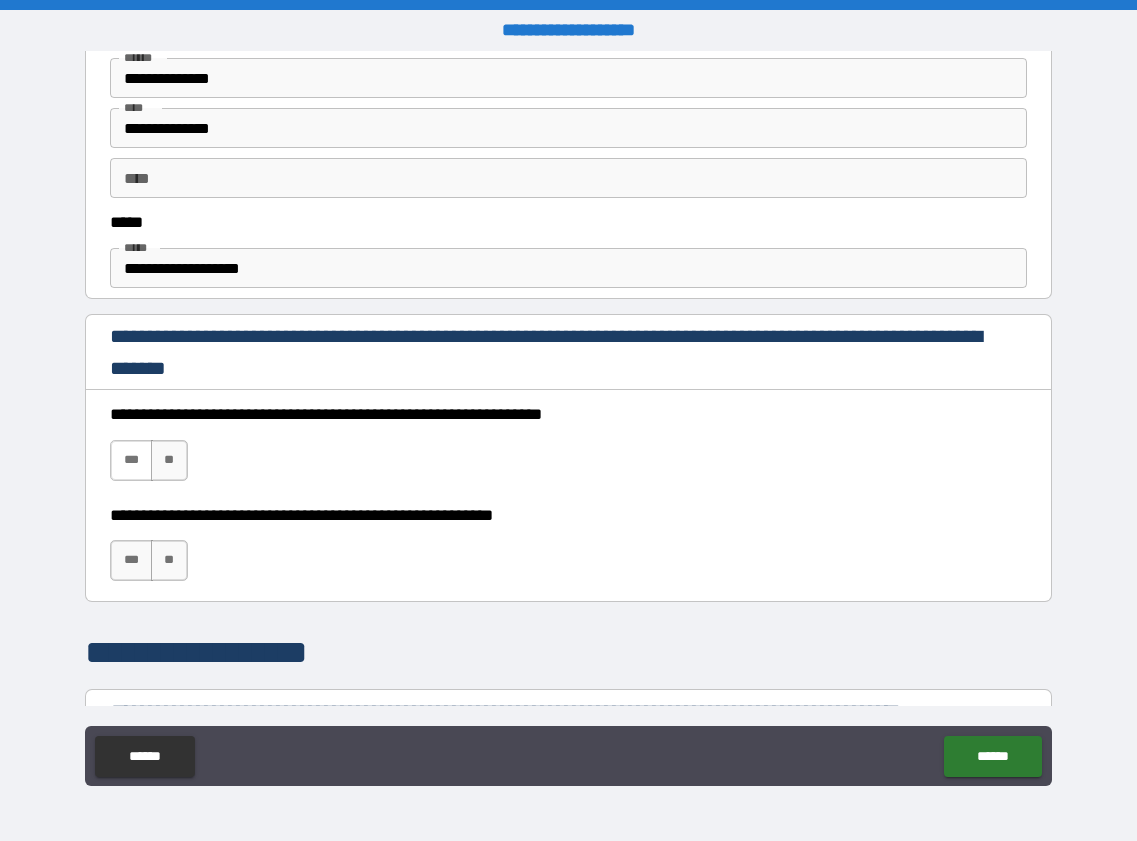 type on "*********" 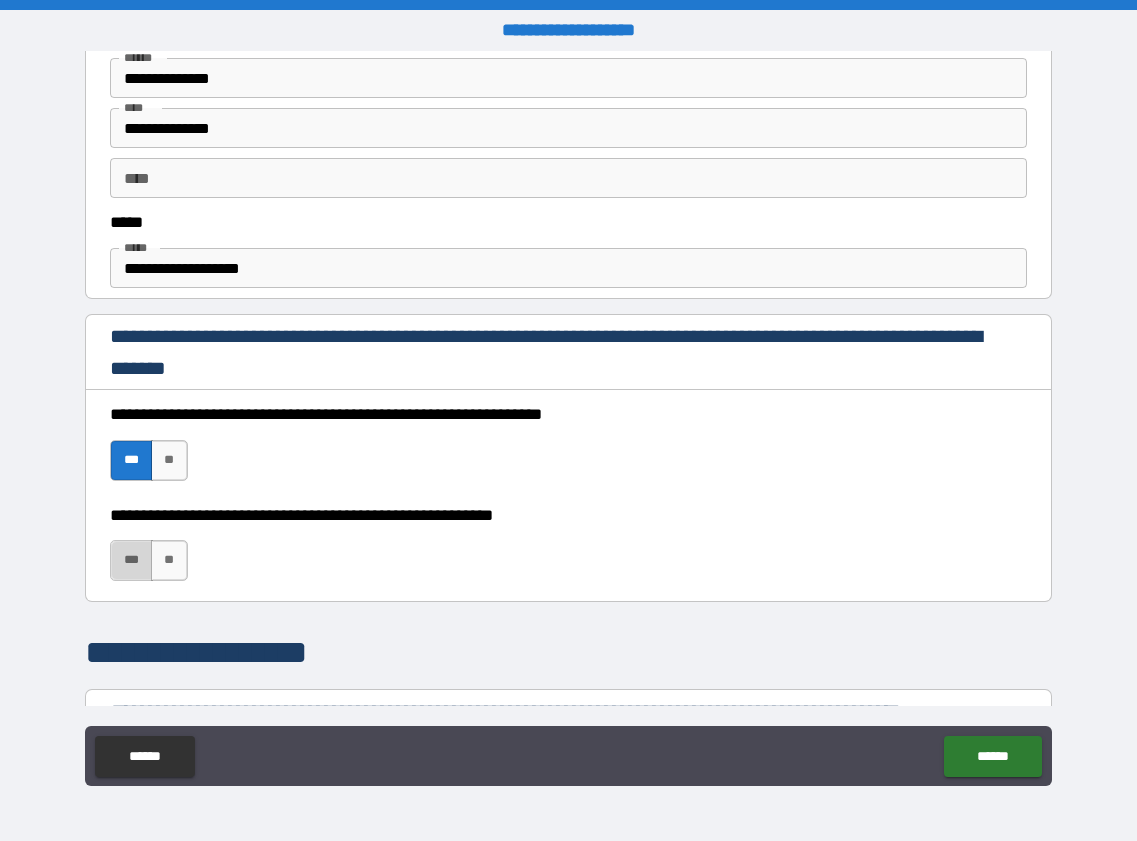 click on "***" at bounding box center (131, 560) 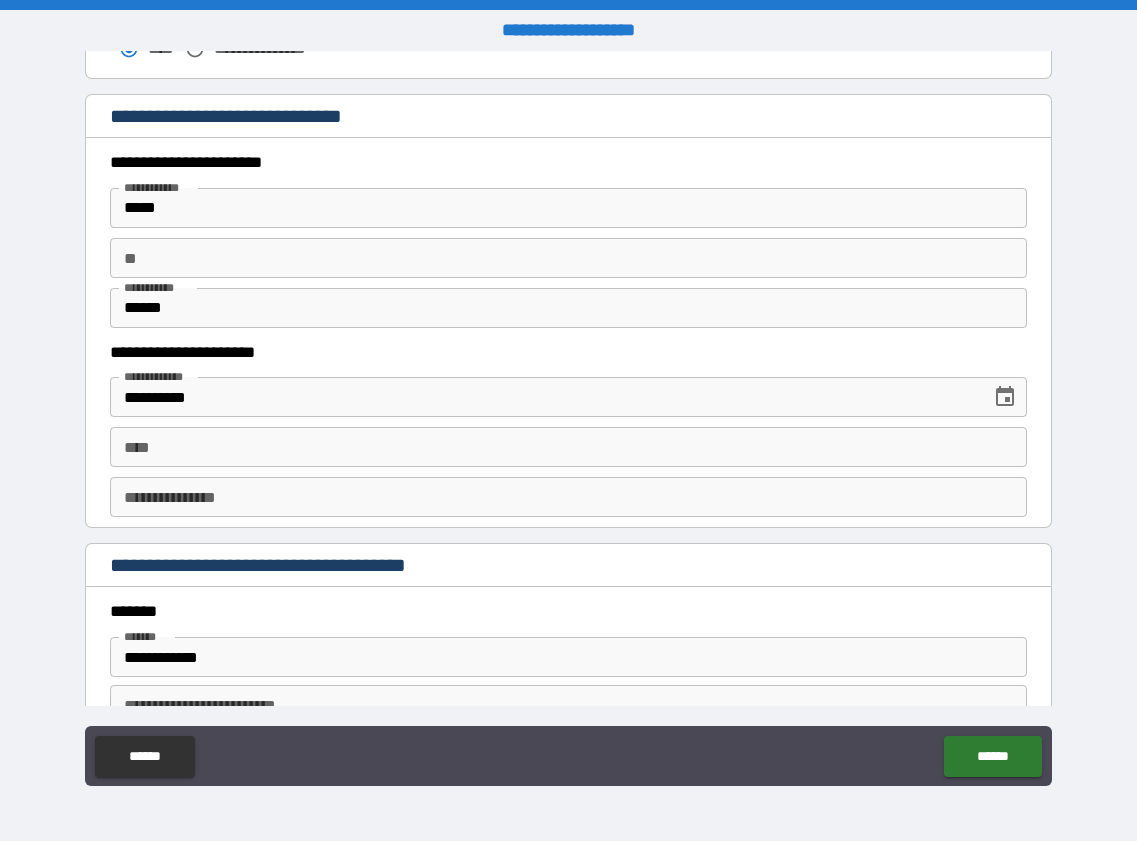 scroll, scrollTop: 1800, scrollLeft: 0, axis: vertical 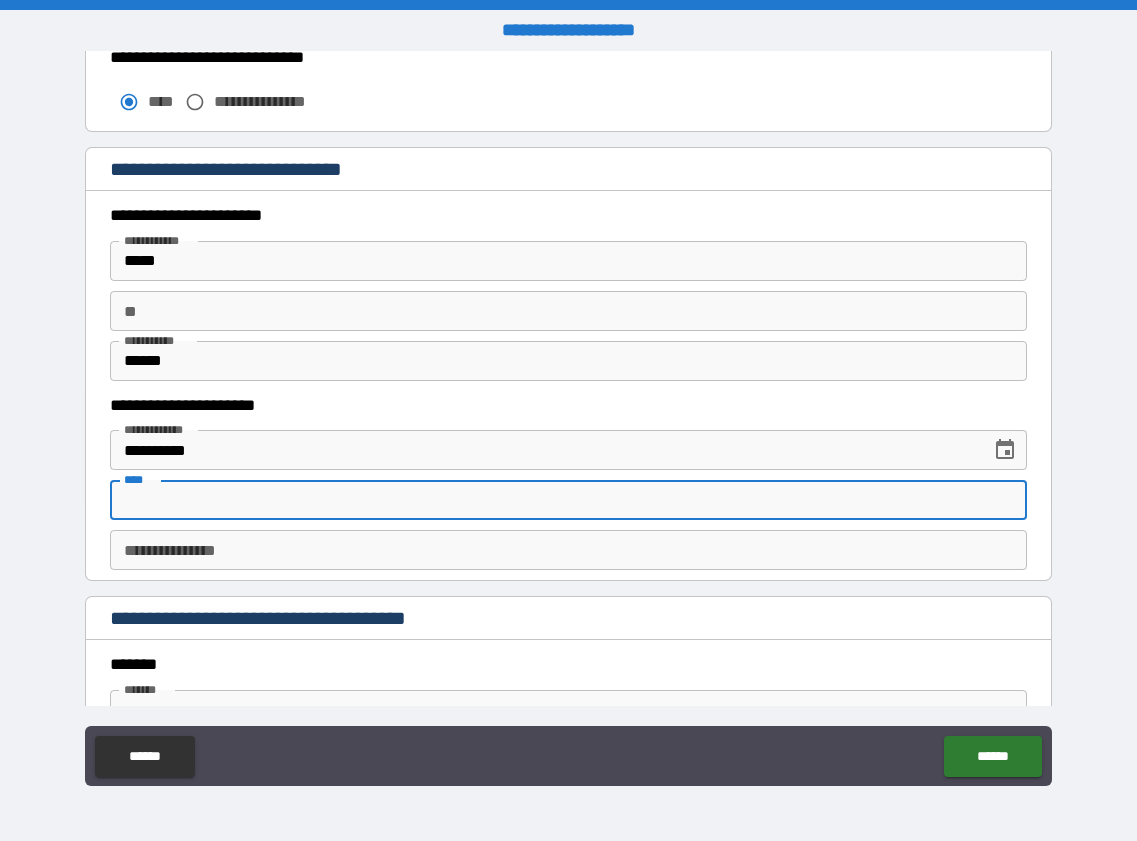 click on "****" at bounding box center (568, 500) 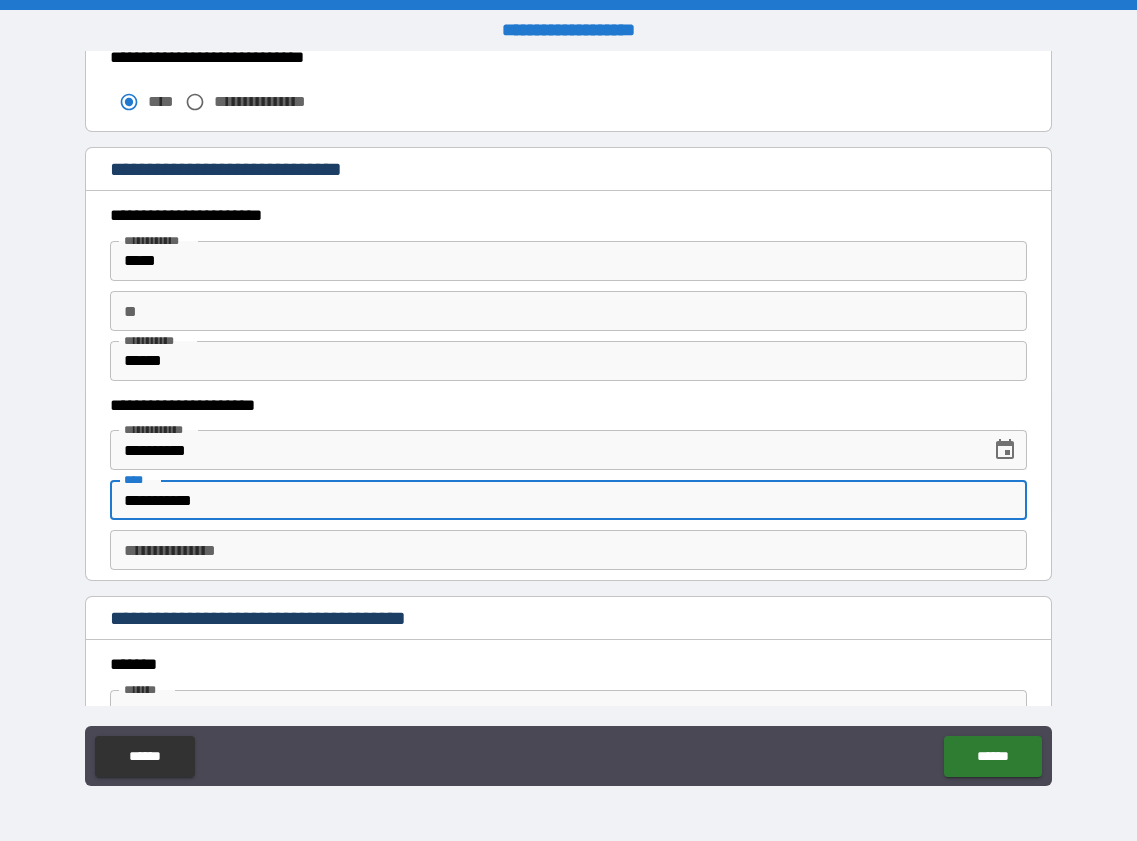 type on "**********" 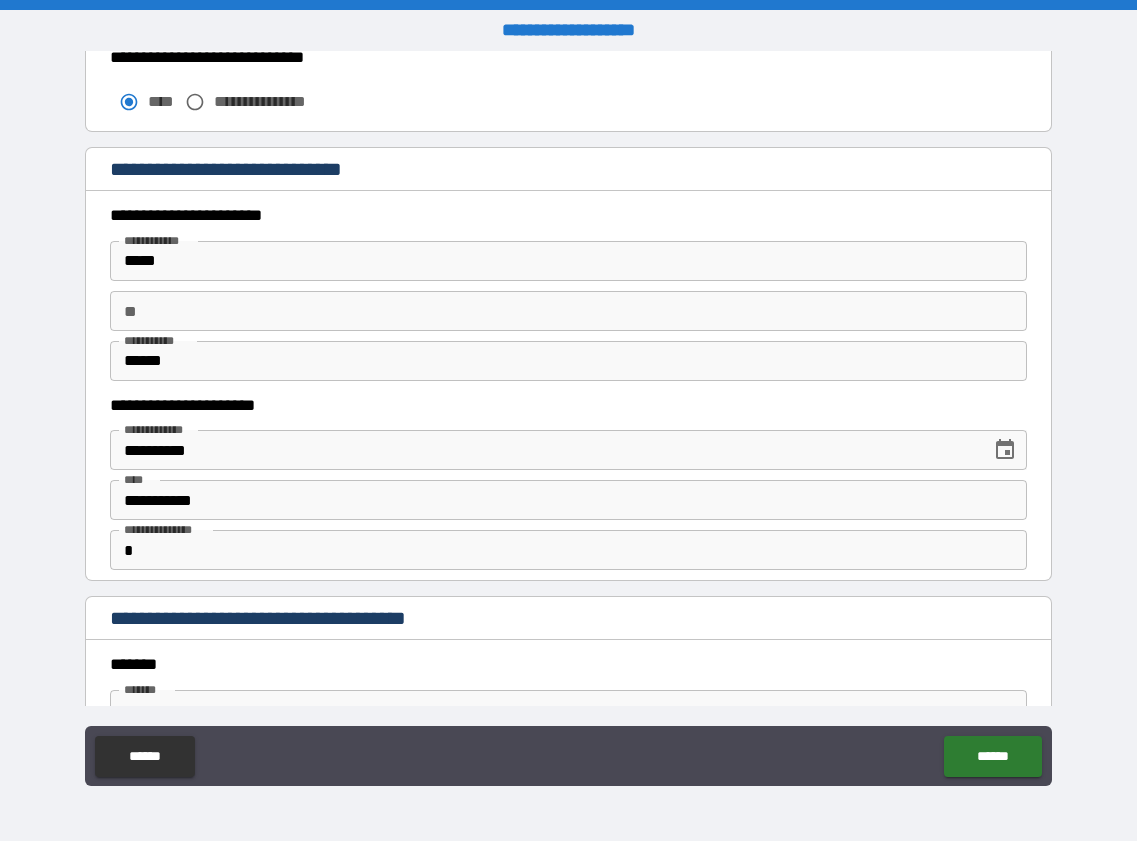 click on "*" at bounding box center (568, 550) 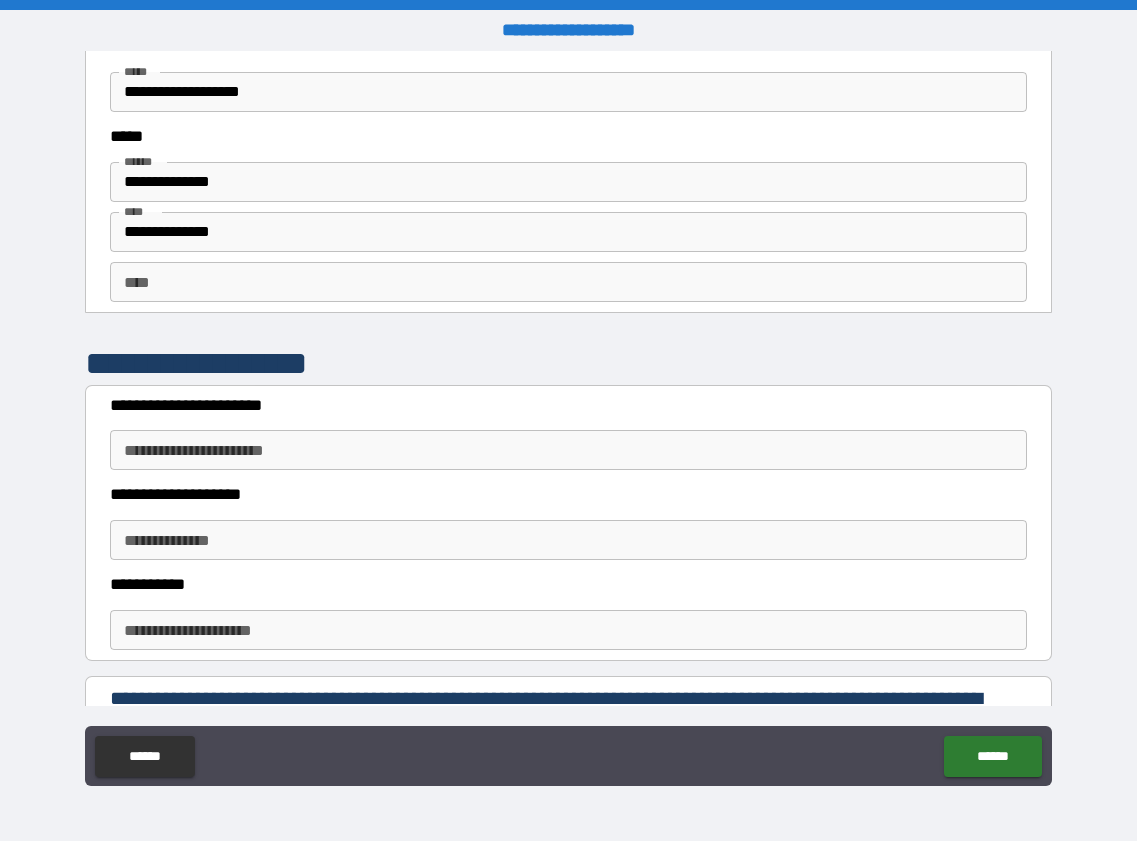 scroll, scrollTop: 2800, scrollLeft: 0, axis: vertical 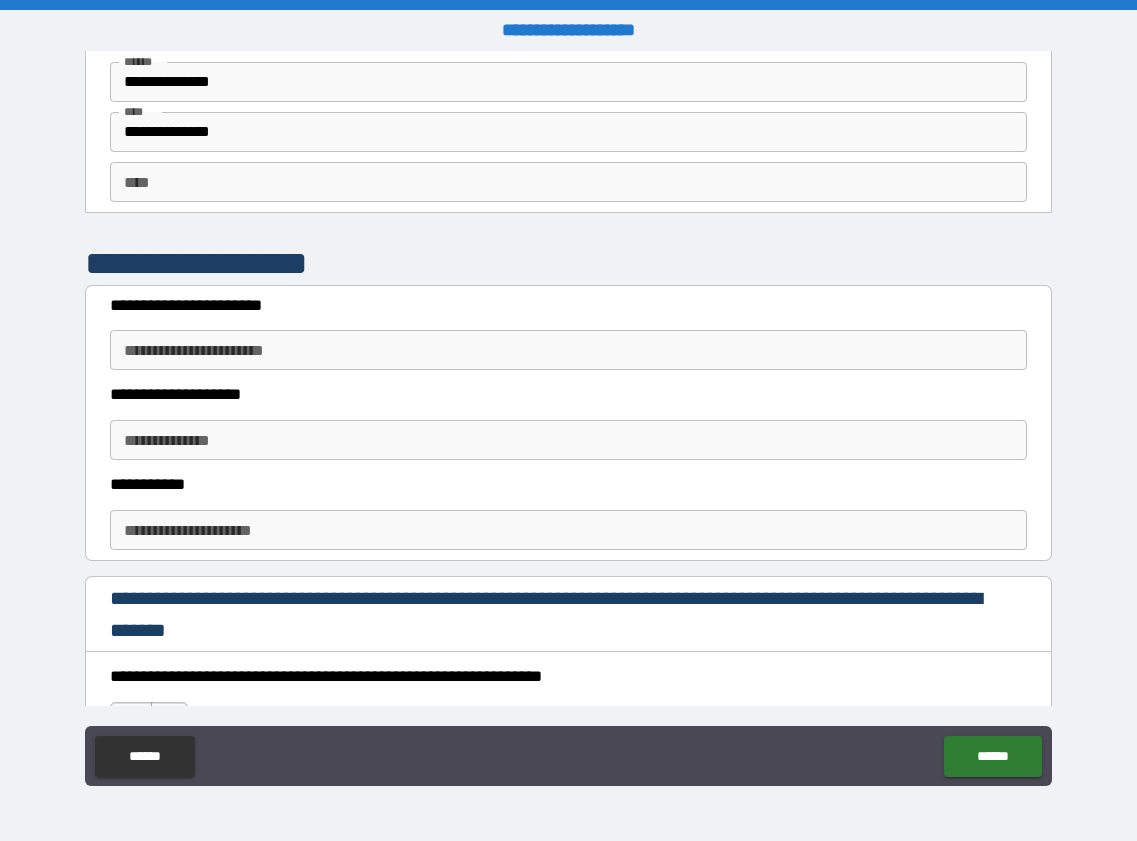 type on "*********" 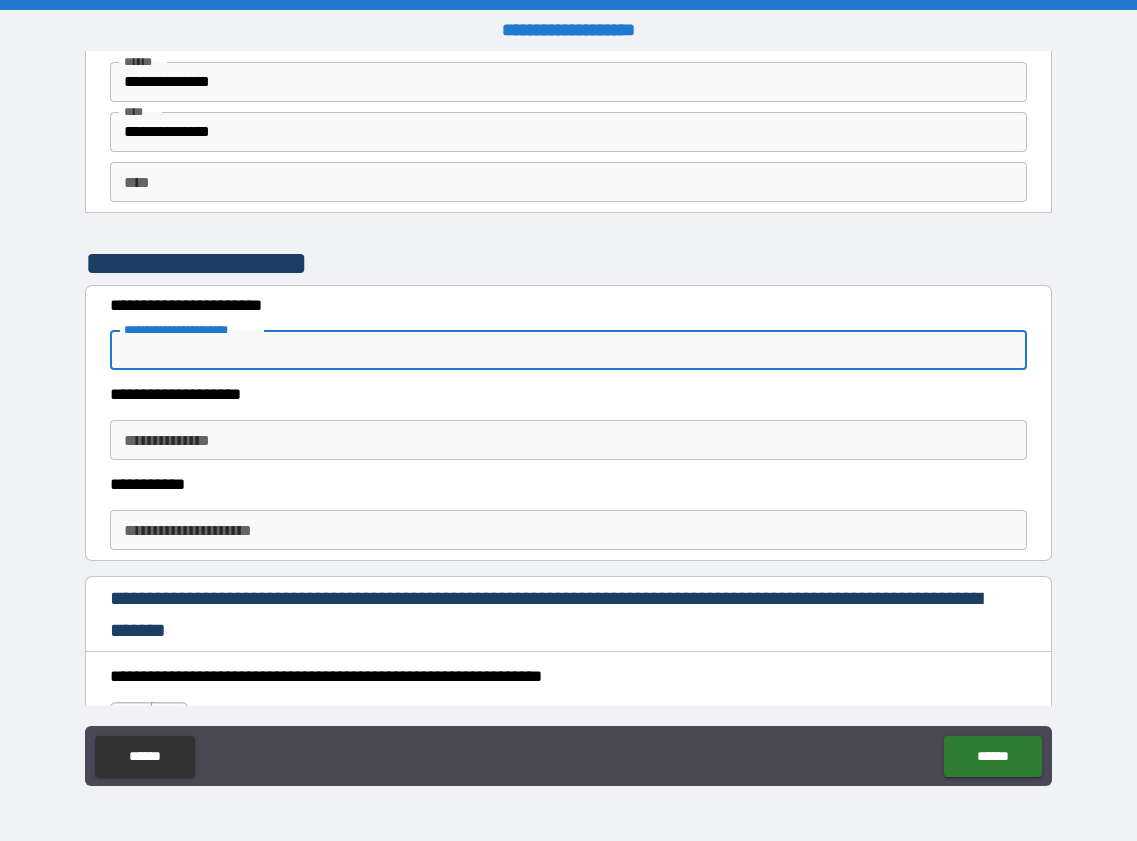 click on "**********" at bounding box center (568, 350) 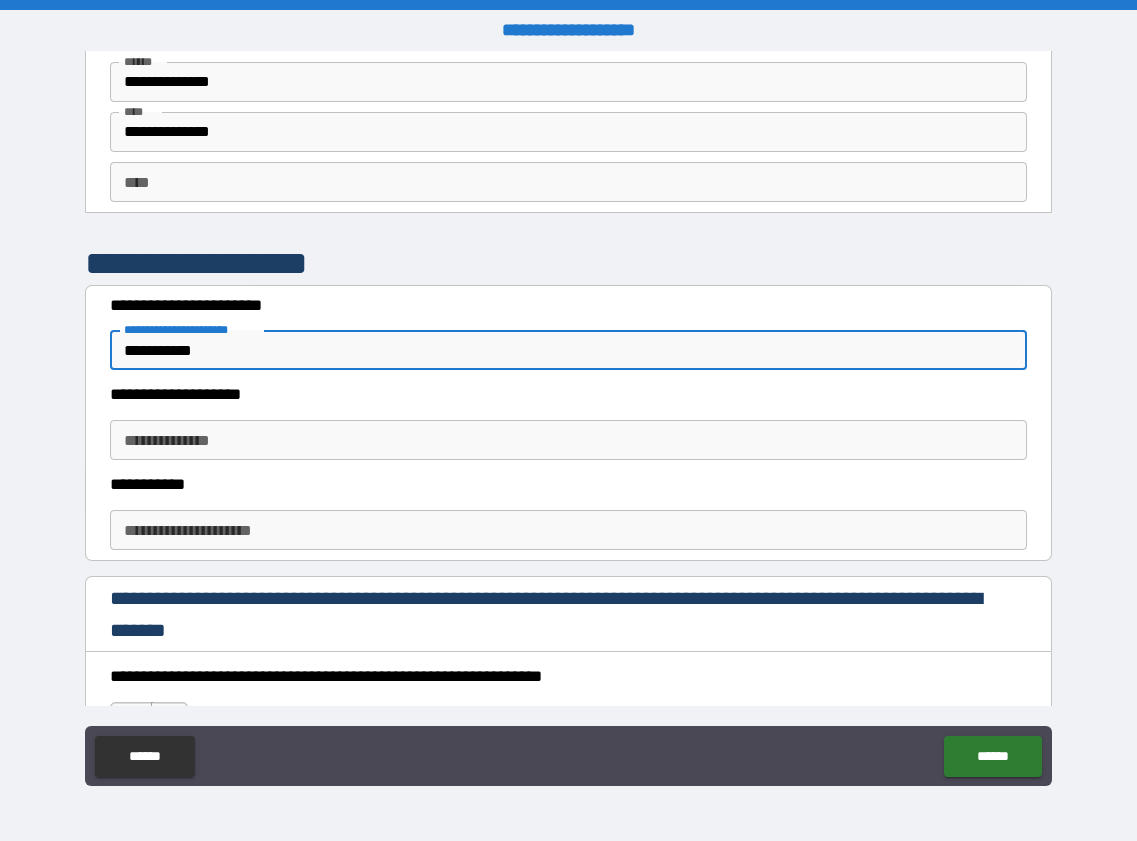 type on "**********" 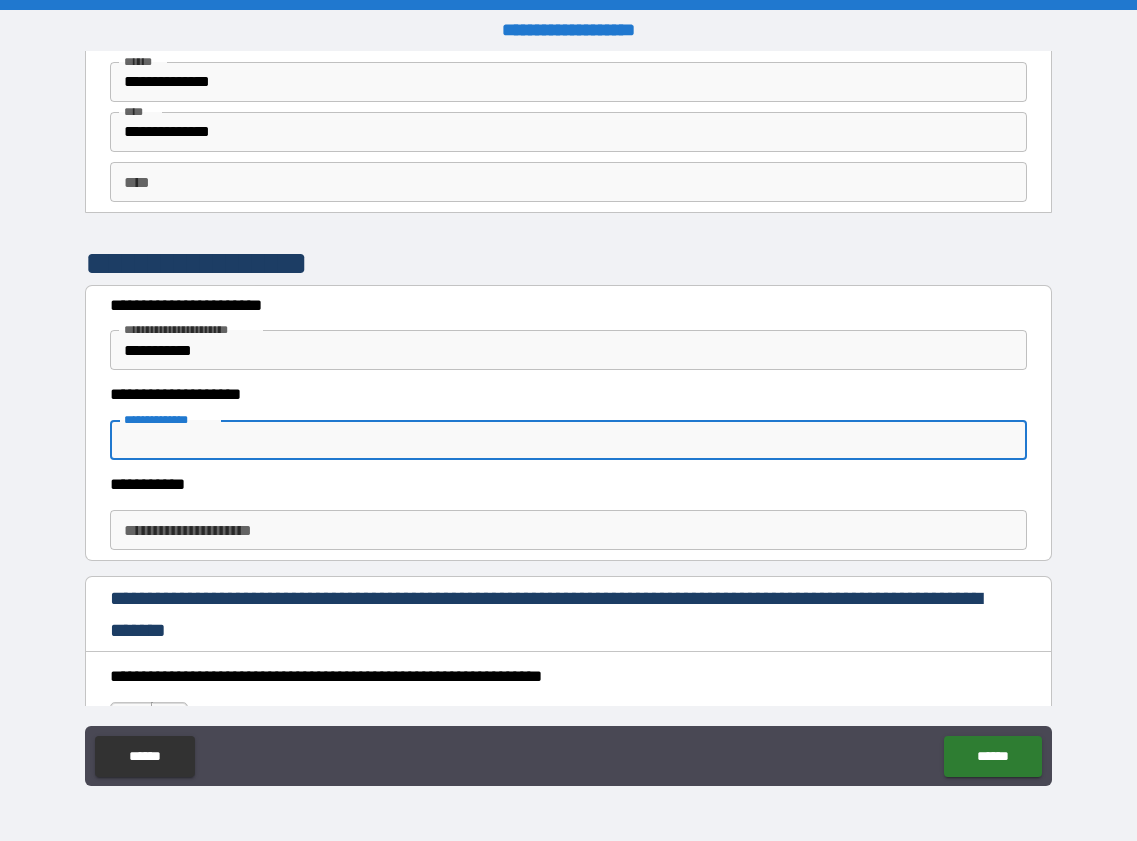 click on "**********" at bounding box center [568, 440] 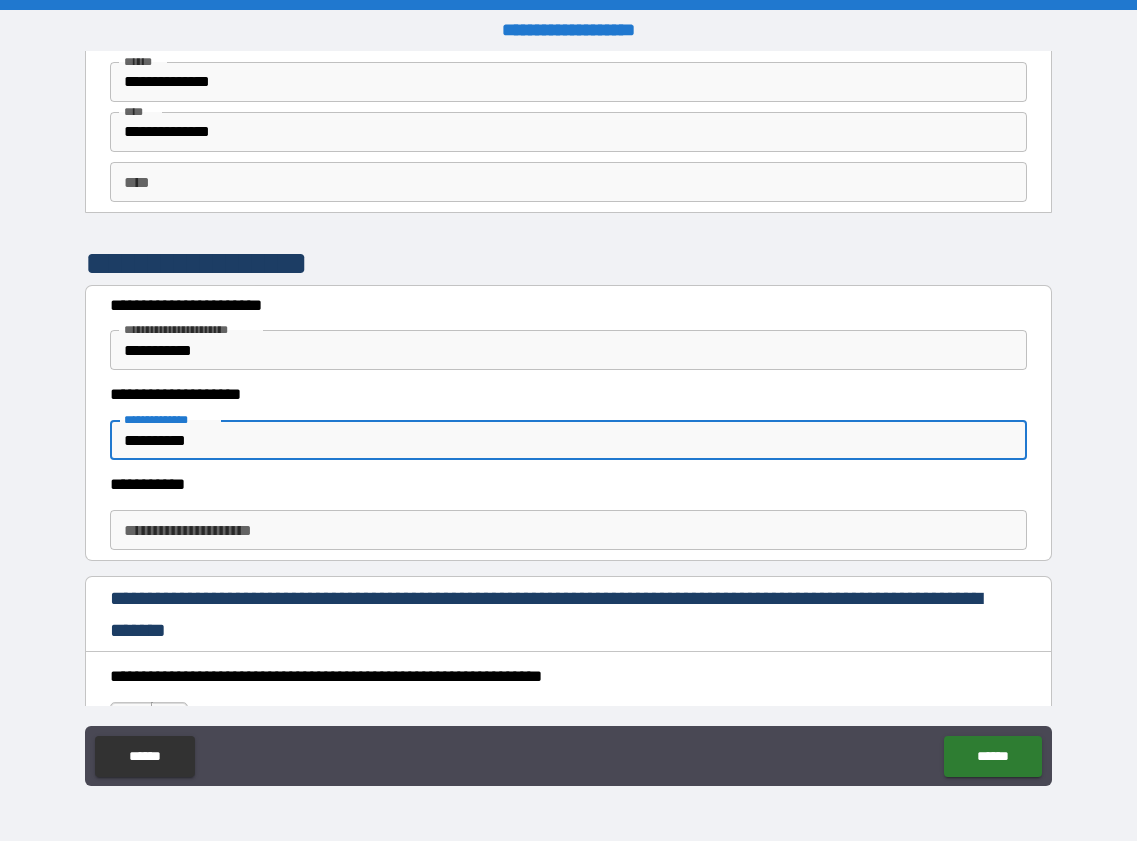 click on "**********" at bounding box center (568, 440) 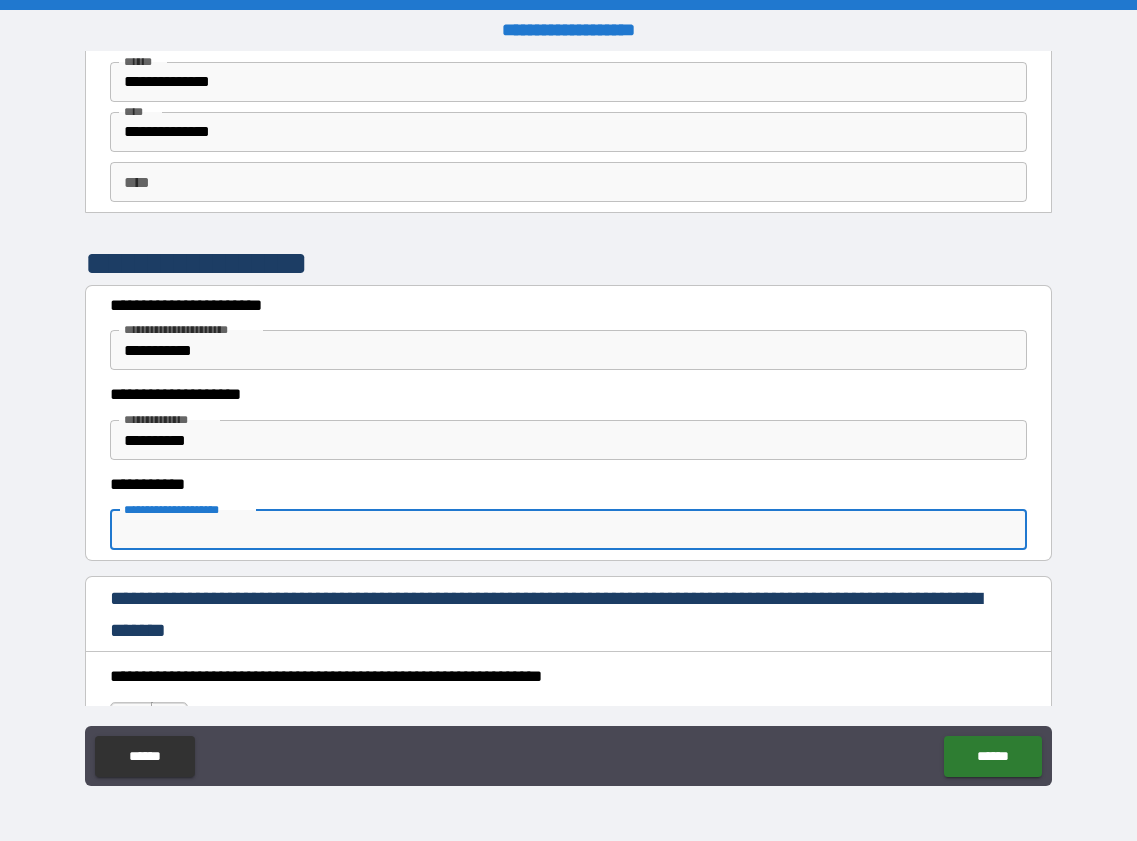 click on "**********" at bounding box center (568, 530) 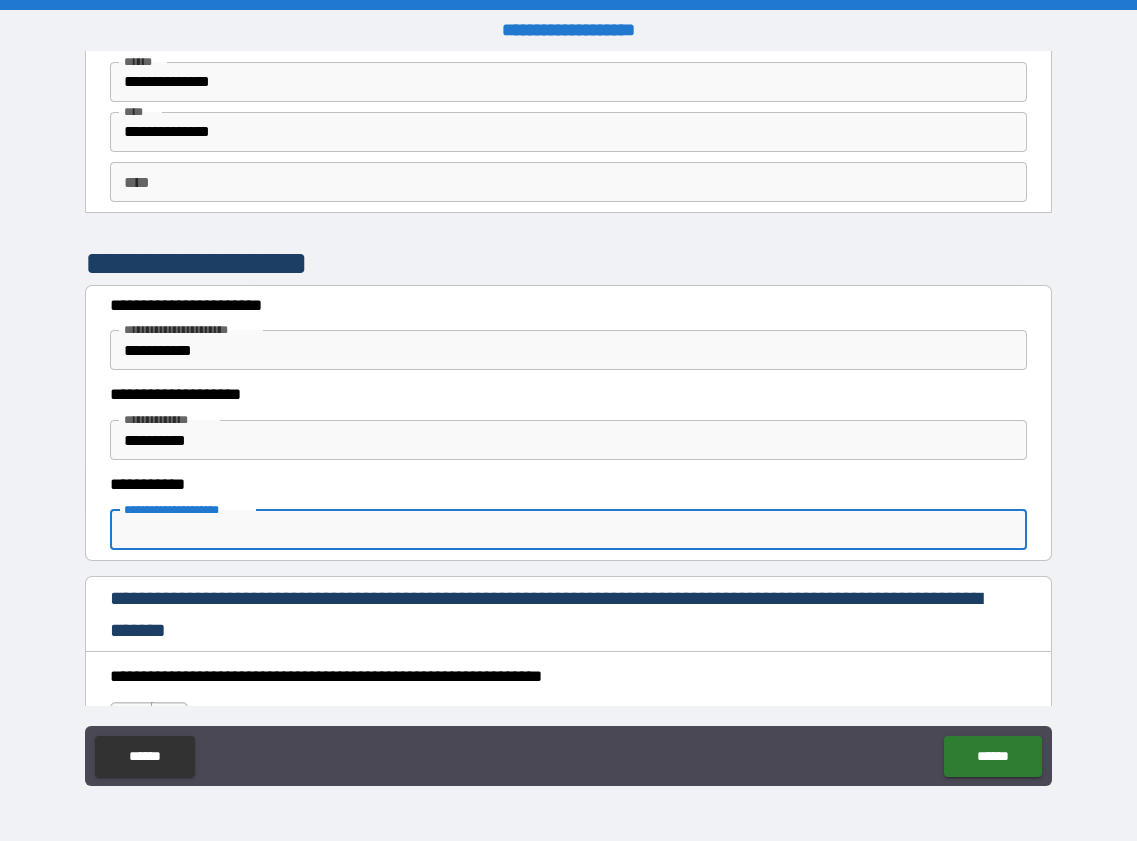 scroll, scrollTop: 3100, scrollLeft: 0, axis: vertical 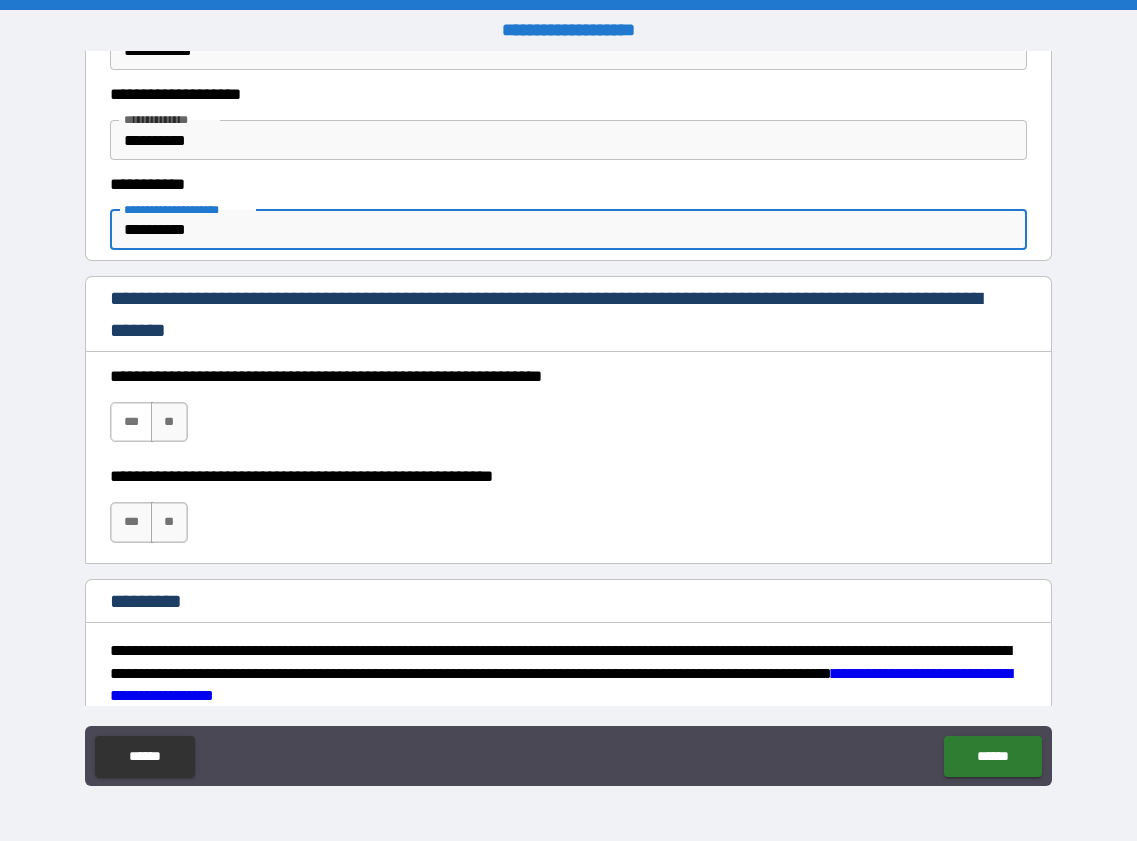 type on "**********" 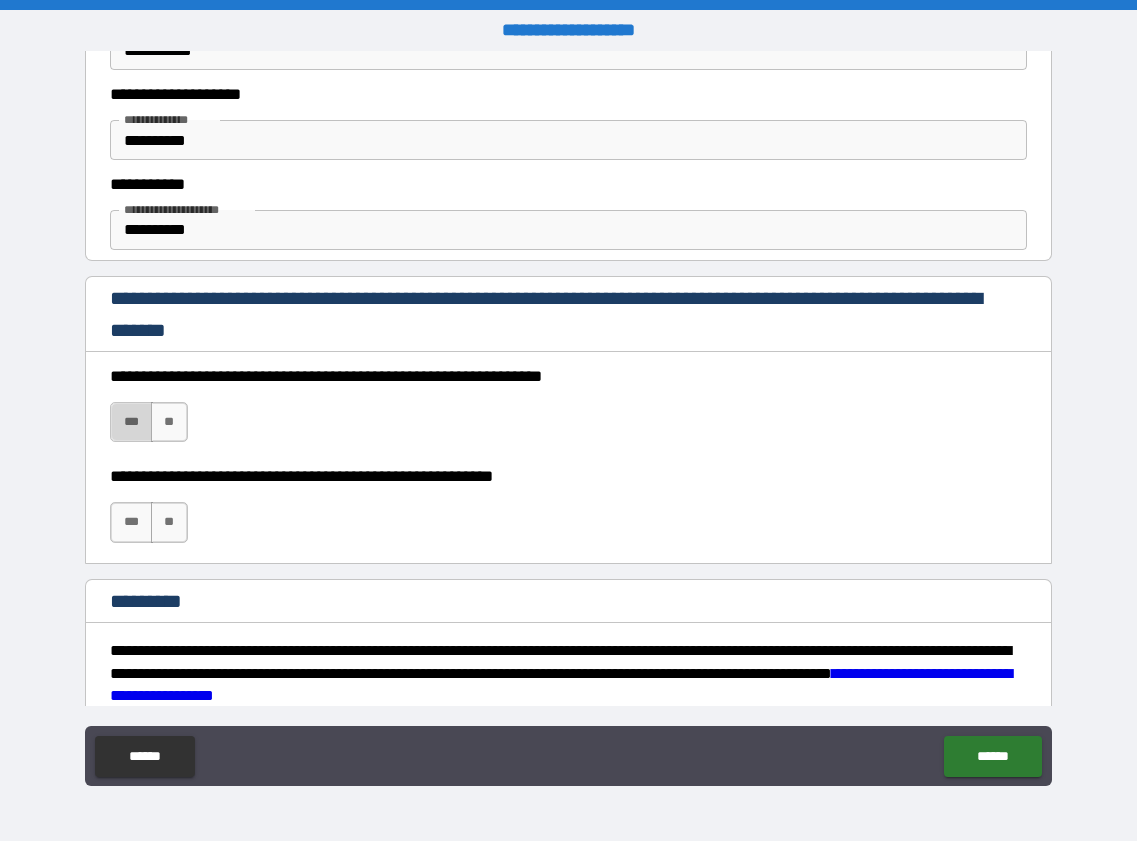 click on "***" at bounding box center [131, 422] 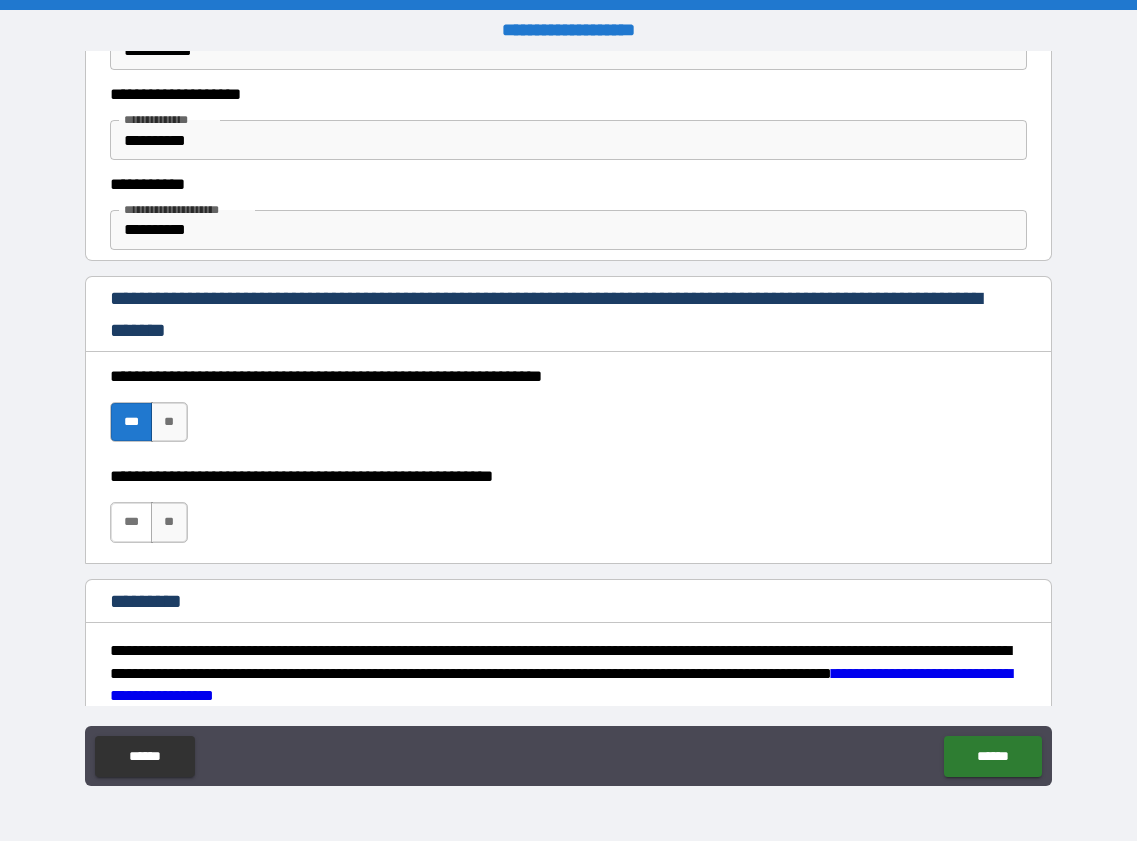 drag, startPoint x: 127, startPoint y: 523, endPoint x: 258, endPoint y: 510, distance: 131.64346 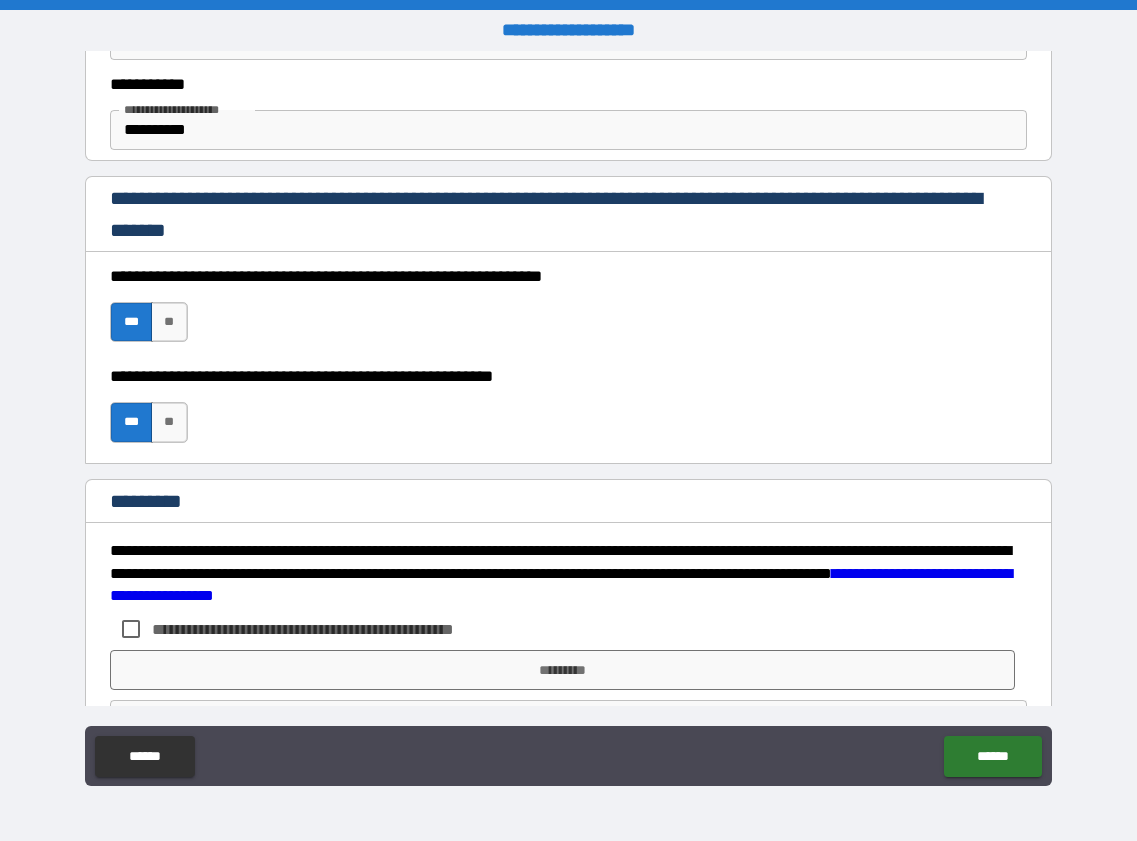 scroll, scrollTop: 3265, scrollLeft: 0, axis: vertical 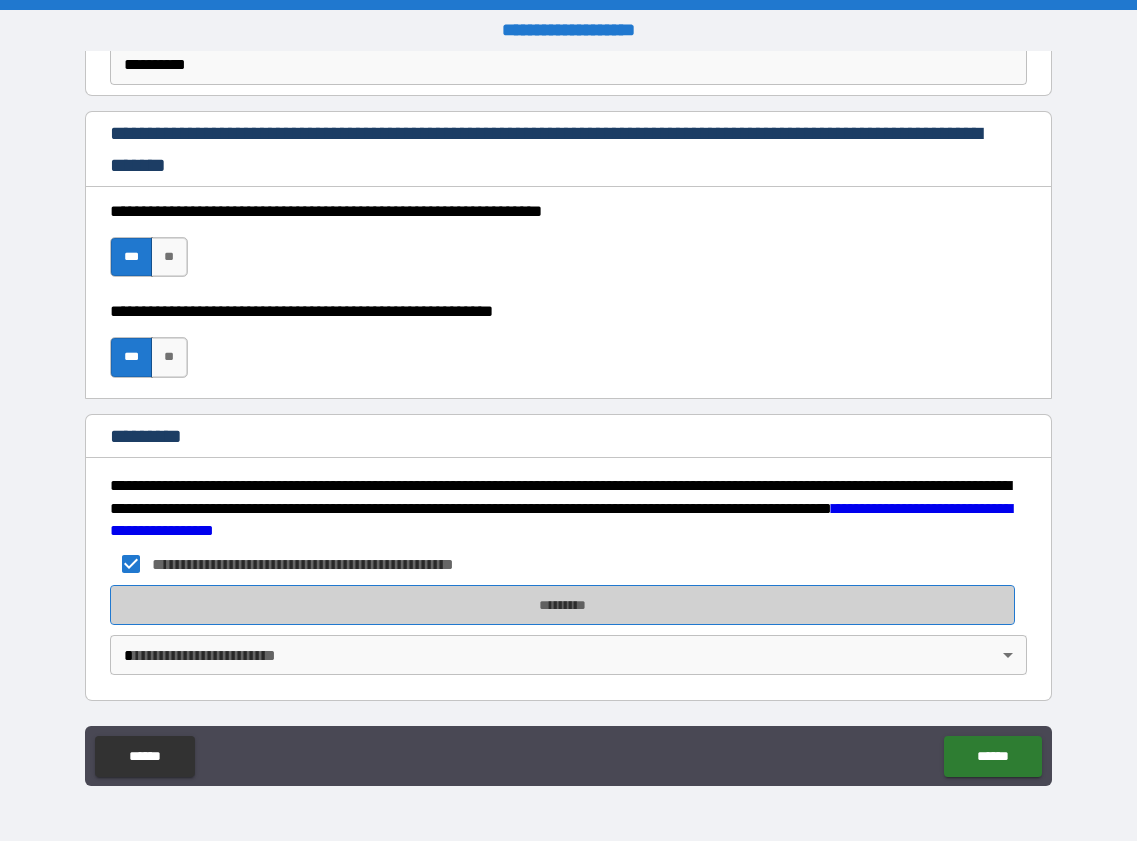 click on "*********" at bounding box center [562, 605] 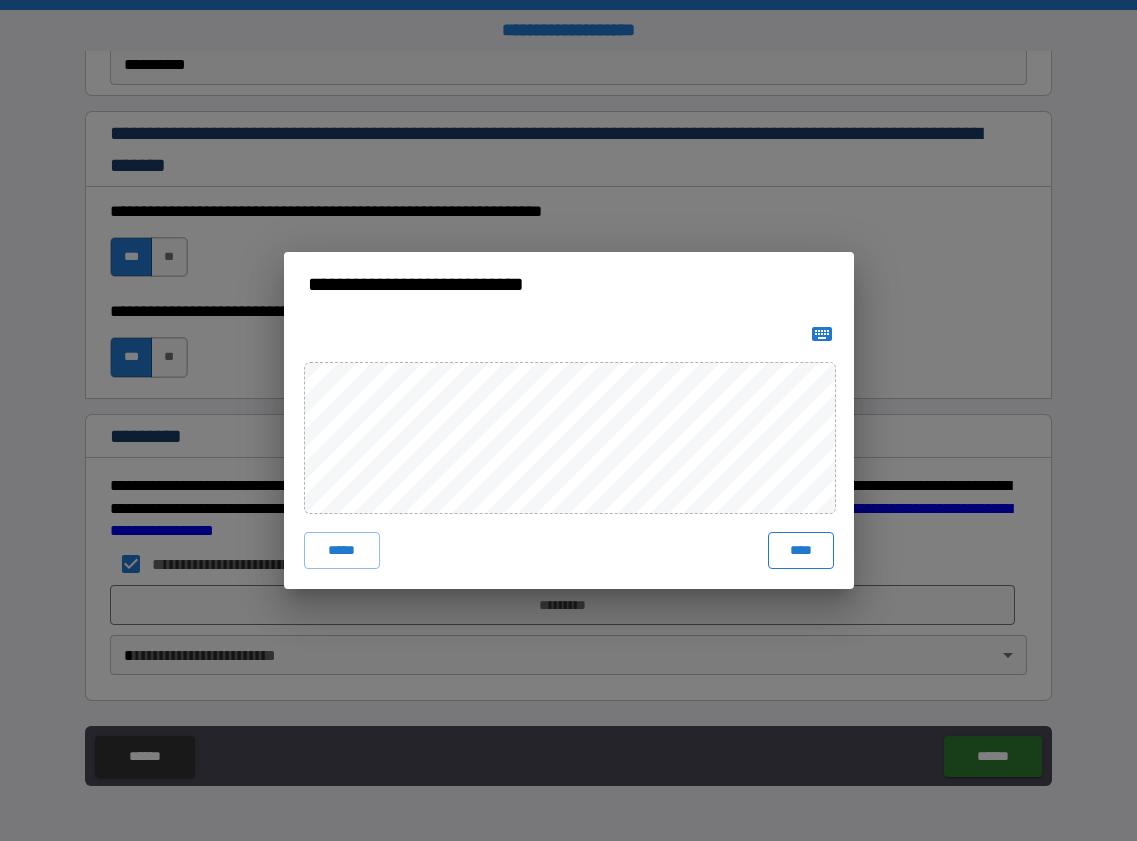 click on "****" at bounding box center (801, 550) 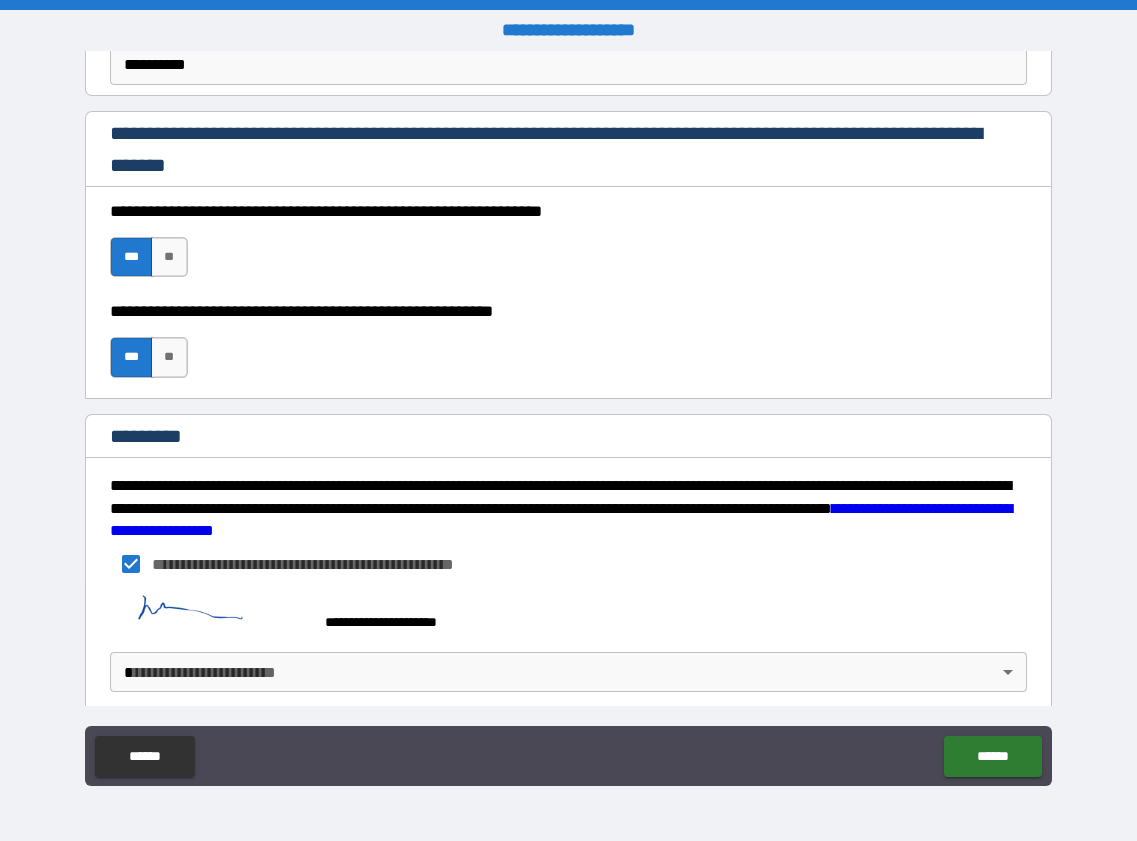click on "**********" at bounding box center (568, 420) 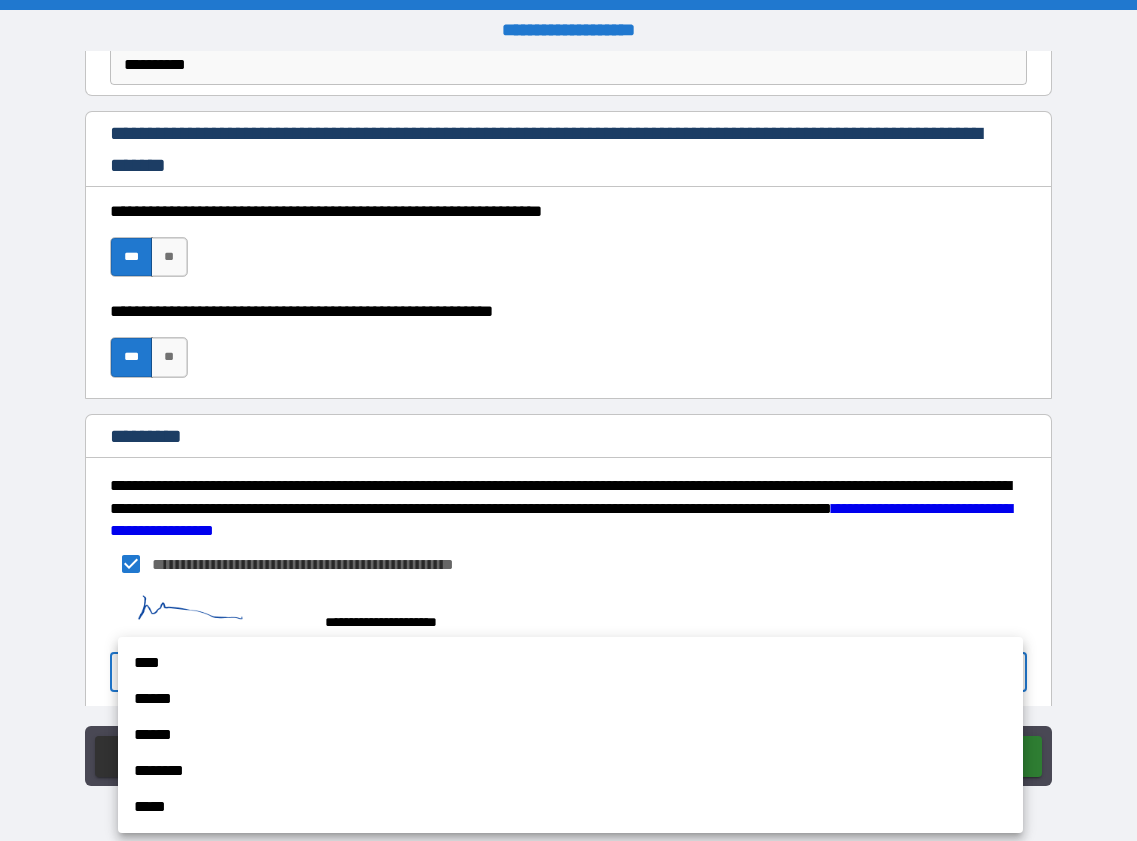 click on "****" at bounding box center (570, 663) 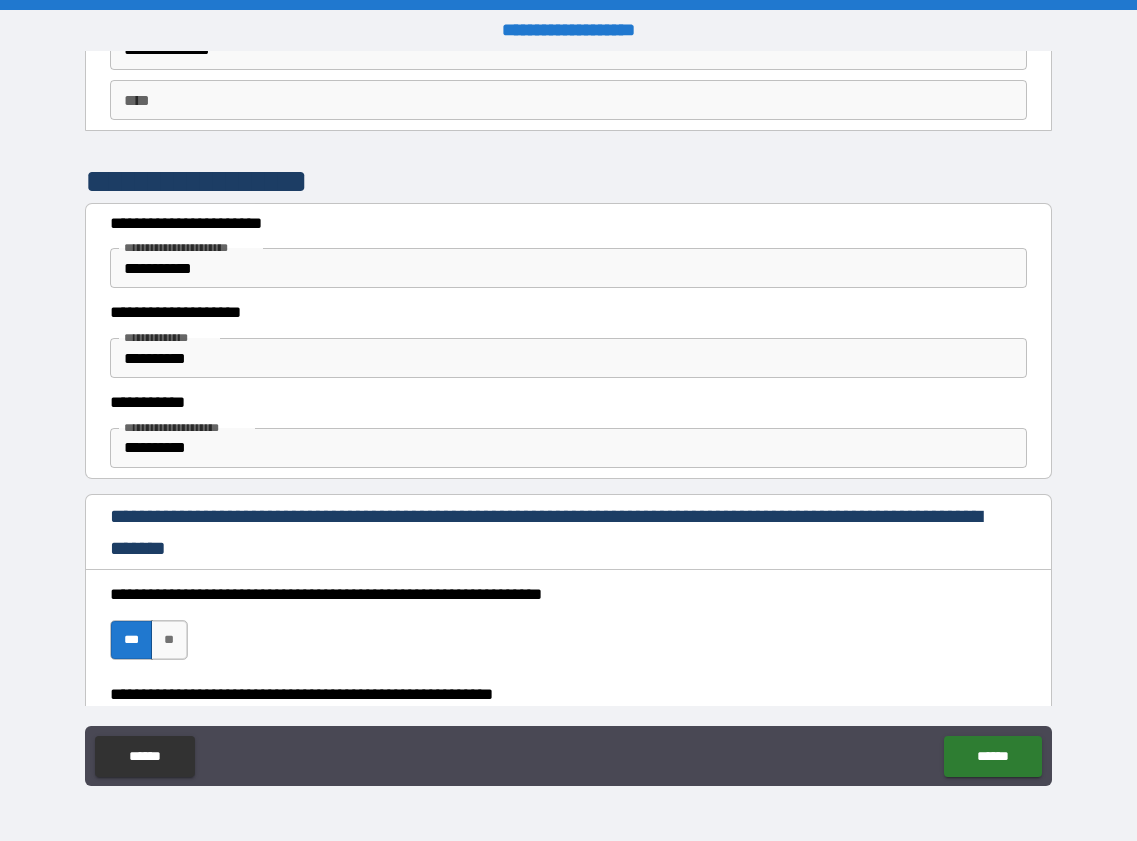 scroll, scrollTop: 3282, scrollLeft: 0, axis: vertical 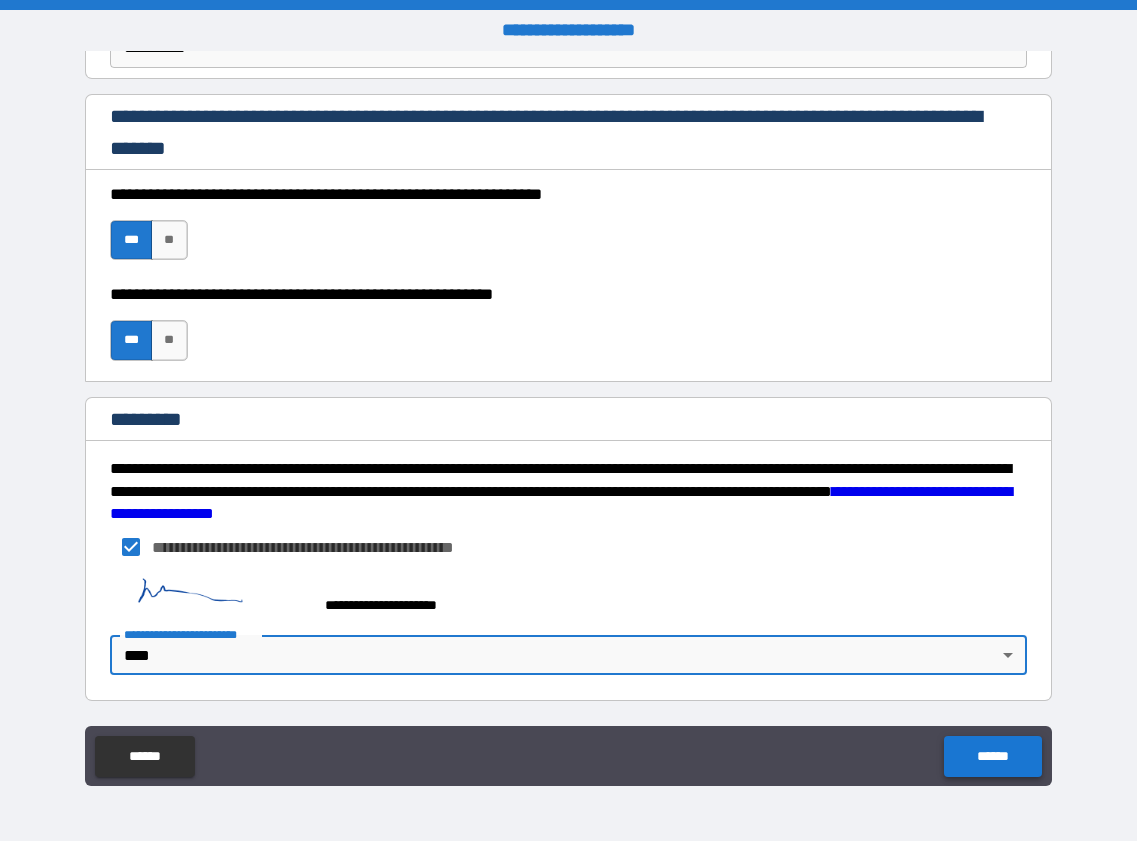 click on "******" at bounding box center (992, 756) 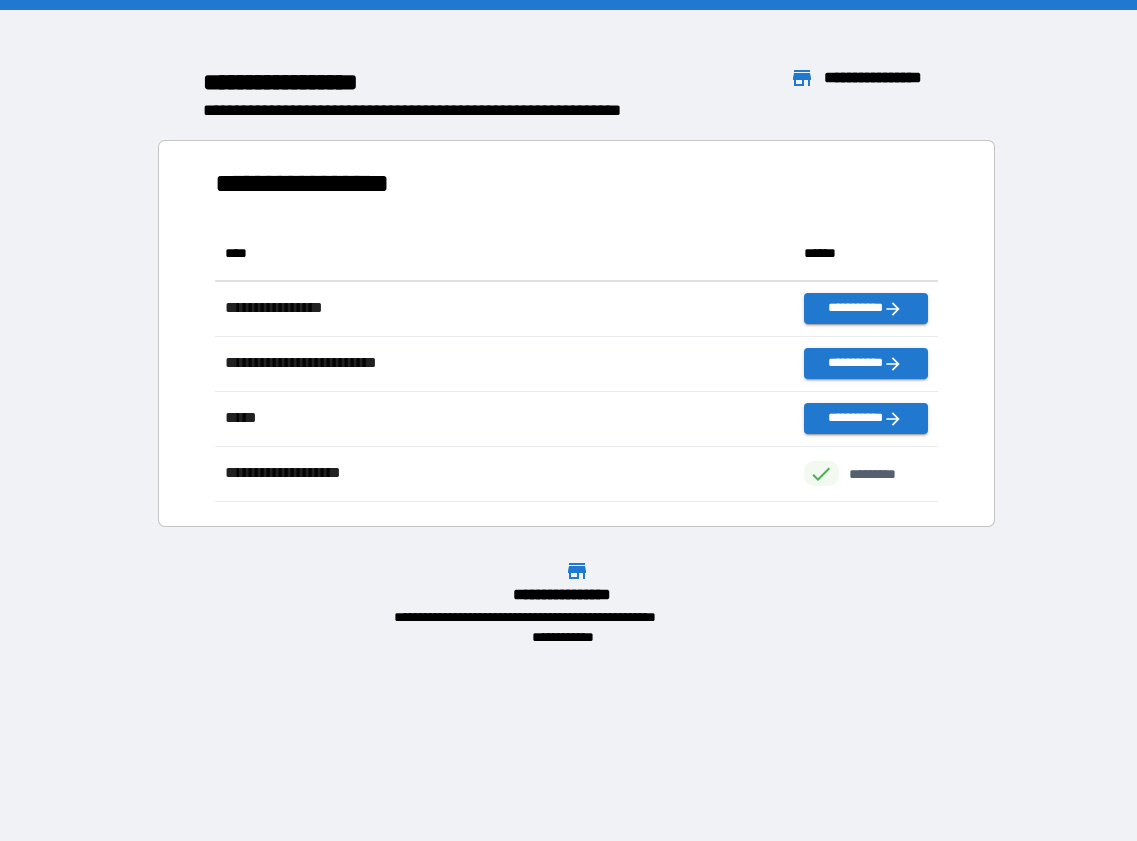 scroll, scrollTop: 16, scrollLeft: 16, axis: both 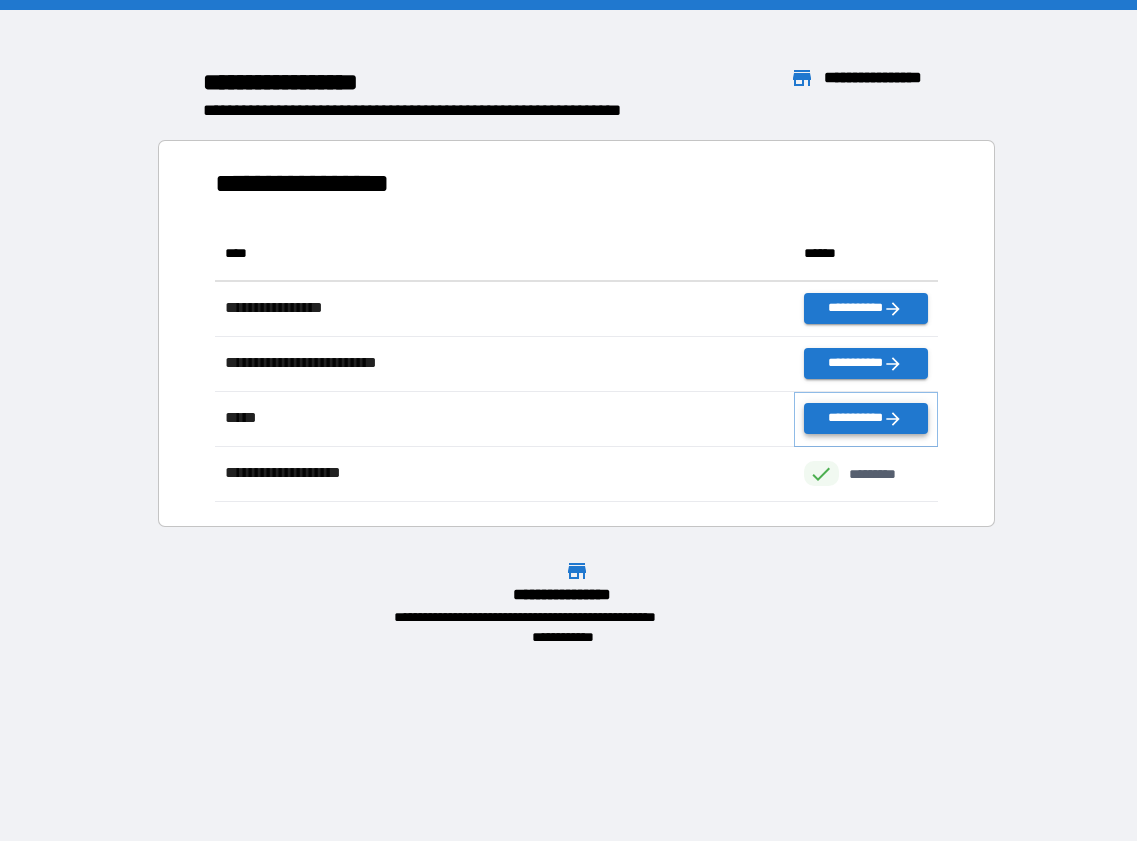 click on "**********" at bounding box center [866, 418] 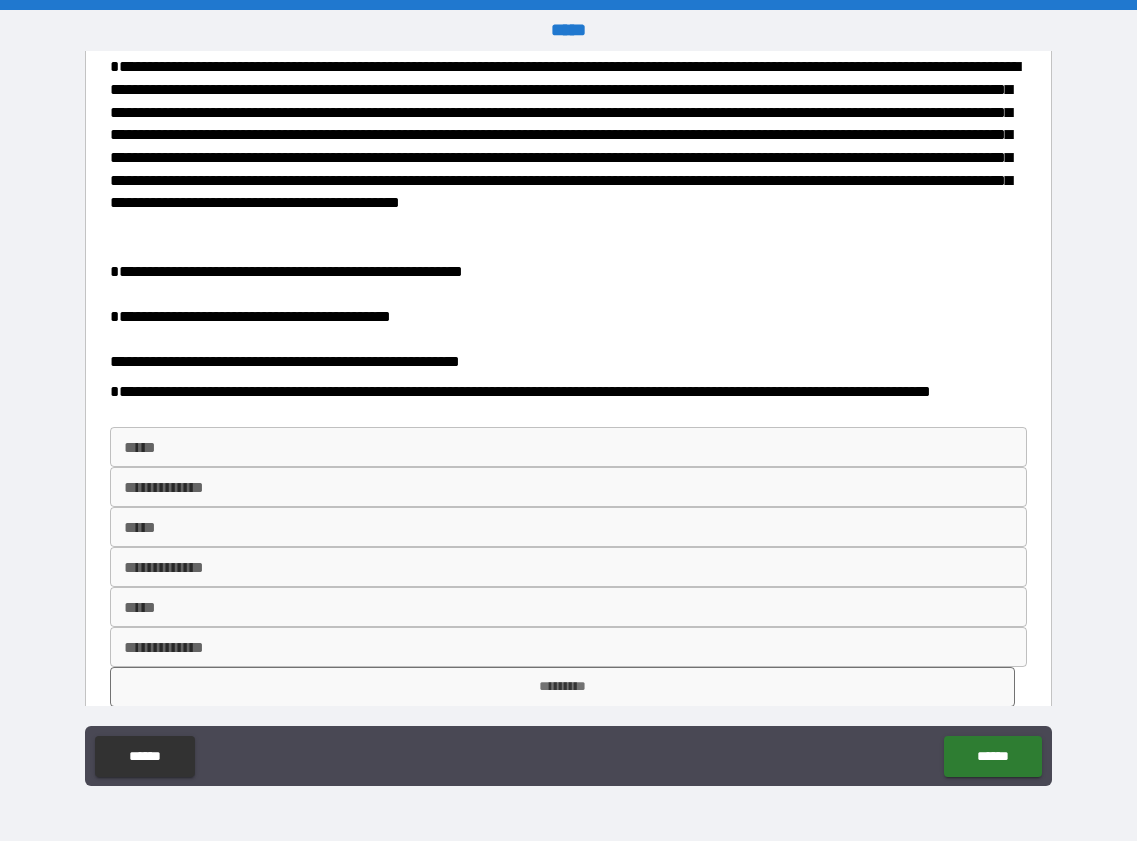 scroll, scrollTop: 140, scrollLeft: 0, axis: vertical 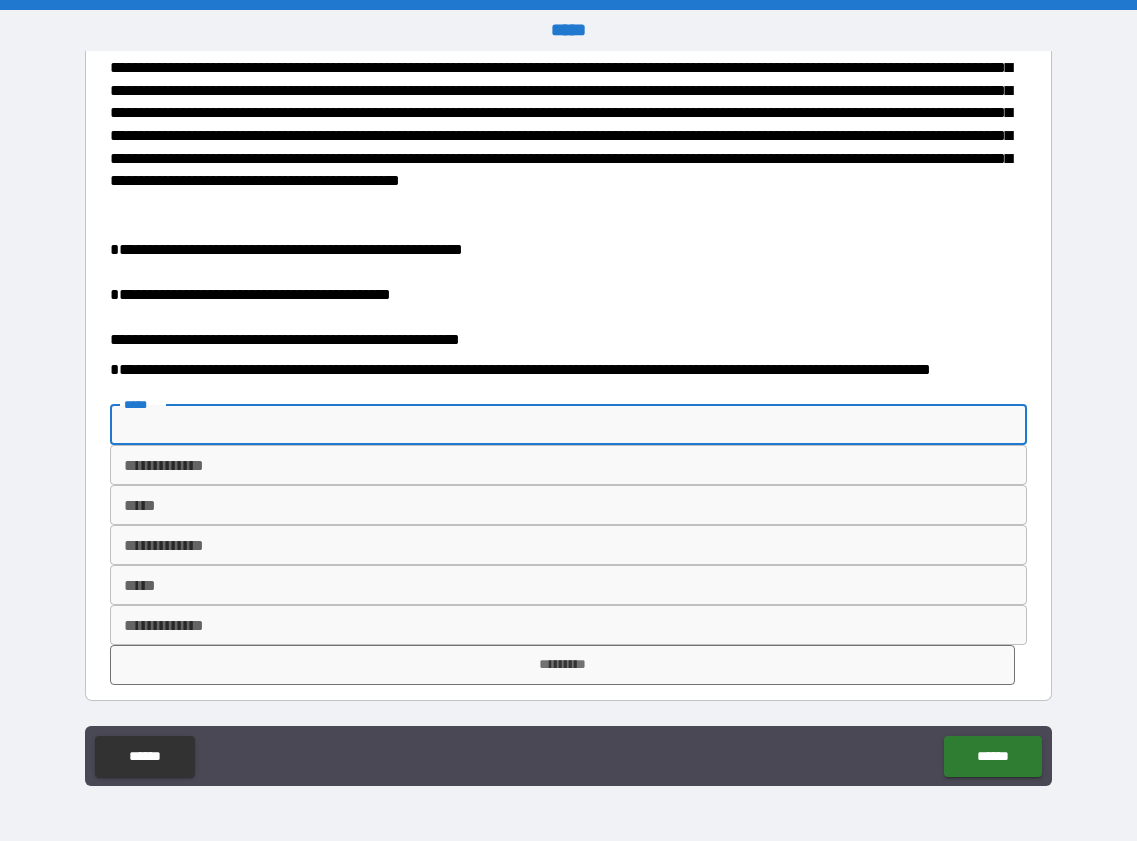click on "*****" at bounding box center [568, 425] 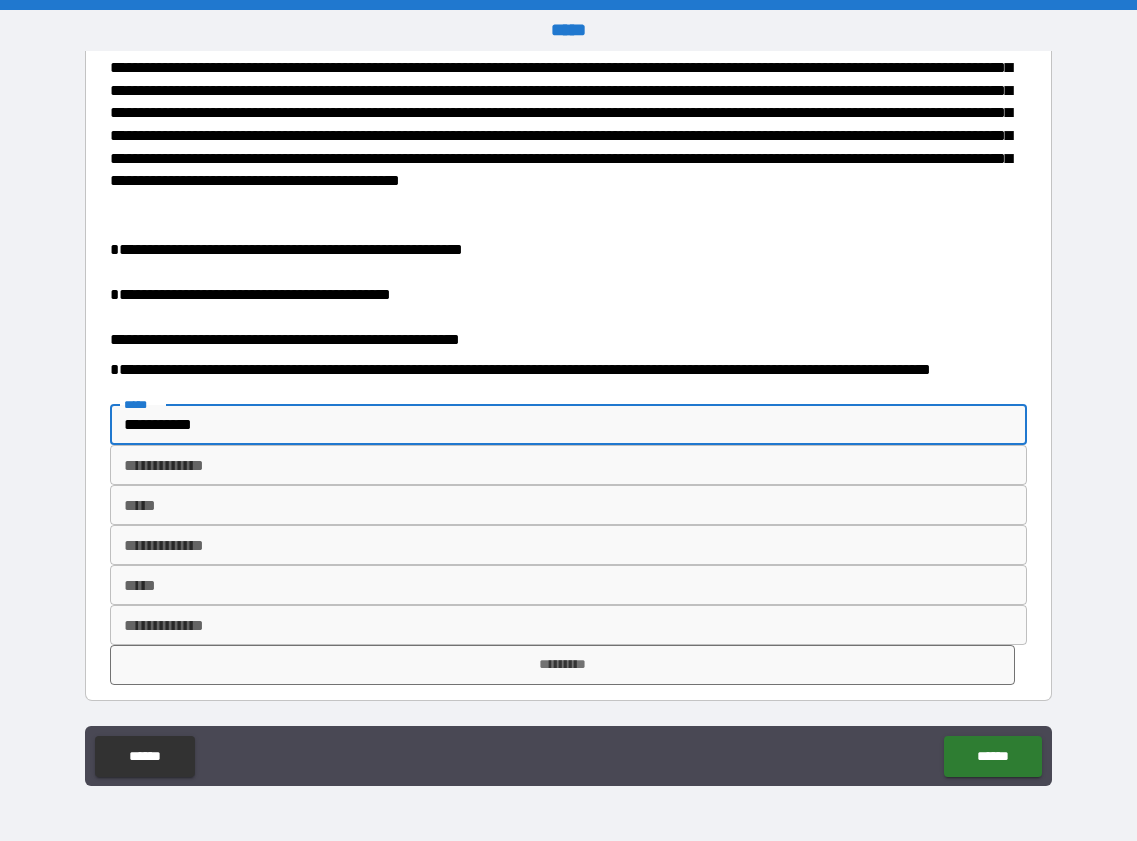 type on "**********" 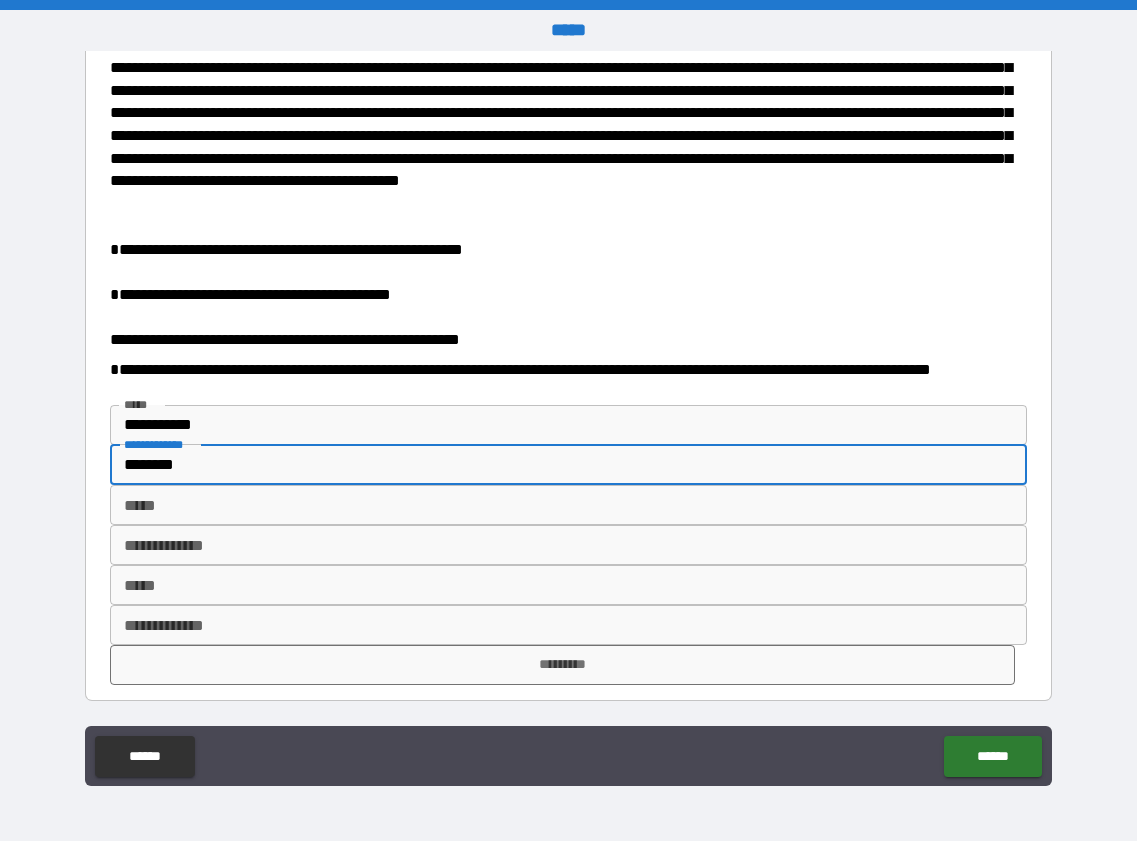type on "********" 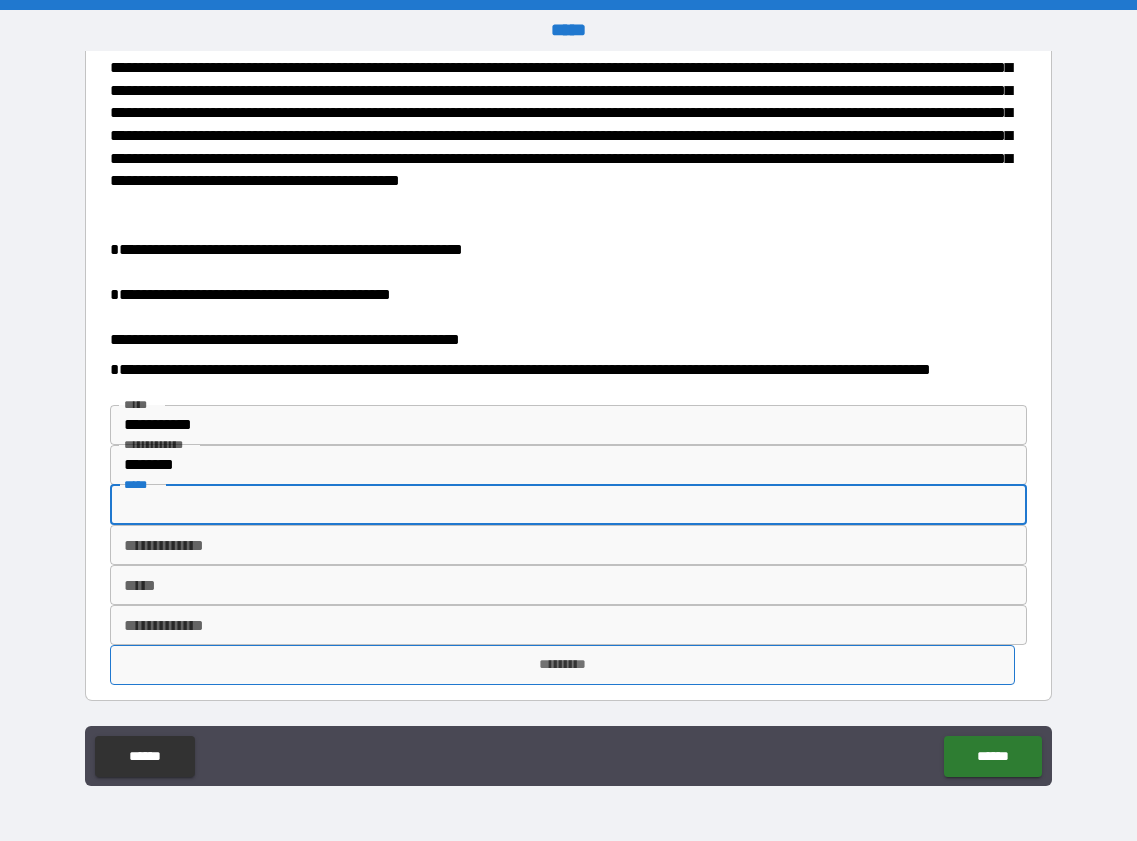 click on "*********" at bounding box center (562, 665) 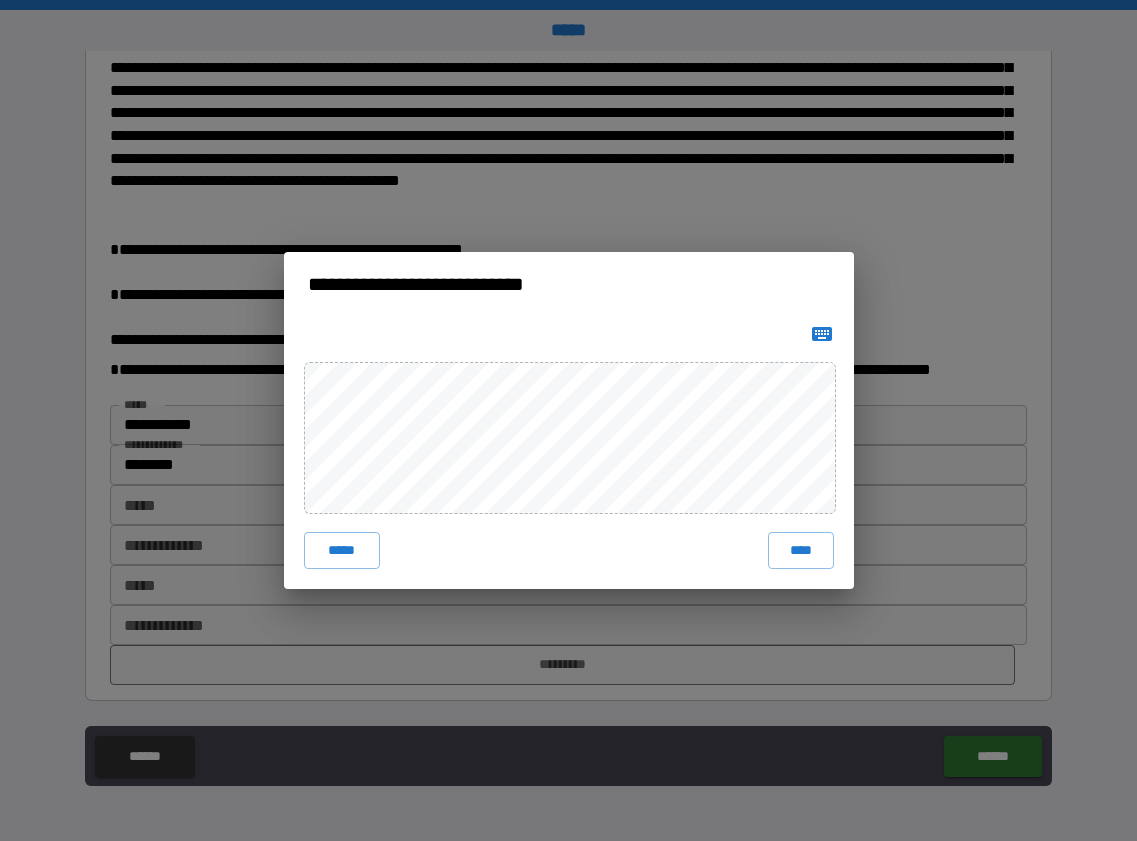 click on "**********" at bounding box center (568, 420) 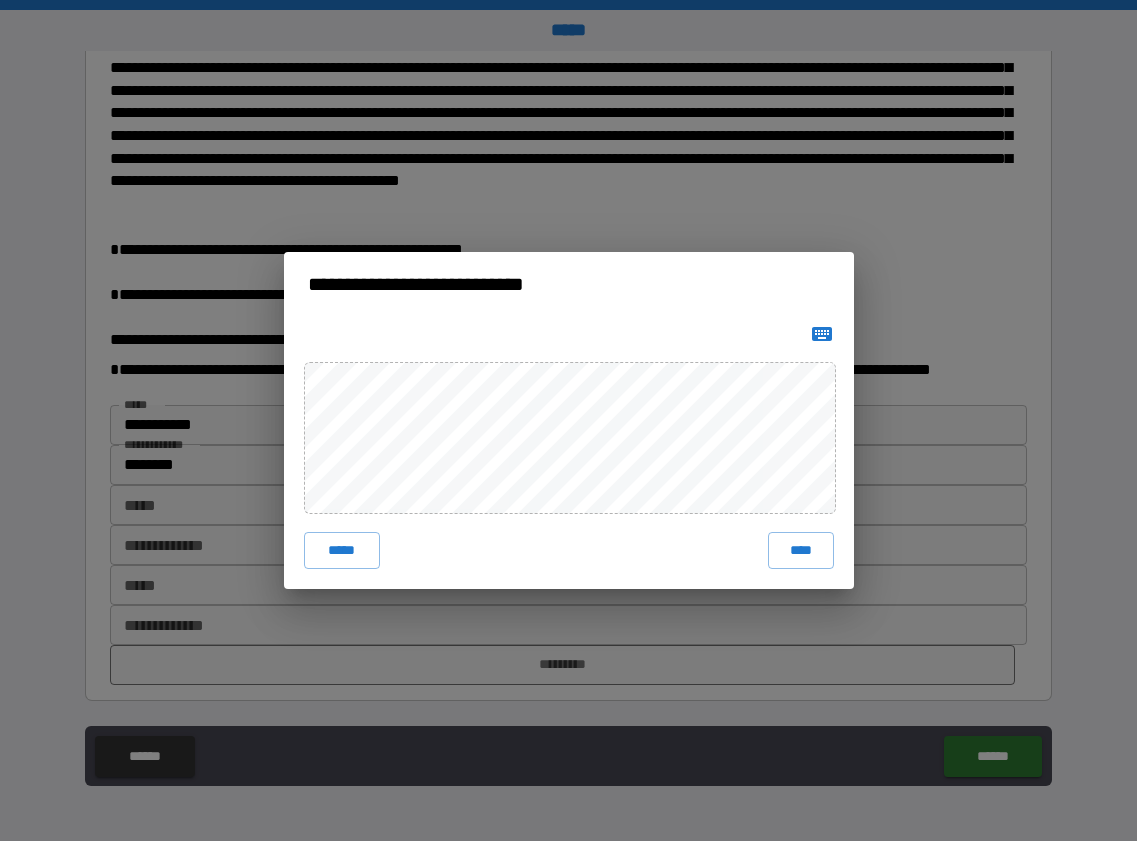 click on "****" at bounding box center (801, 550) 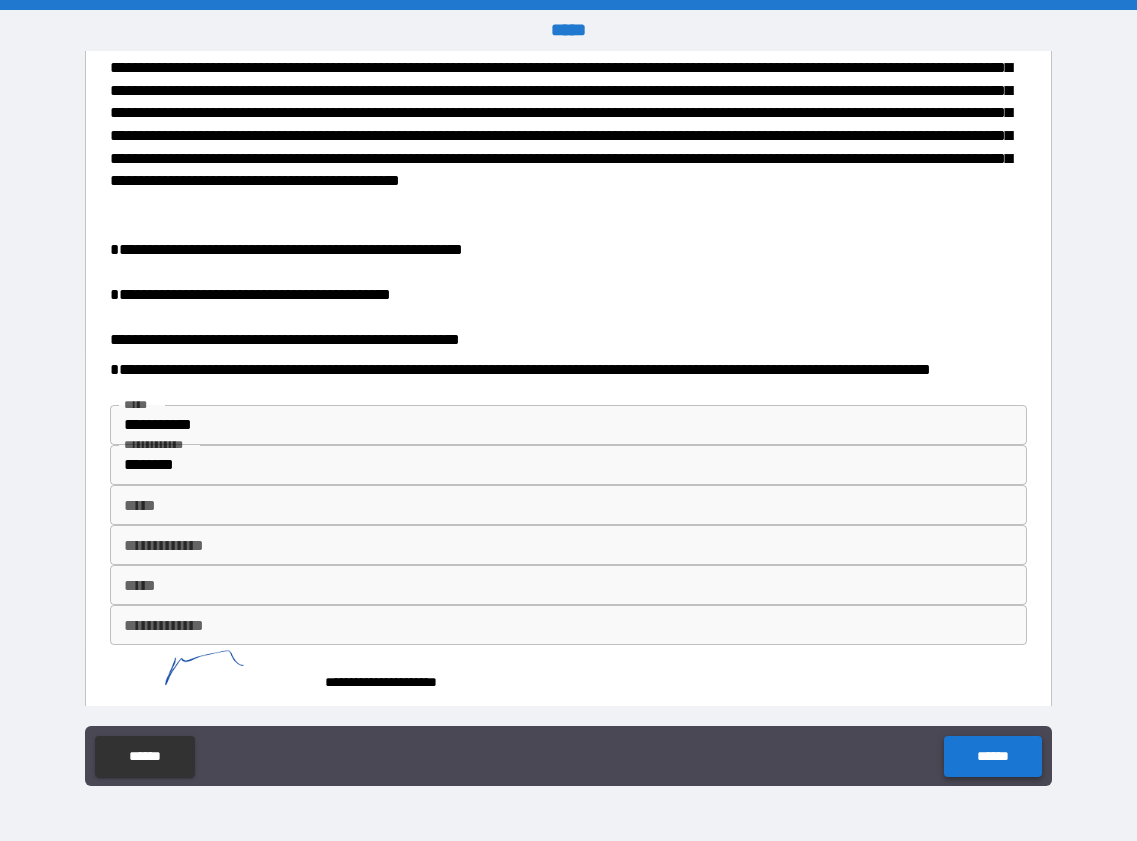 click on "******" at bounding box center [992, 756] 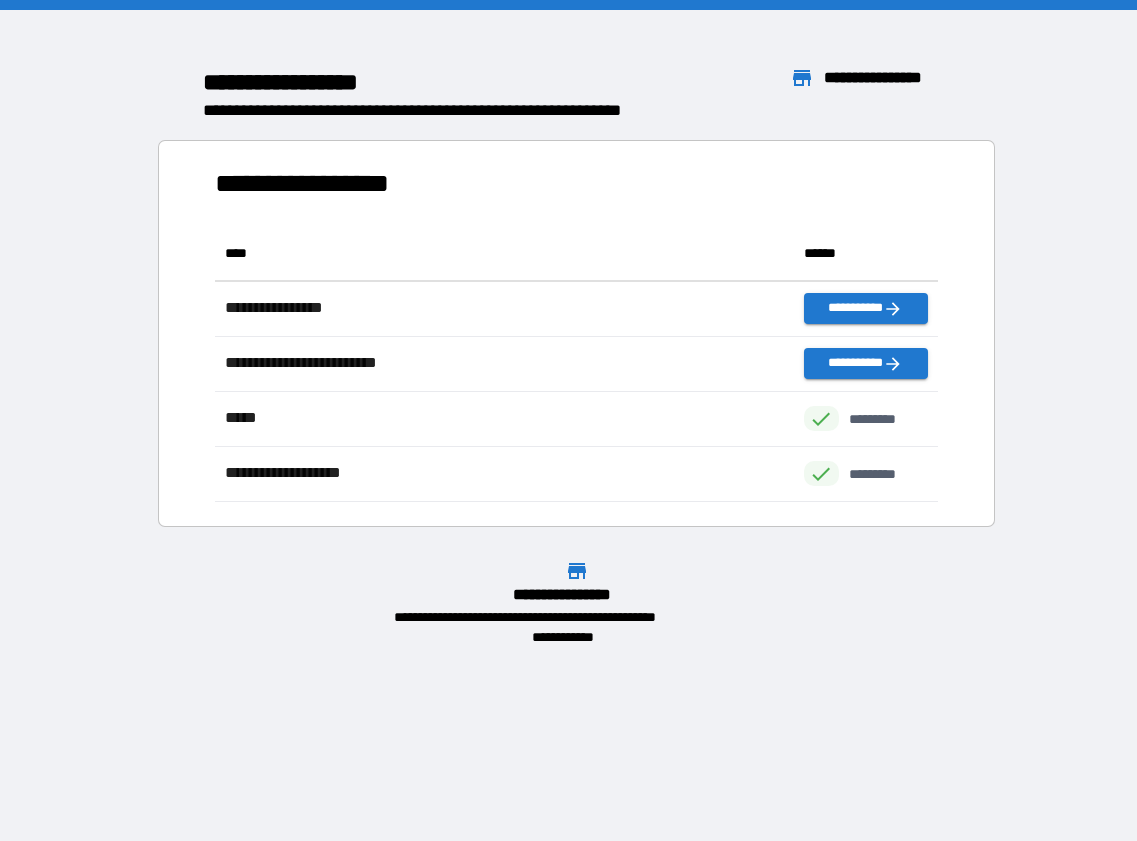 scroll, scrollTop: 16, scrollLeft: 16, axis: both 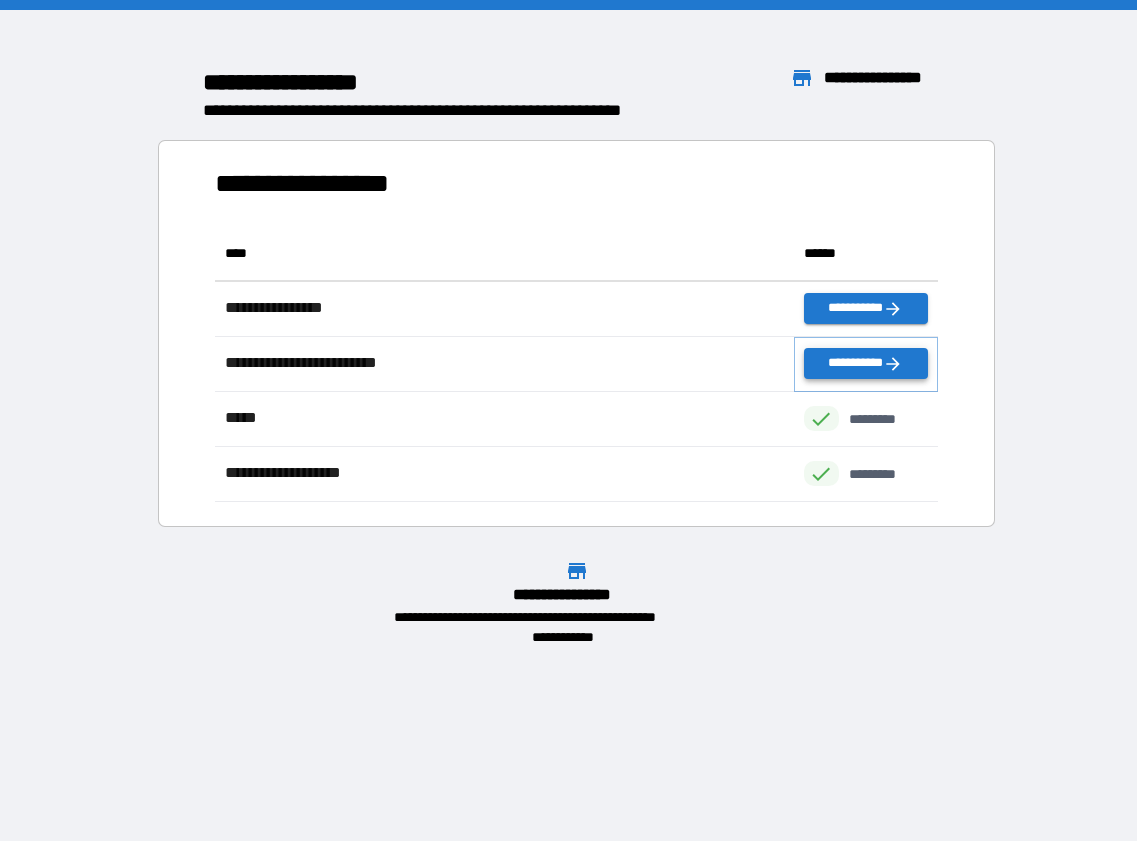 click on "**********" at bounding box center (866, 363) 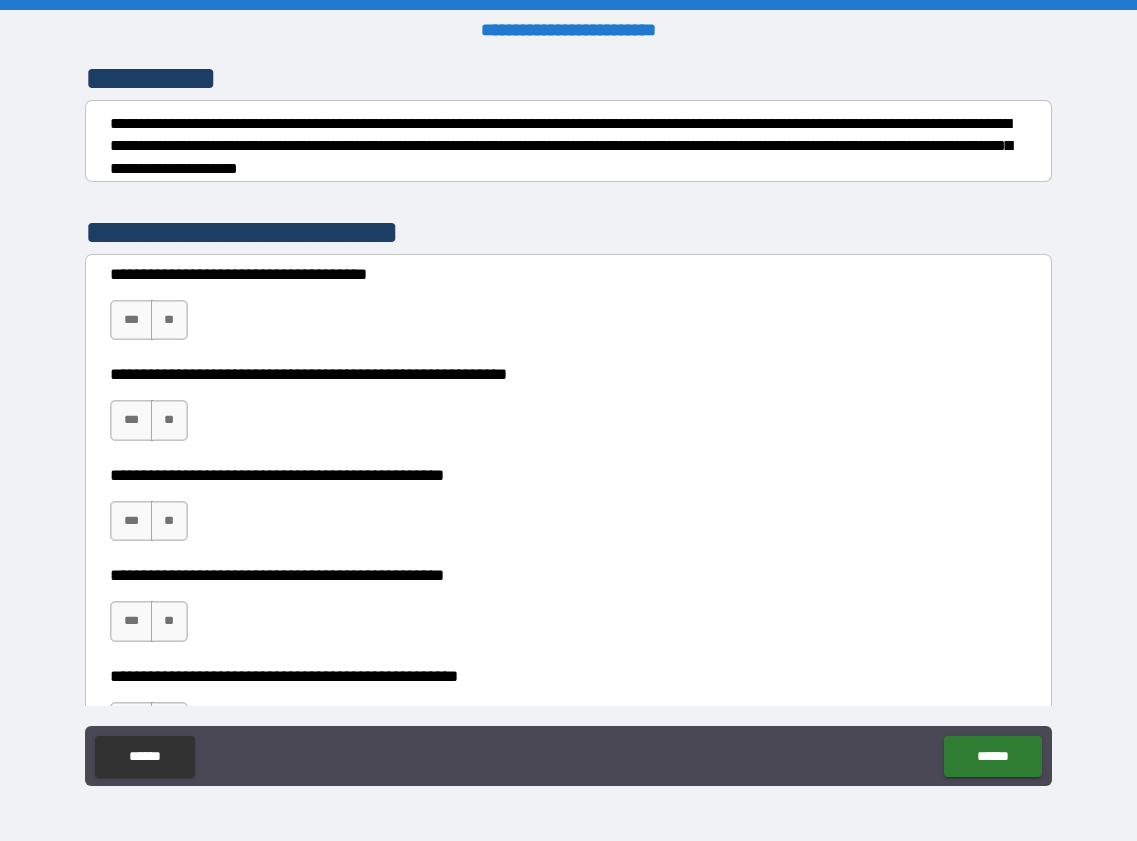 scroll, scrollTop: 300, scrollLeft: 0, axis: vertical 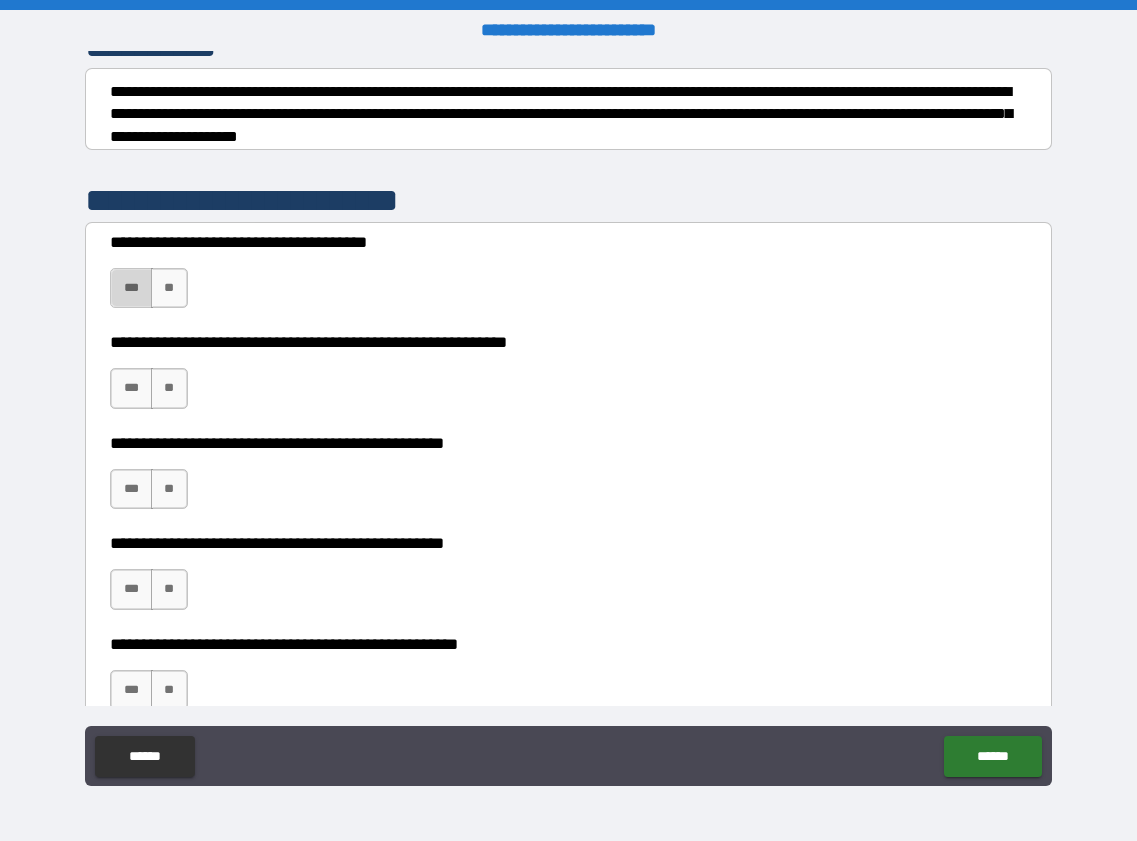 click on "***" at bounding box center [131, 288] 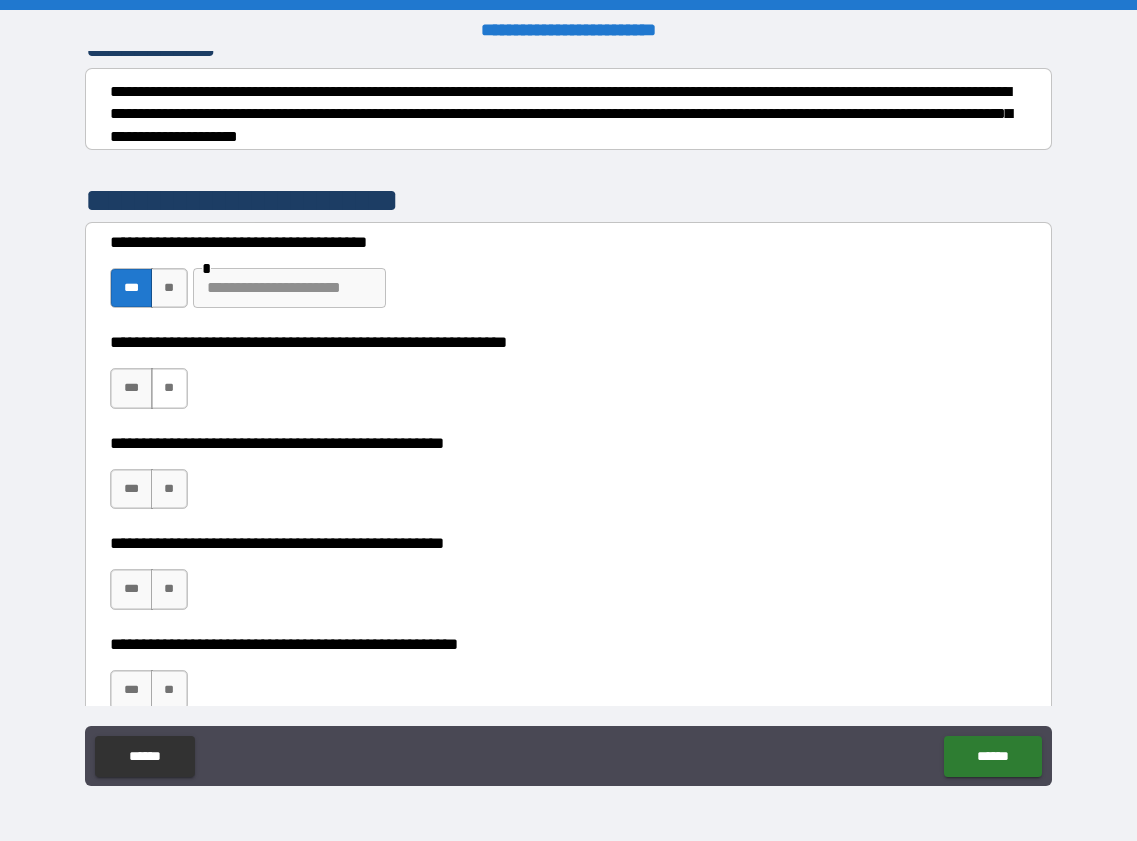 click on "**" at bounding box center (169, 388) 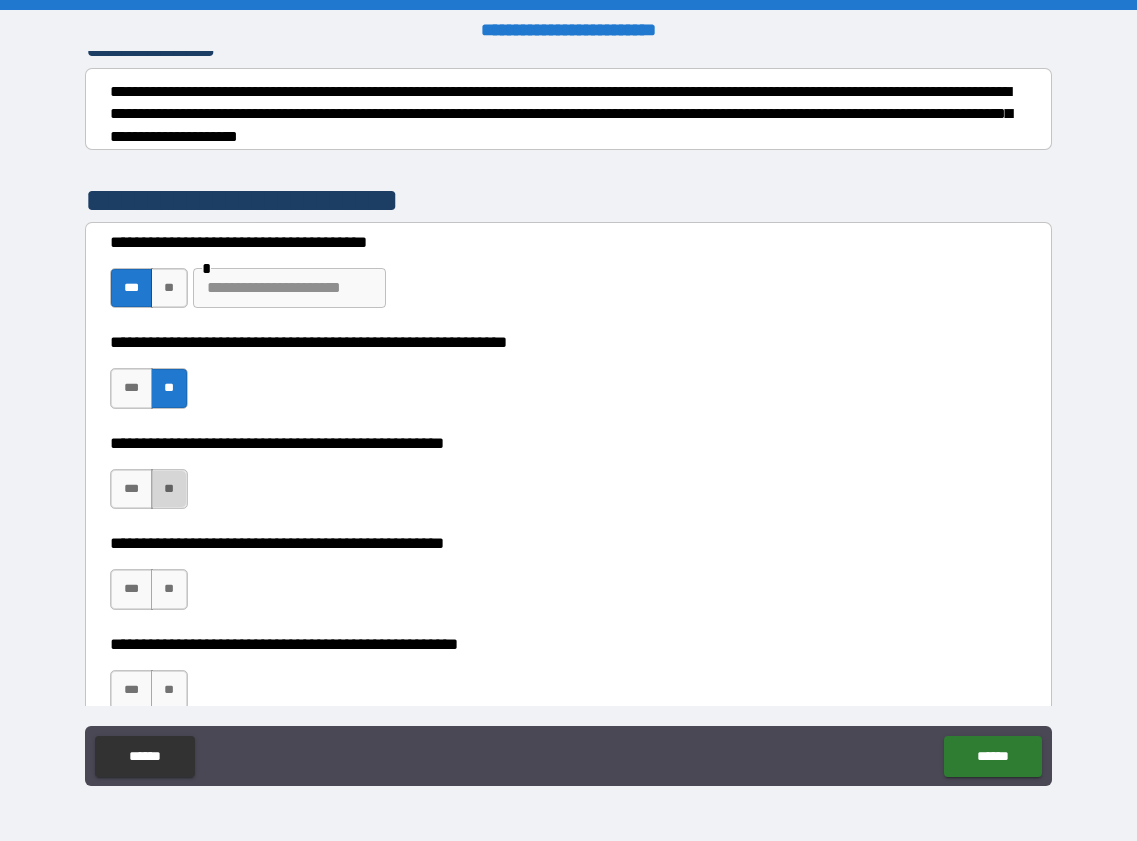 click on "**" at bounding box center [169, 489] 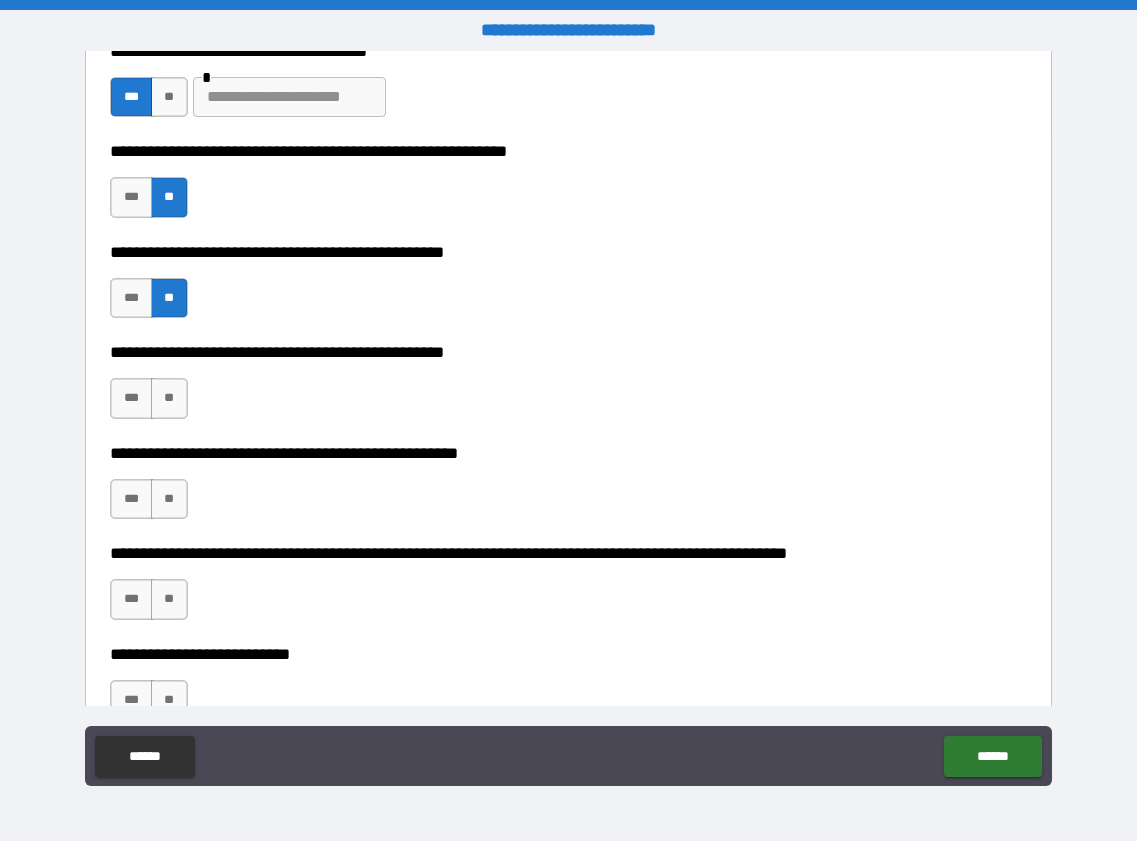 scroll, scrollTop: 500, scrollLeft: 0, axis: vertical 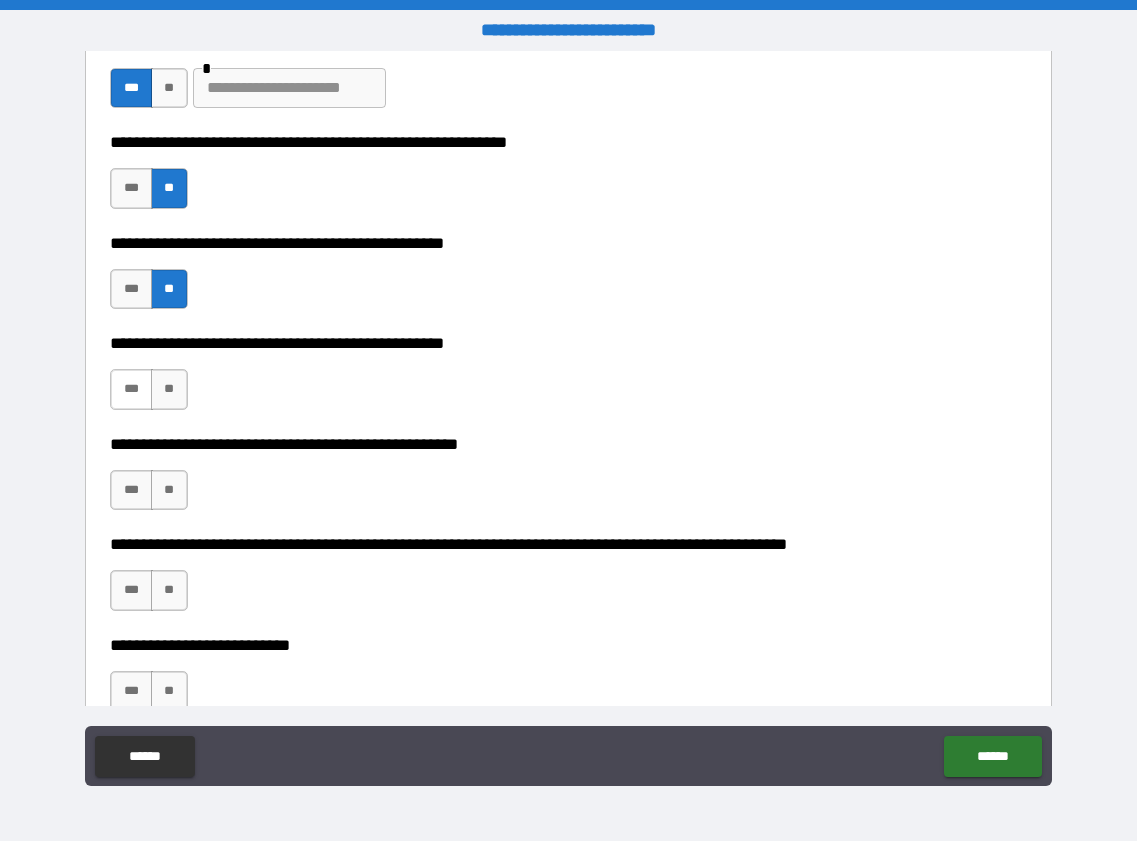 click on "***" at bounding box center (131, 389) 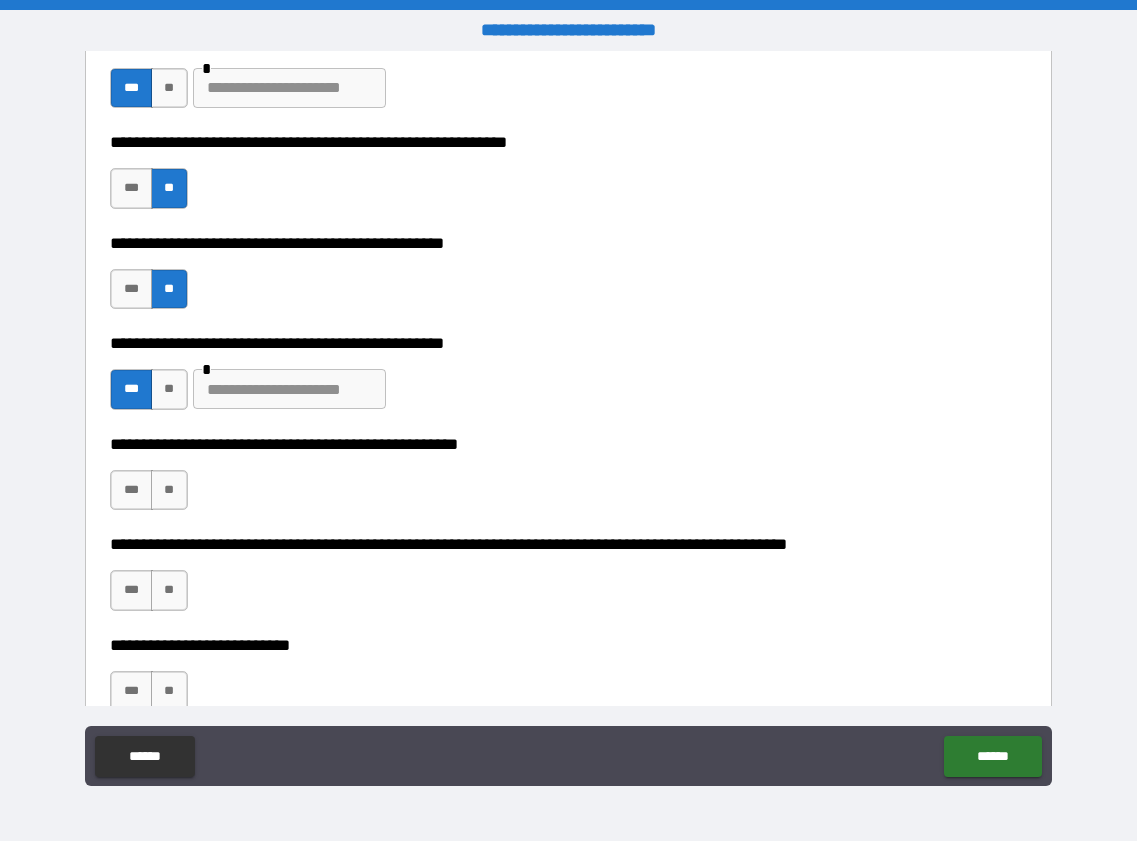 click at bounding box center [289, 389] 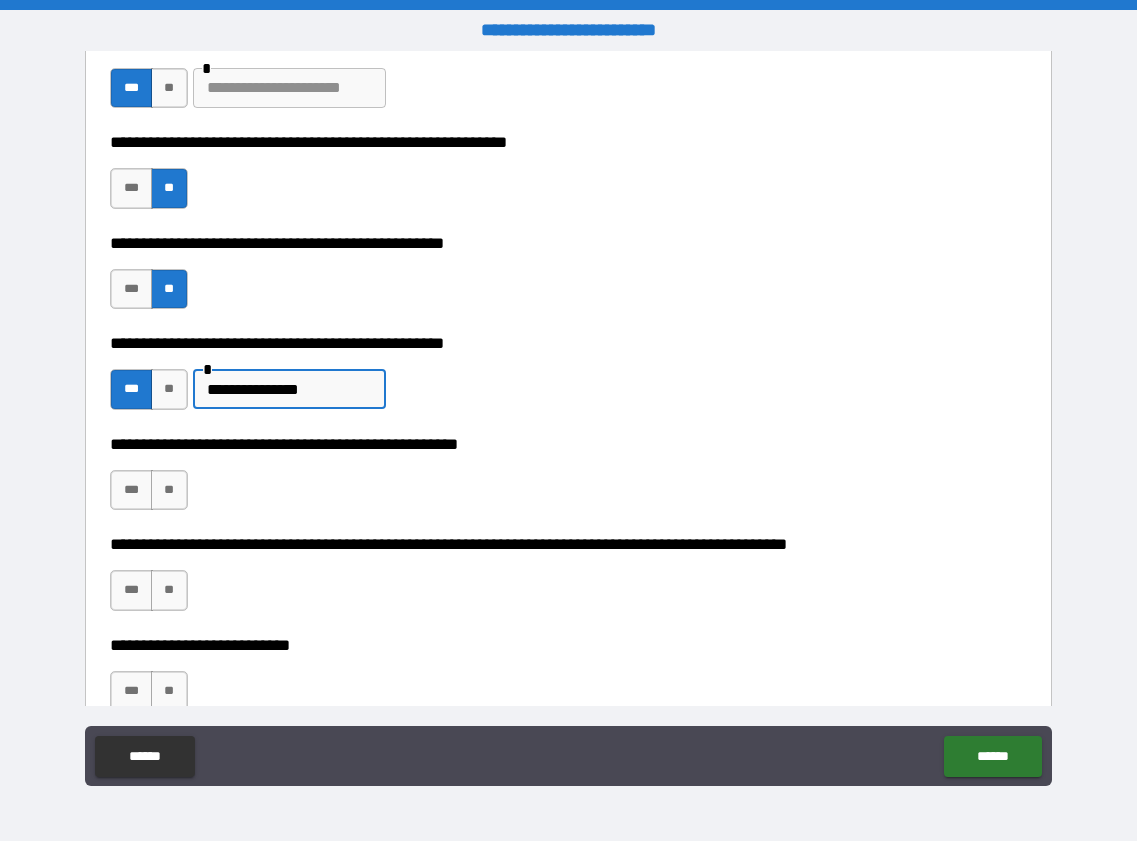 click on "**********" at bounding box center (289, 389) 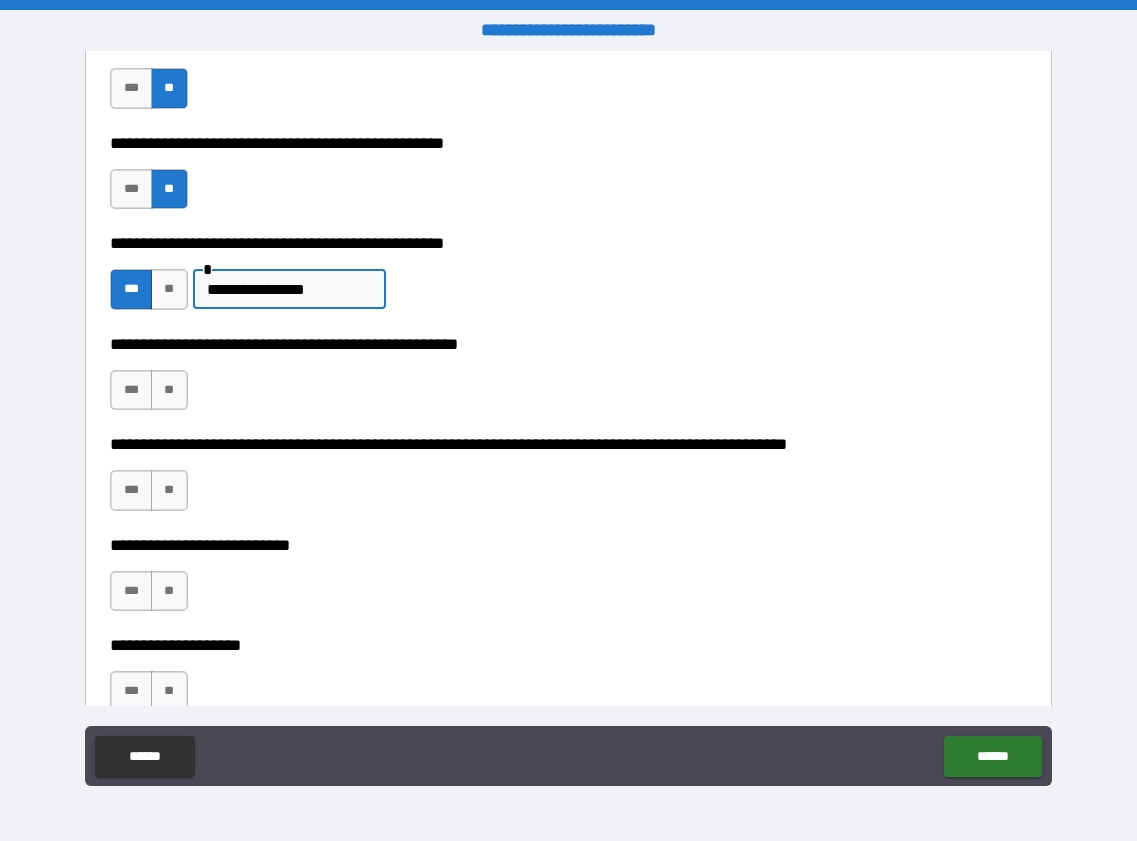 scroll, scrollTop: 700, scrollLeft: 0, axis: vertical 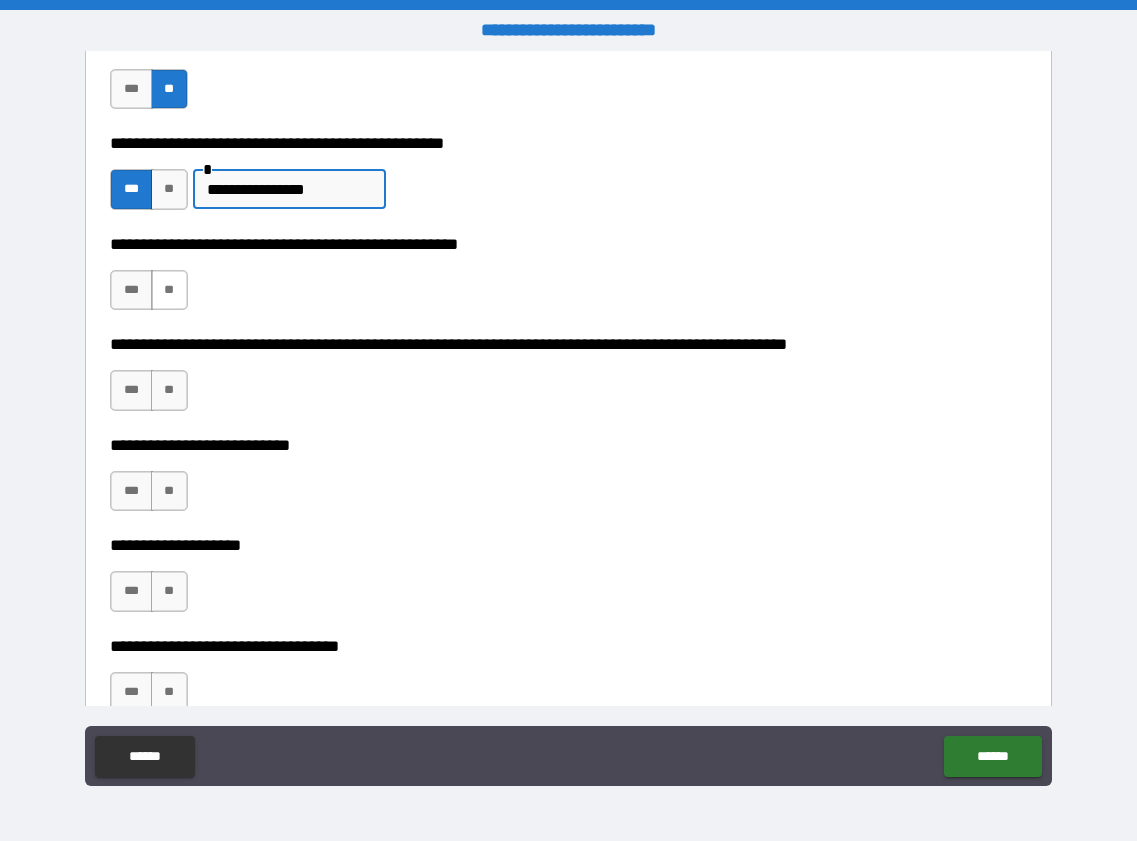 type on "**********" 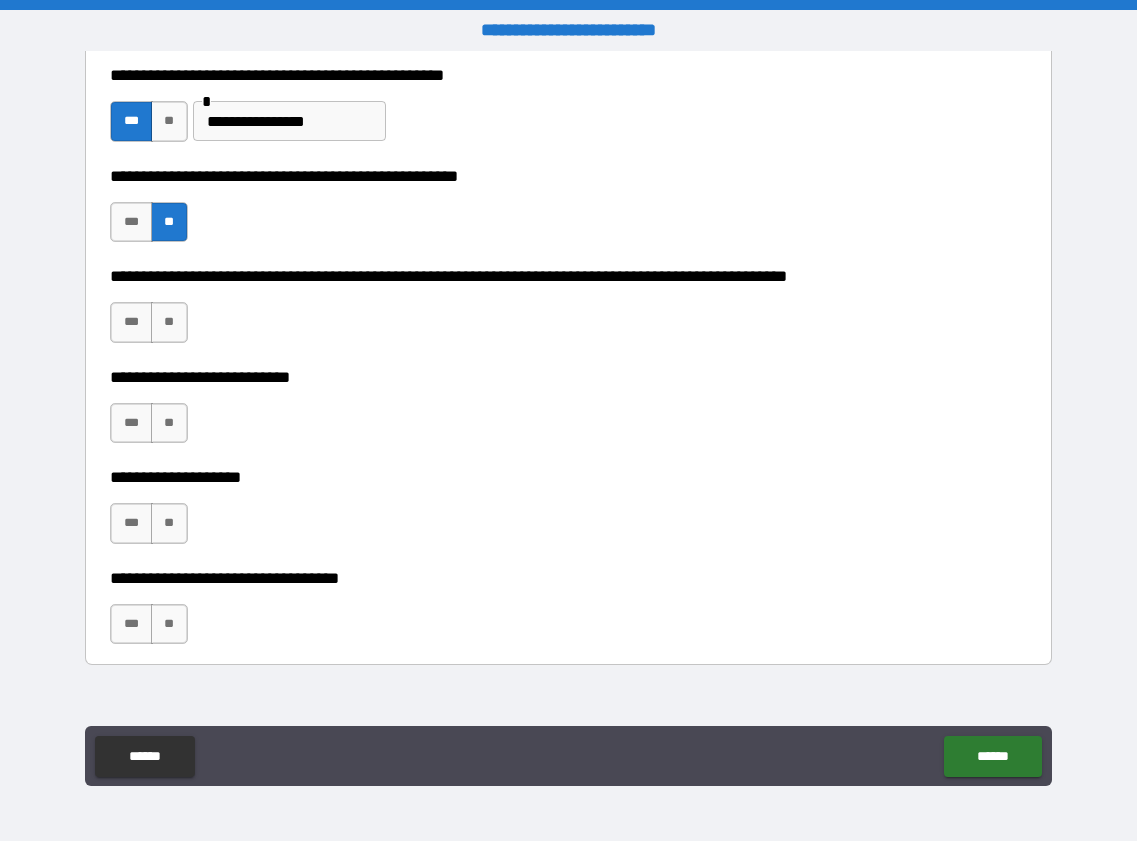 scroll, scrollTop: 800, scrollLeft: 0, axis: vertical 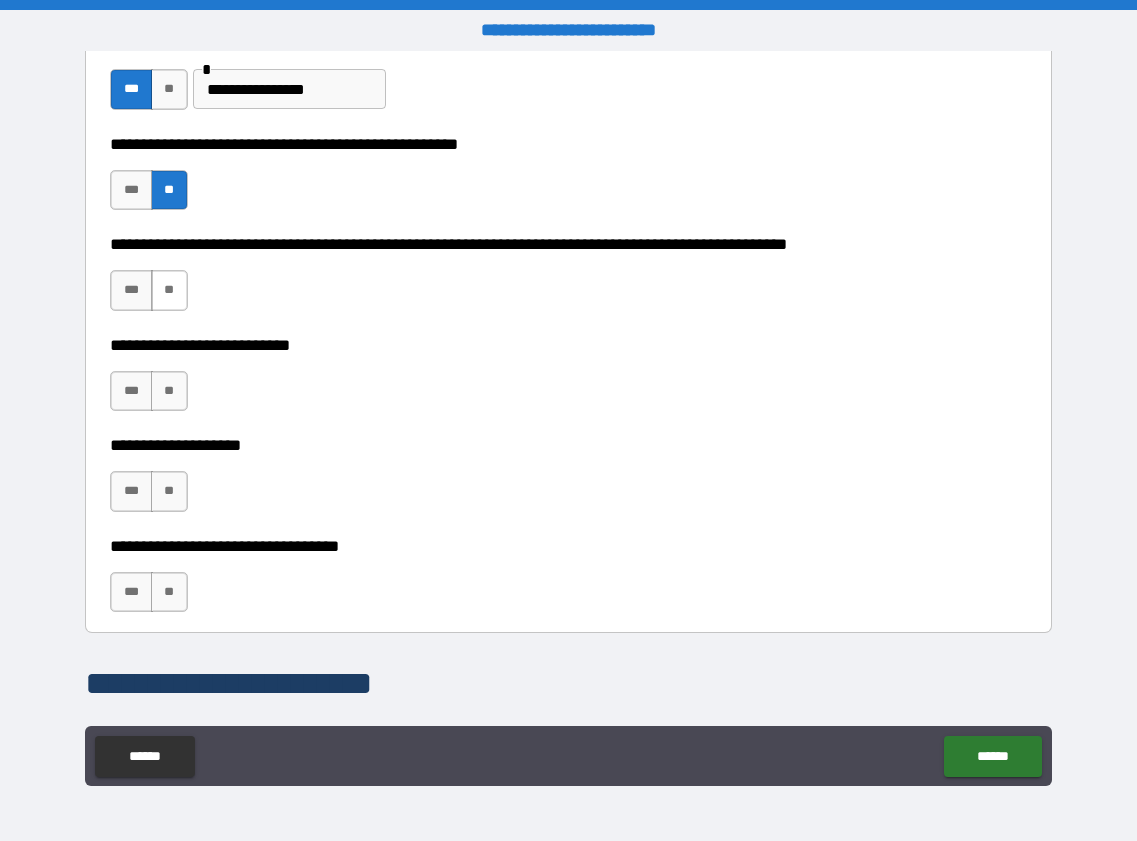 click on "**" at bounding box center (169, 290) 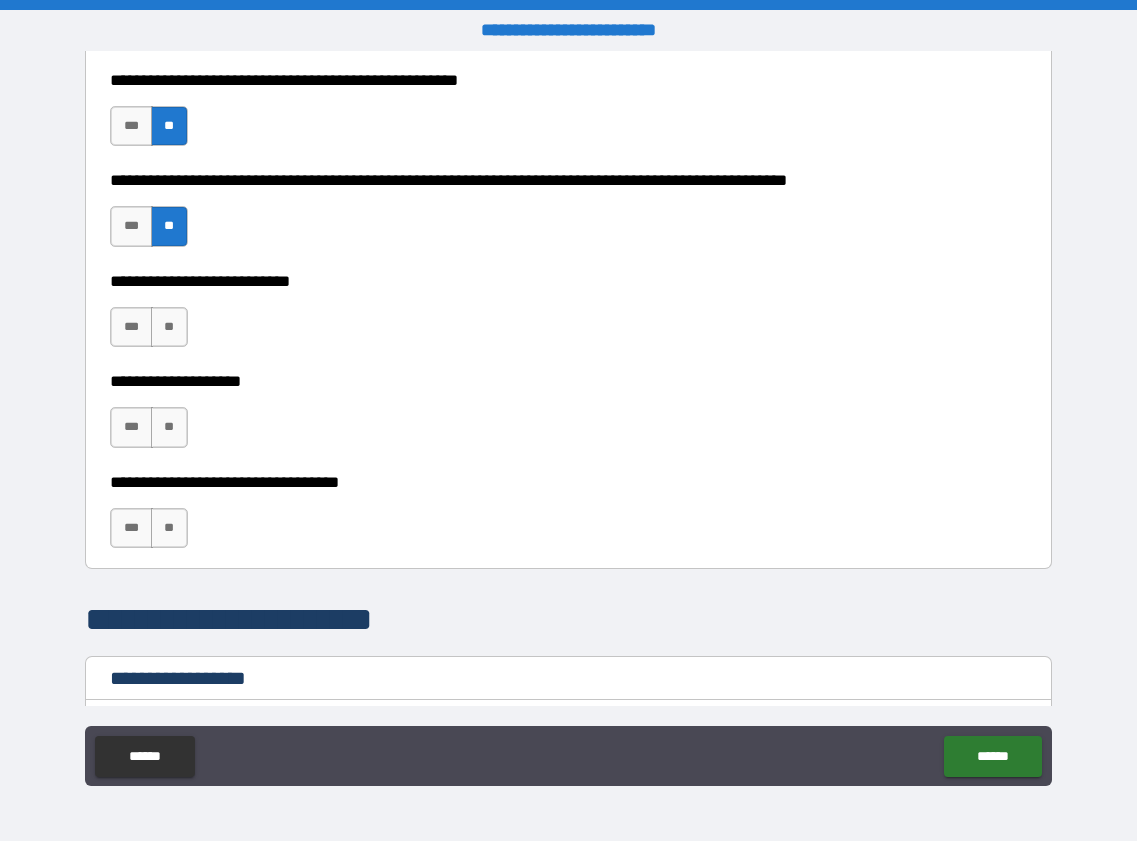 scroll, scrollTop: 900, scrollLeft: 0, axis: vertical 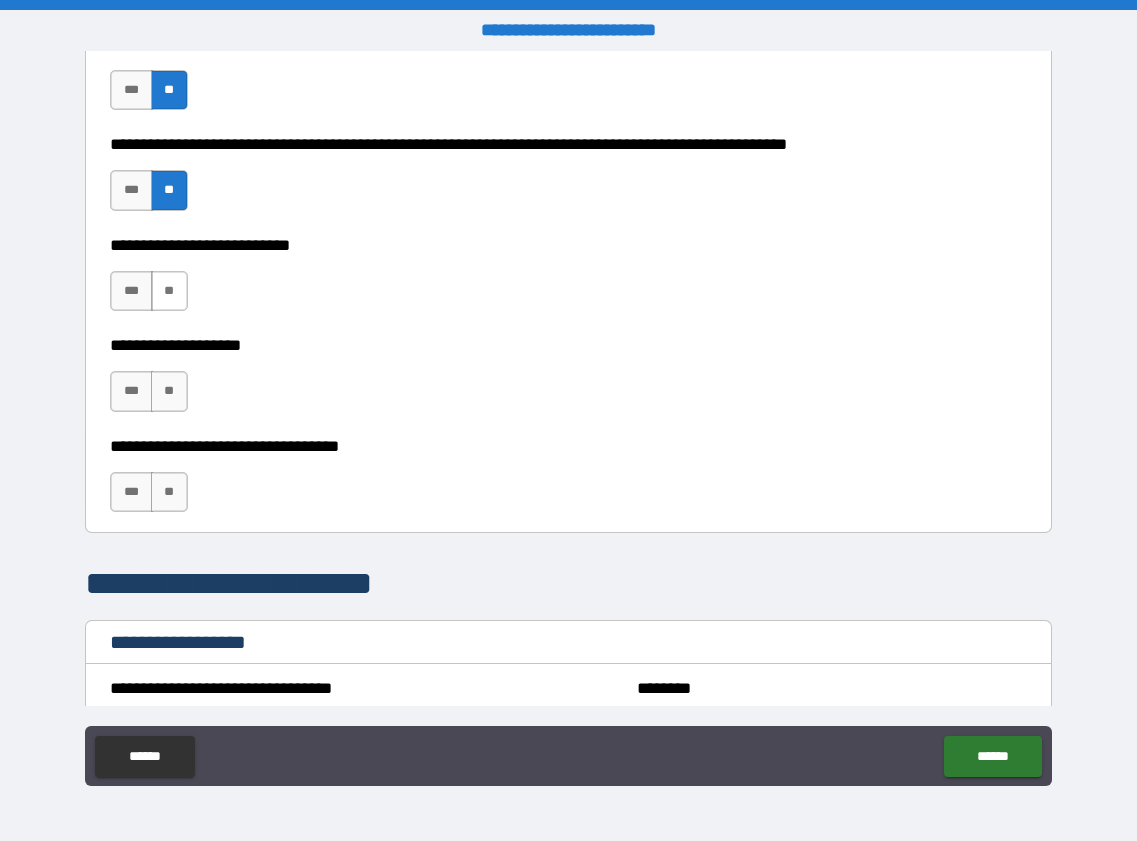 click on "**" at bounding box center [169, 291] 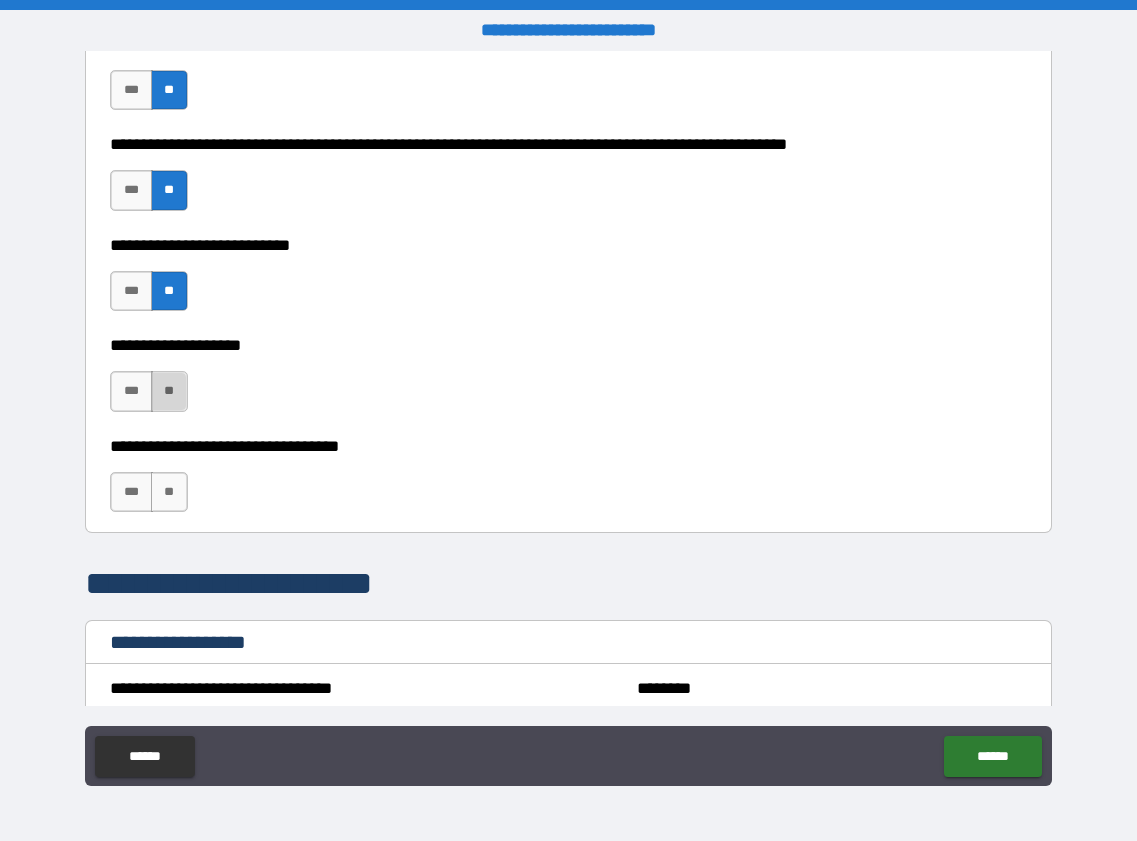 click on "**" at bounding box center [169, 391] 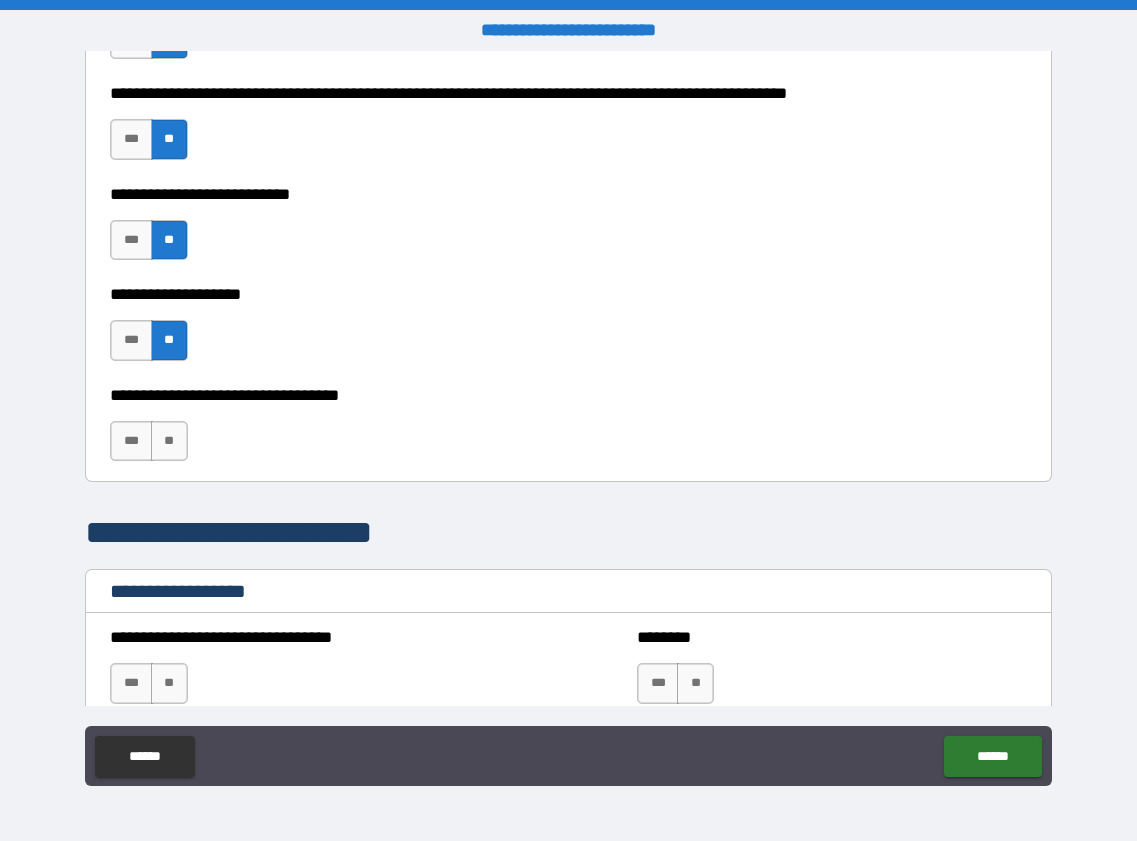 scroll, scrollTop: 1000, scrollLeft: 0, axis: vertical 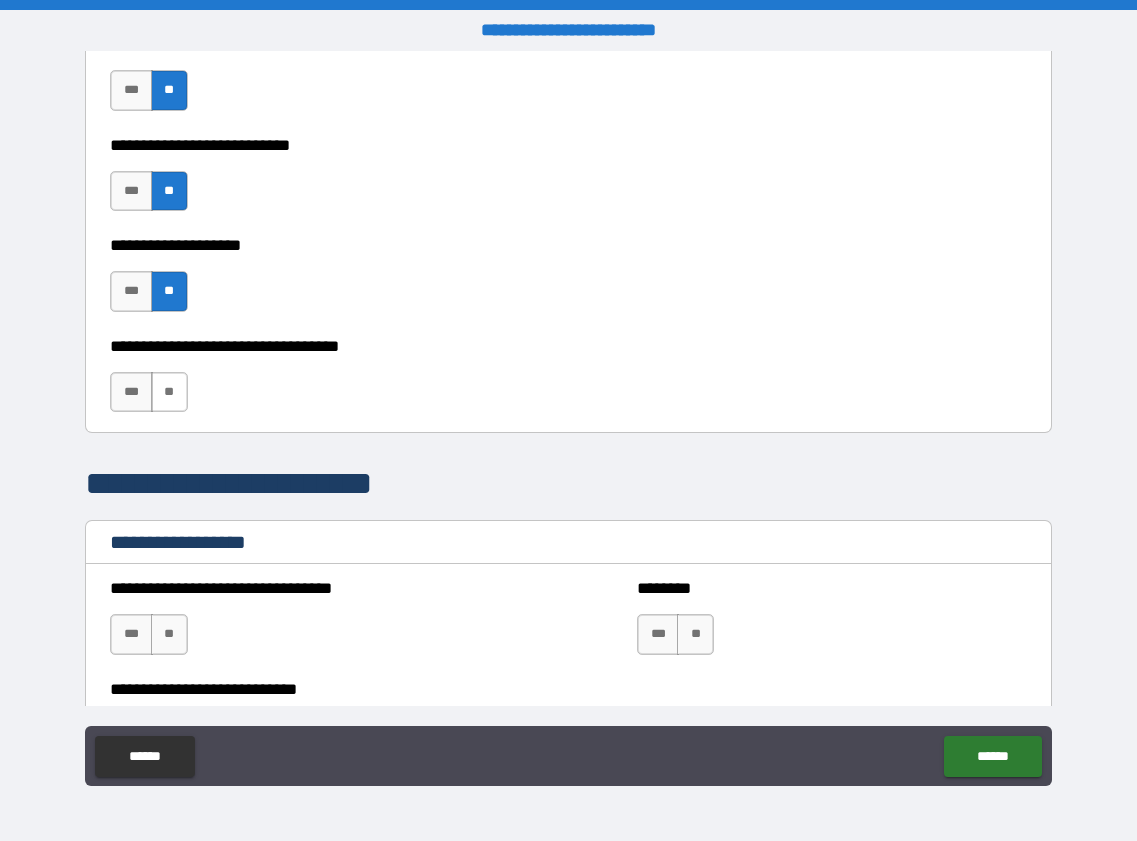 click on "**" at bounding box center [169, 392] 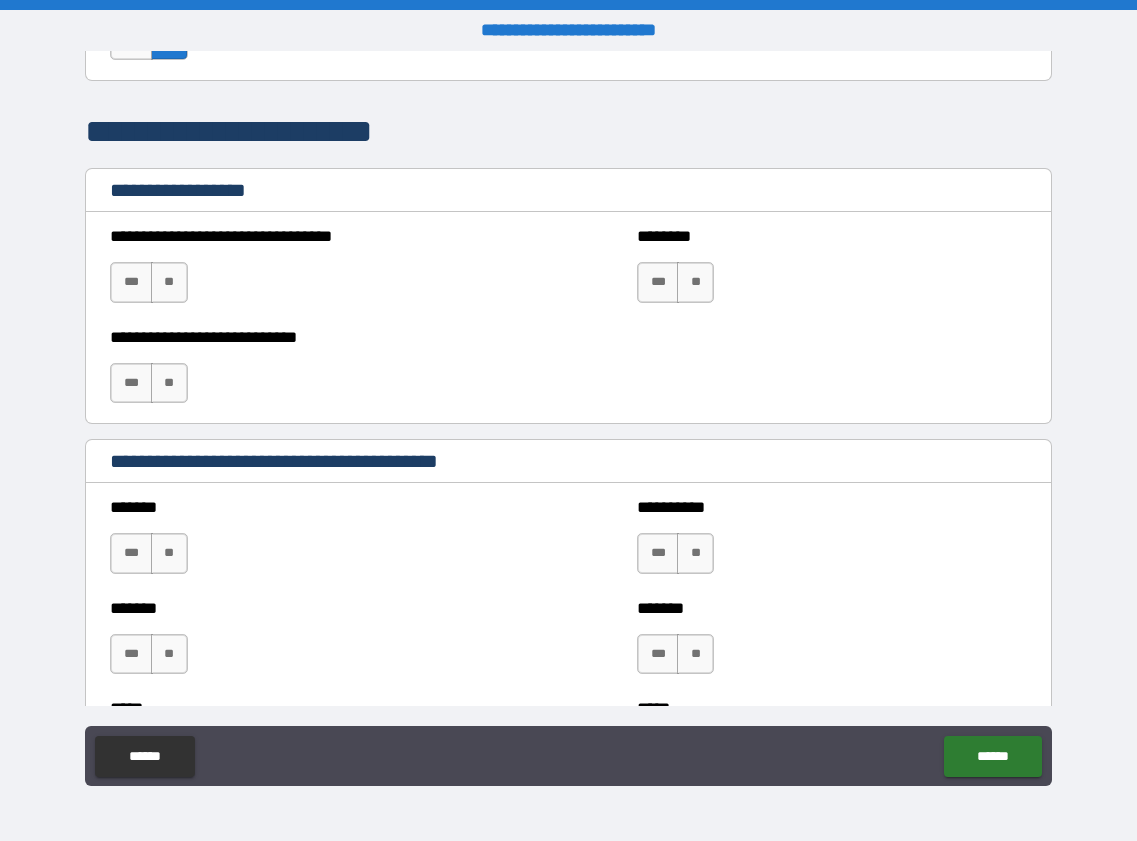 scroll, scrollTop: 1400, scrollLeft: 0, axis: vertical 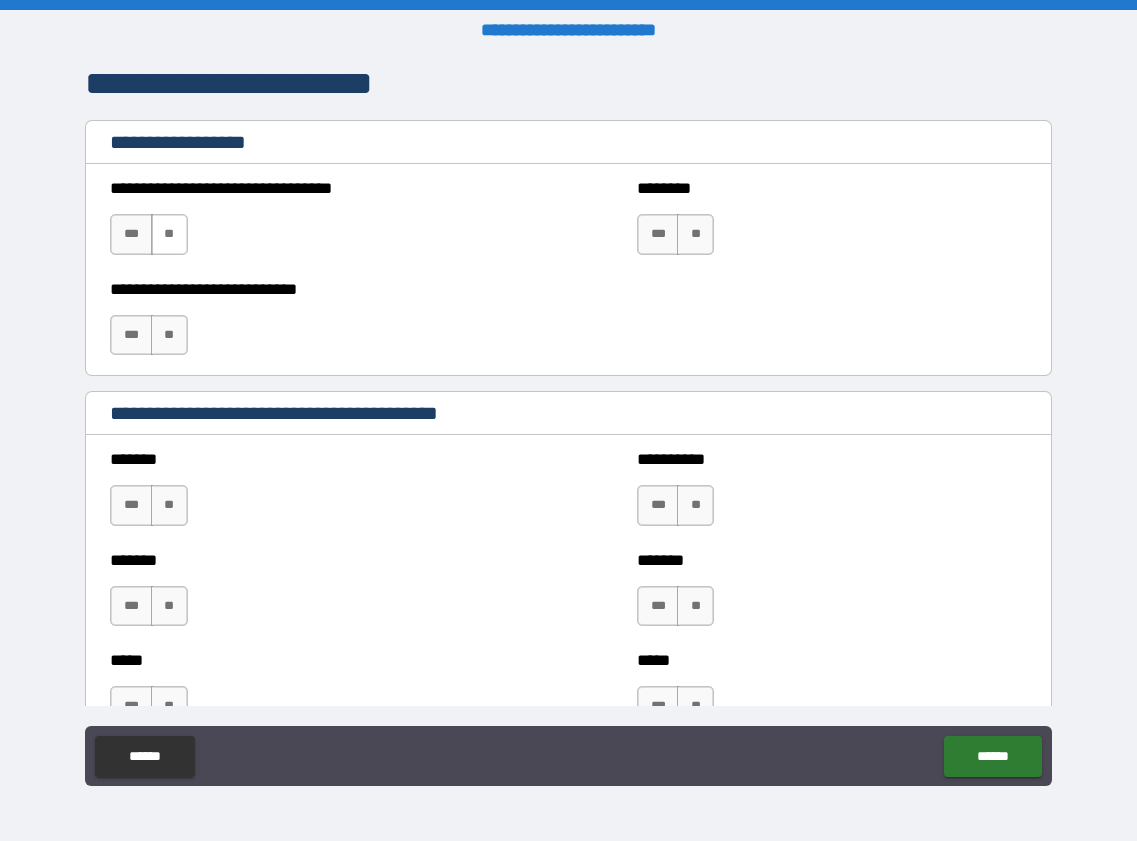 click on "**" at bounding box center (169, 234) 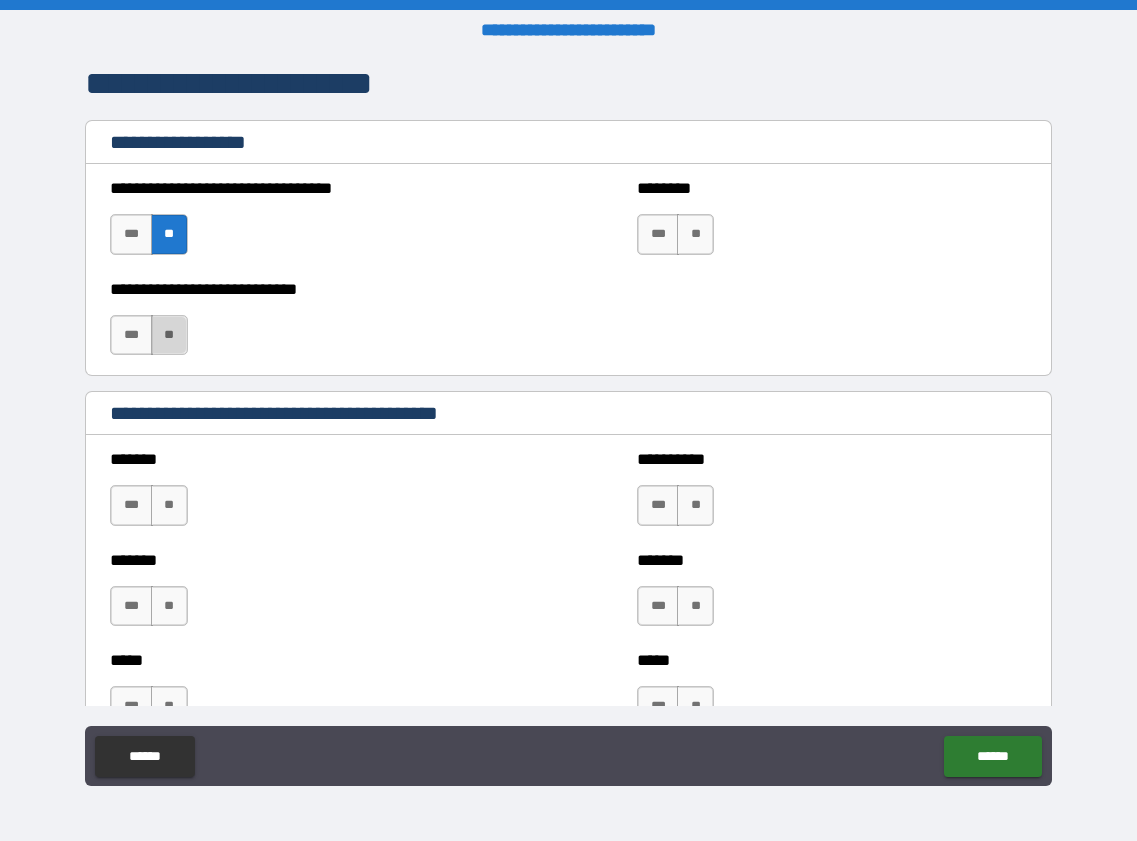 click on "**" at bounding box center (169, 335) 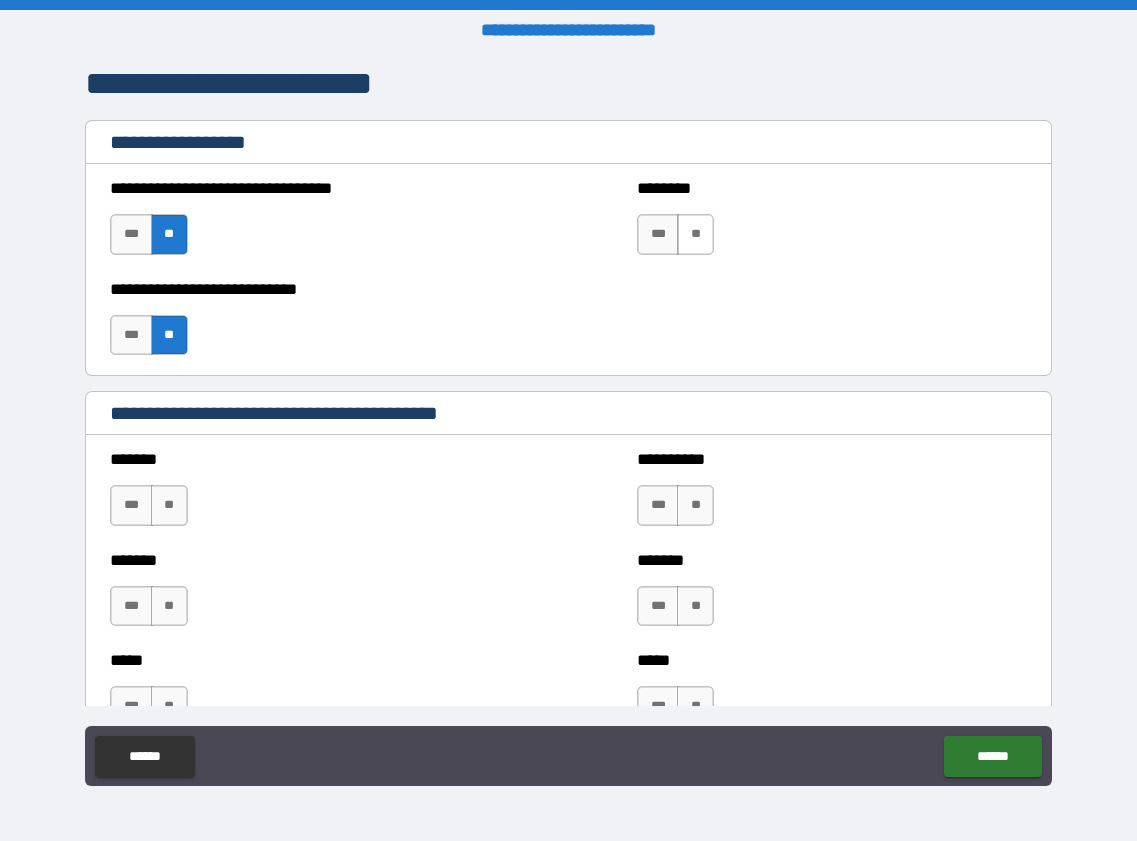 click on "**" at bounding box center [695, 234] 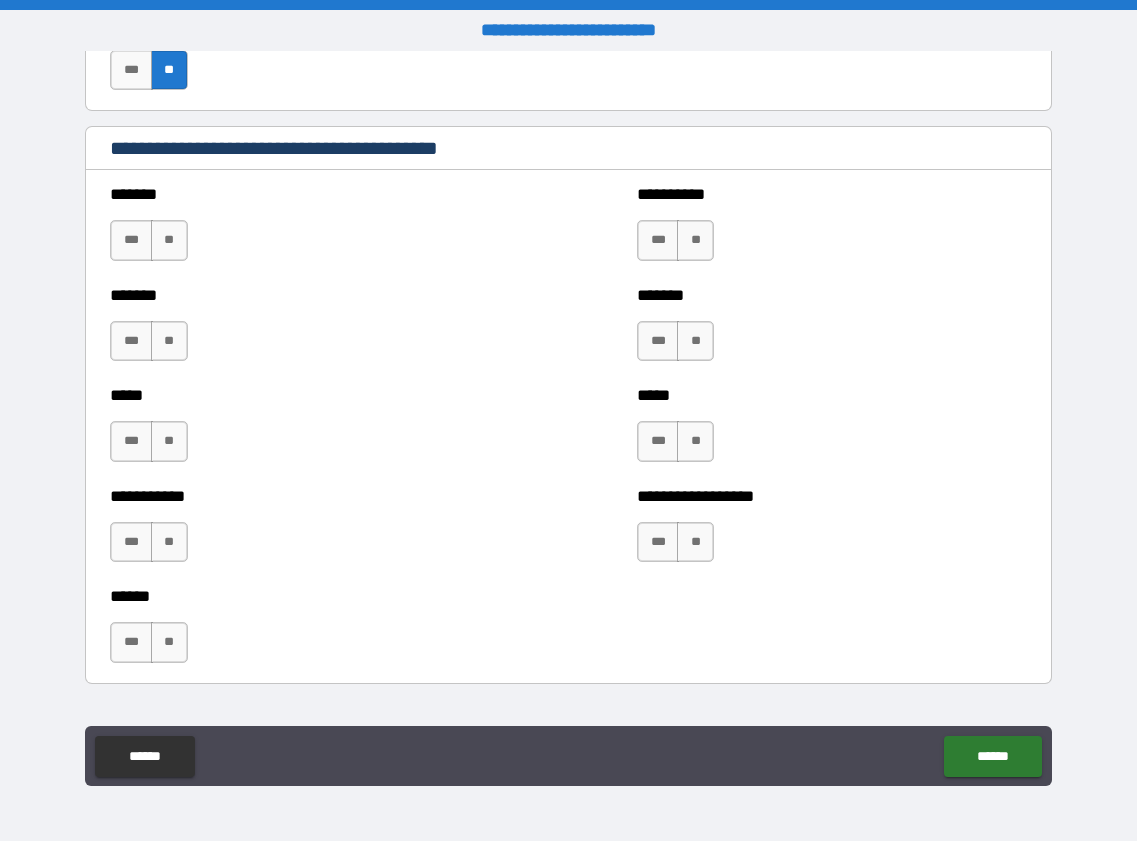 scroll, scrollTop: 1700, scrollLeft: 0, axis: vertical 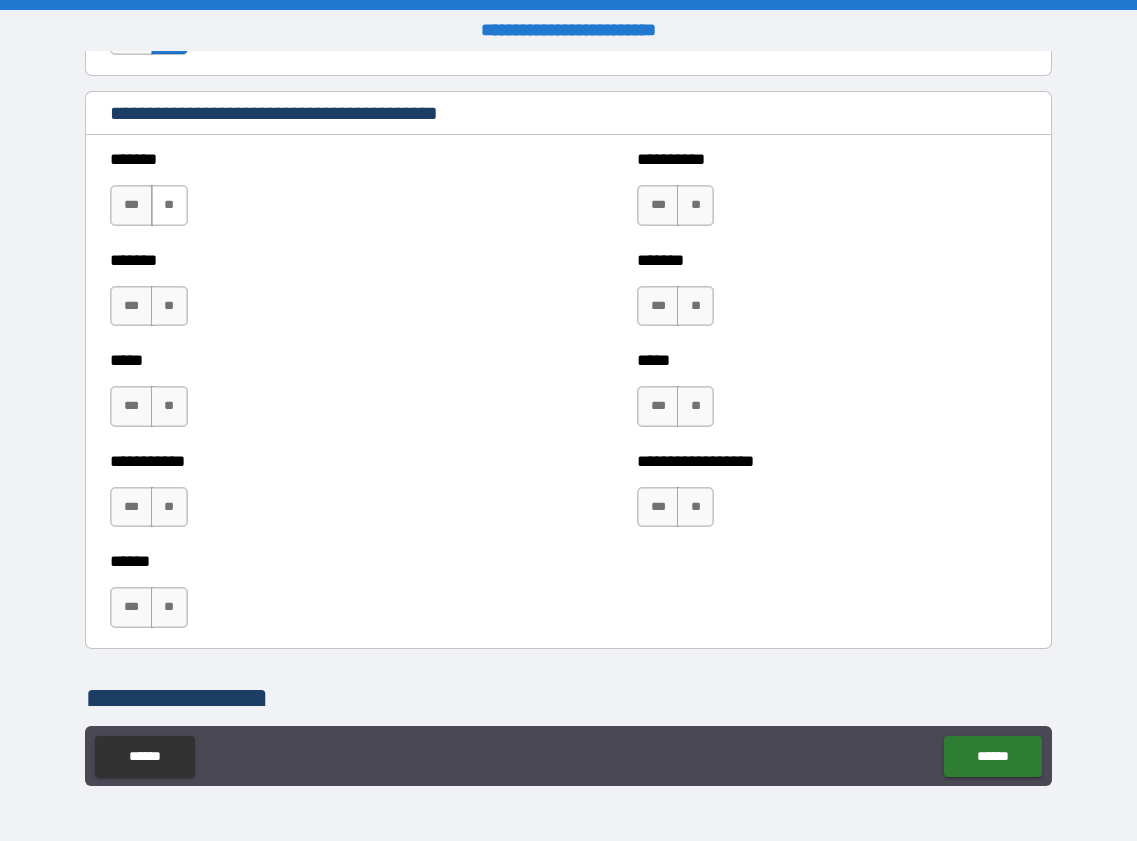 click on "**" at bounding box center [169, 205] 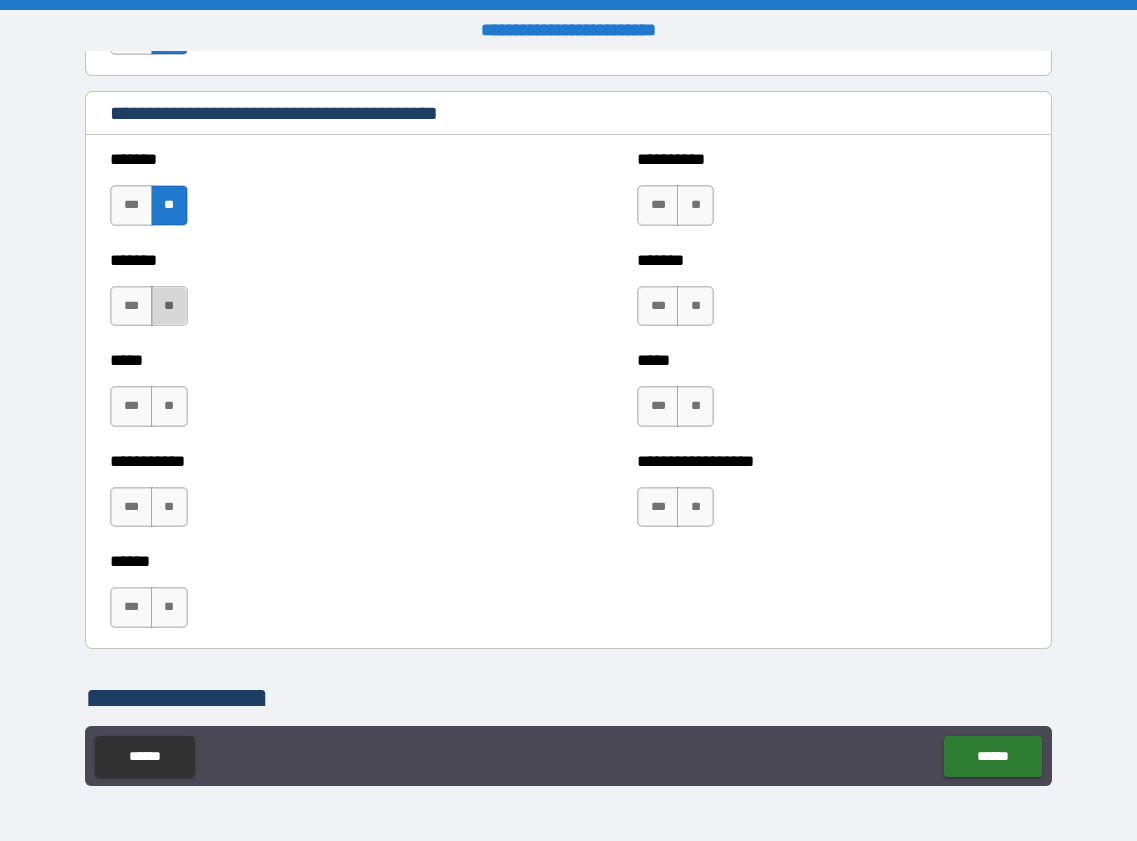 click on "**" at bounding box center (169, 306) 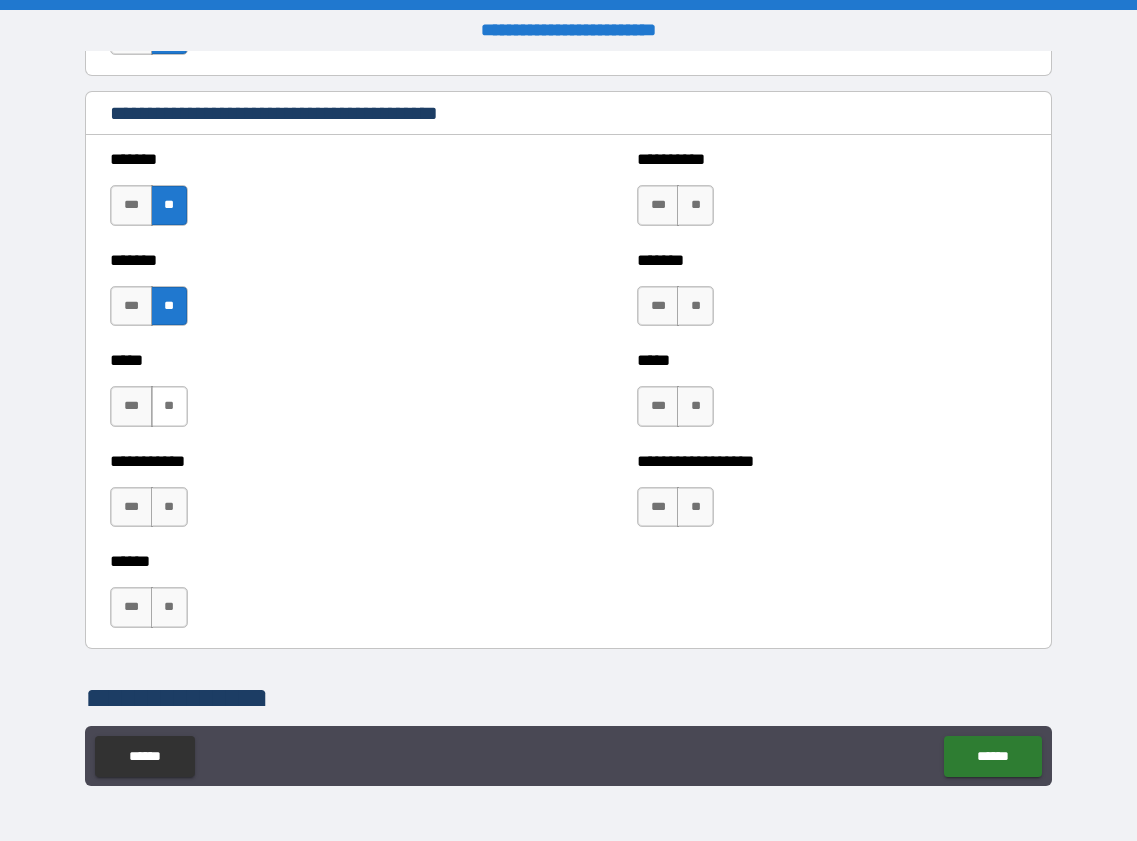 click on "**" at bounding box center (169, 406) 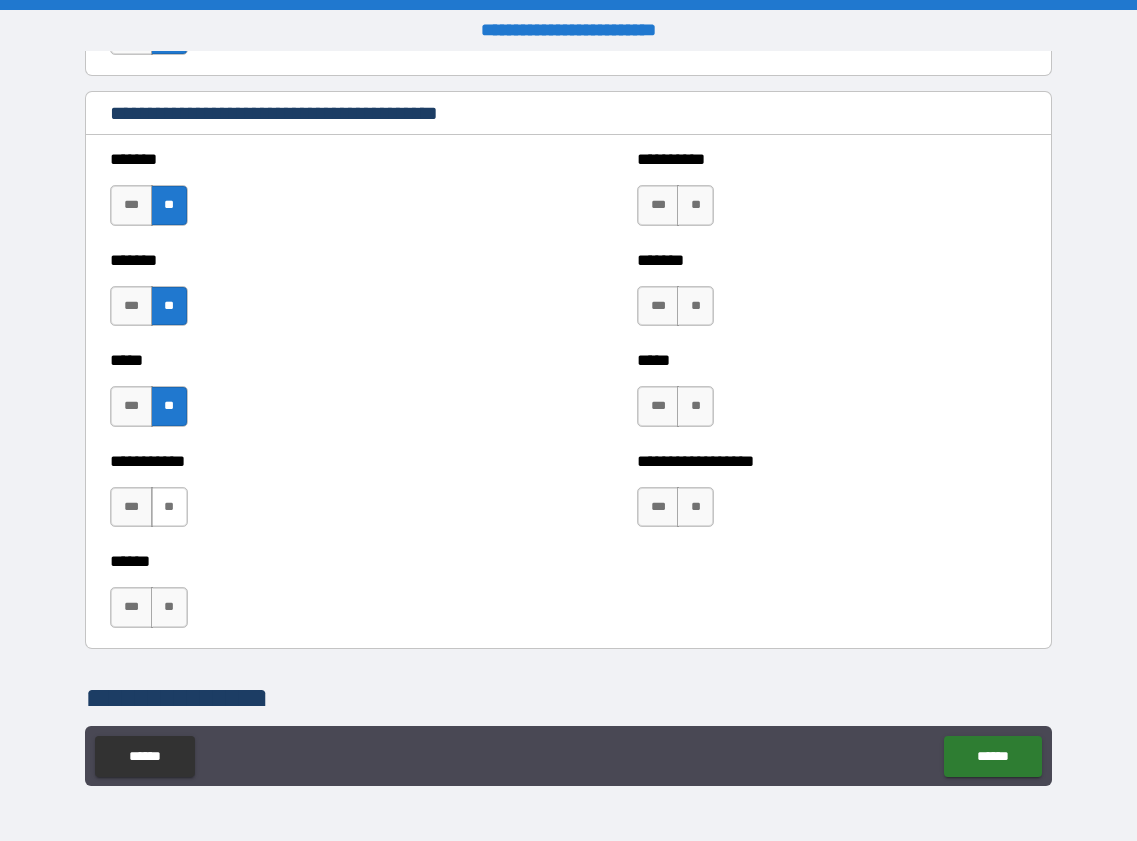 click on "**" at bounding box center (169, 507) 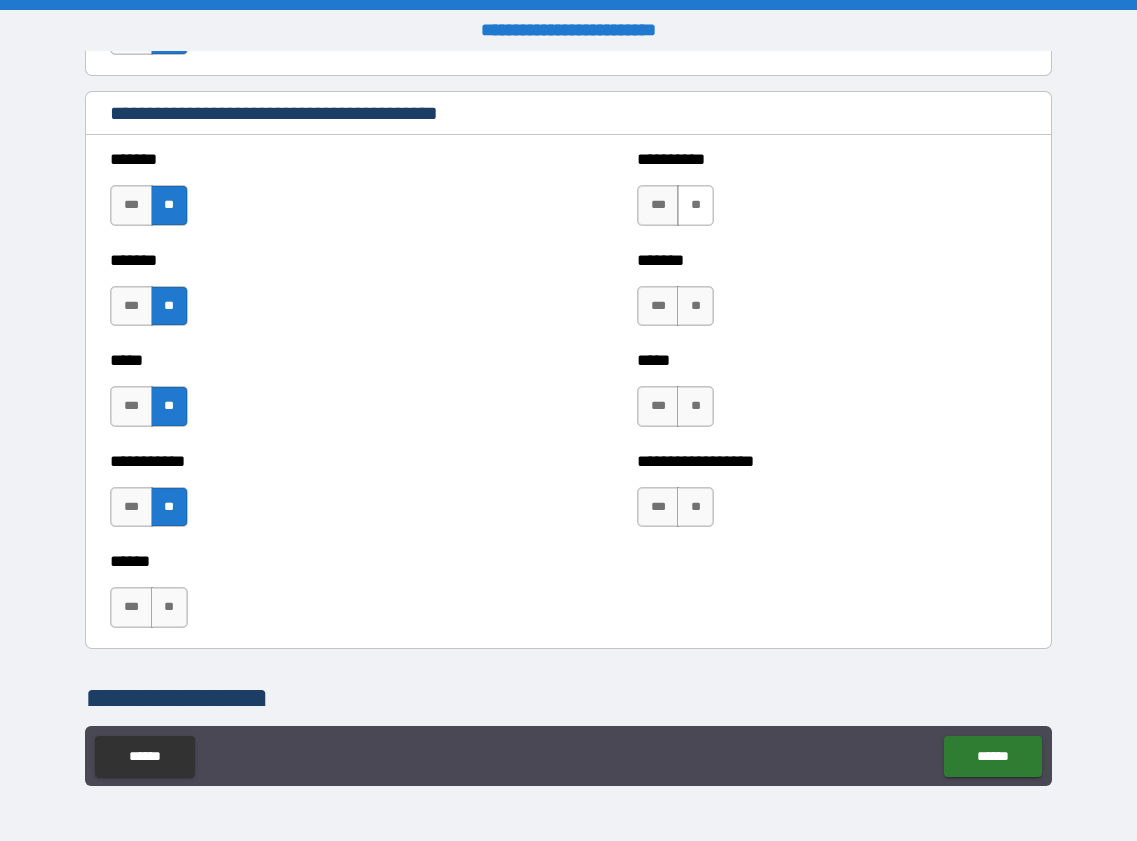 click on "**" at bounding box center [695, 205] 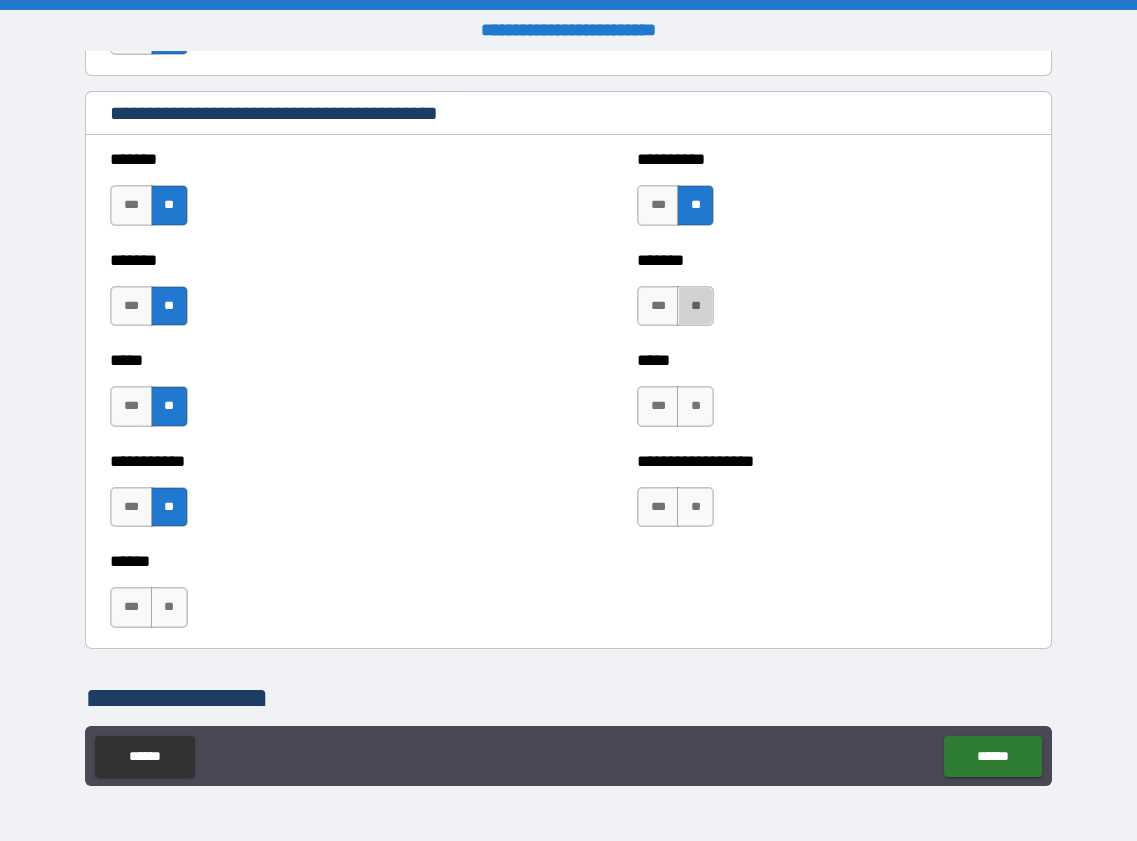 drag, startPoint x: 690, startPoint y: 304, endPoint x: 689, endPoint y: 375, distance: 71.00704 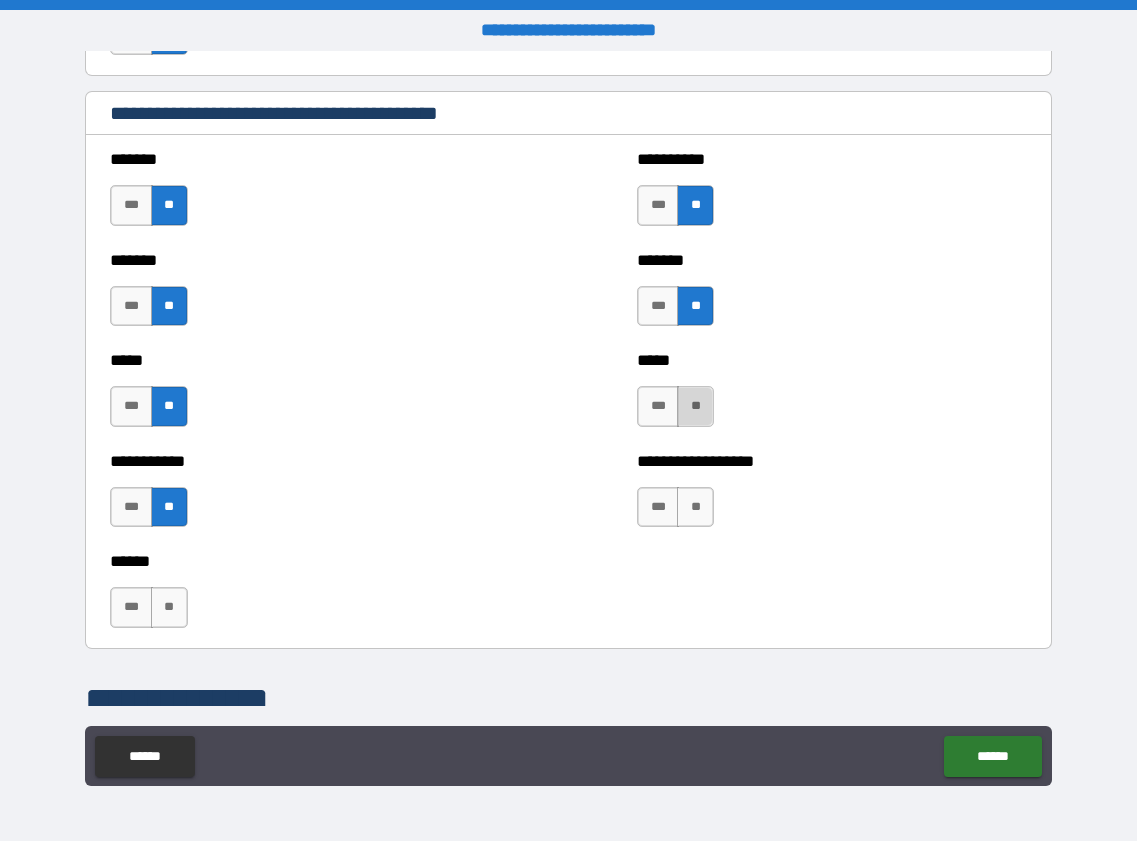 click on "**" at bounding box center [695, 406] 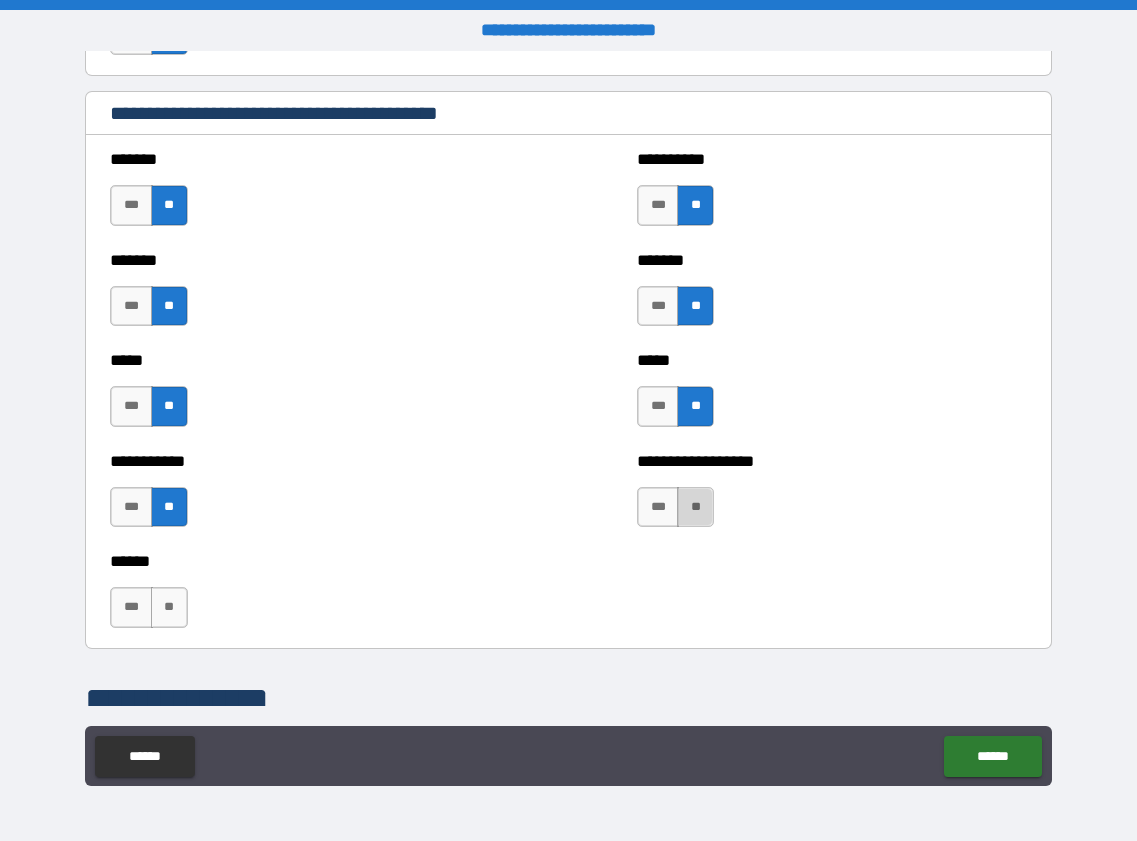 click on "**" at bounding box center (695, 507) 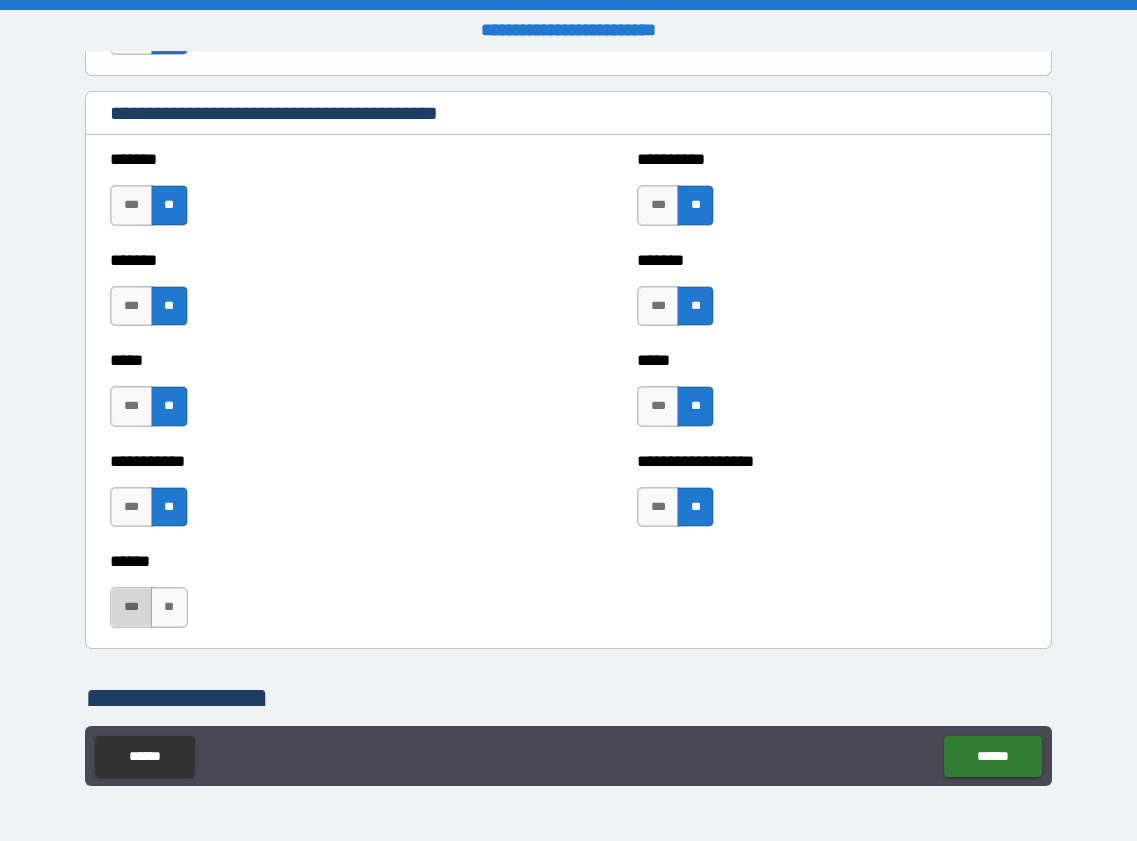 click on "***" at bounding box center (131, 607) 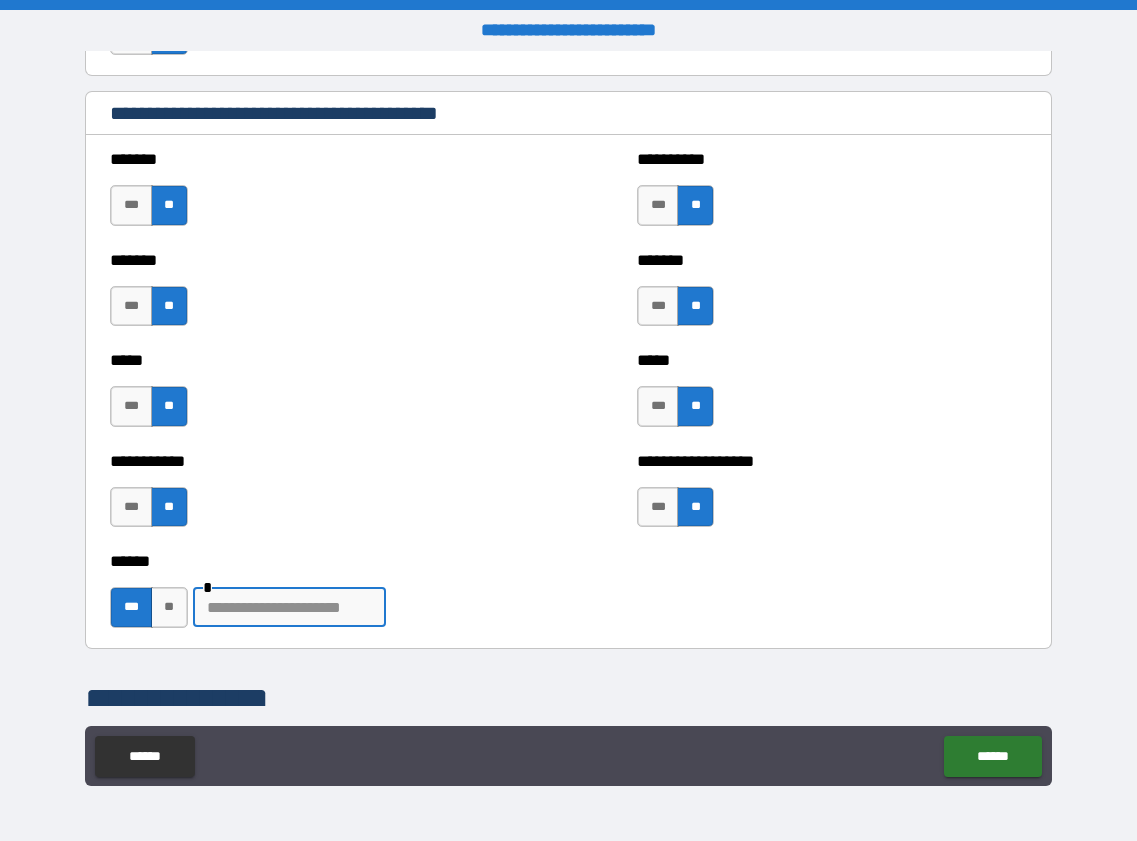 click at bounding box center (289, 607) 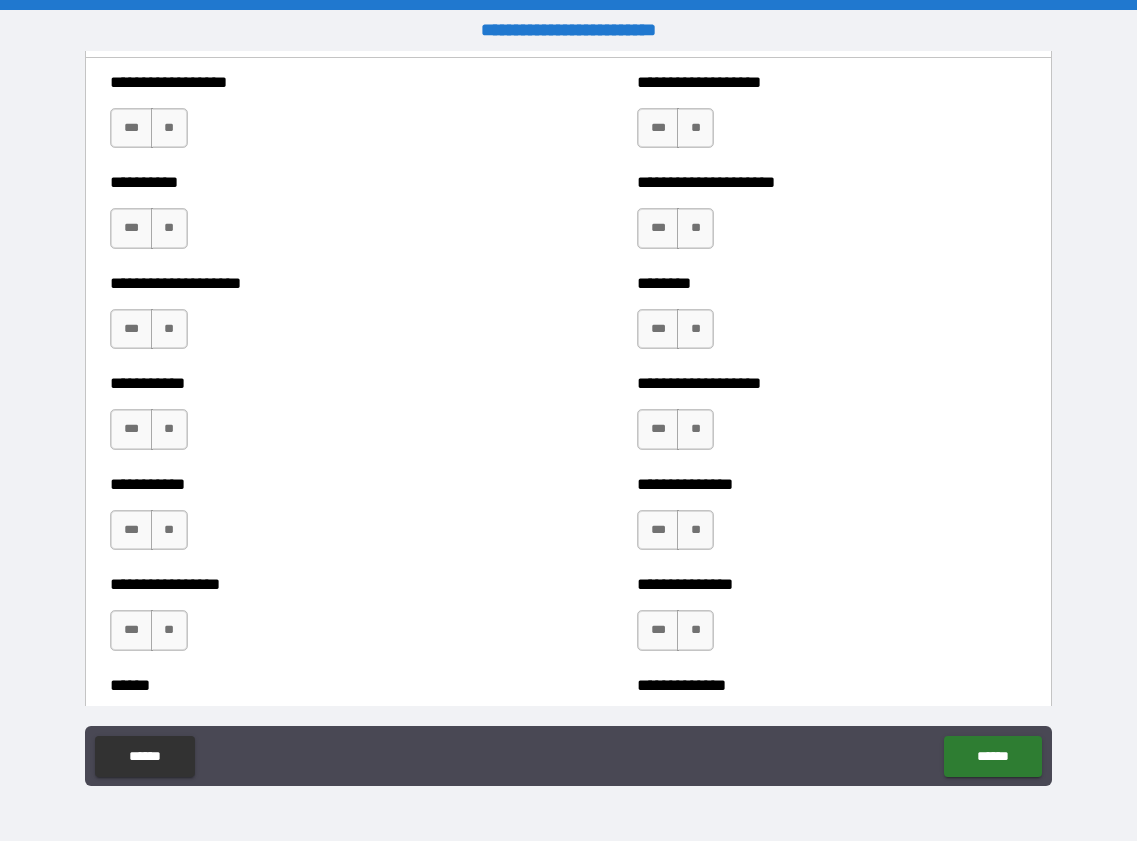 scroll, scrollTop: 2400, scrollLeft: 0, axis: vertical 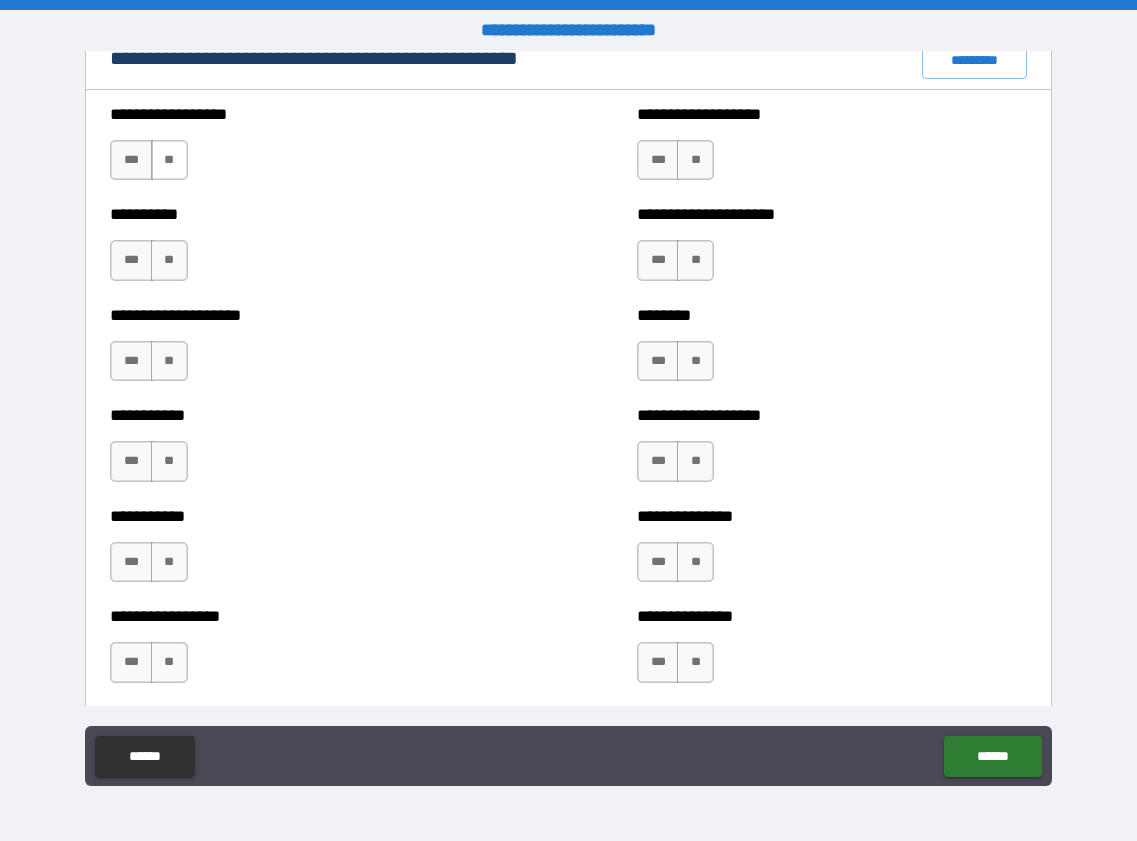 type on "*******" 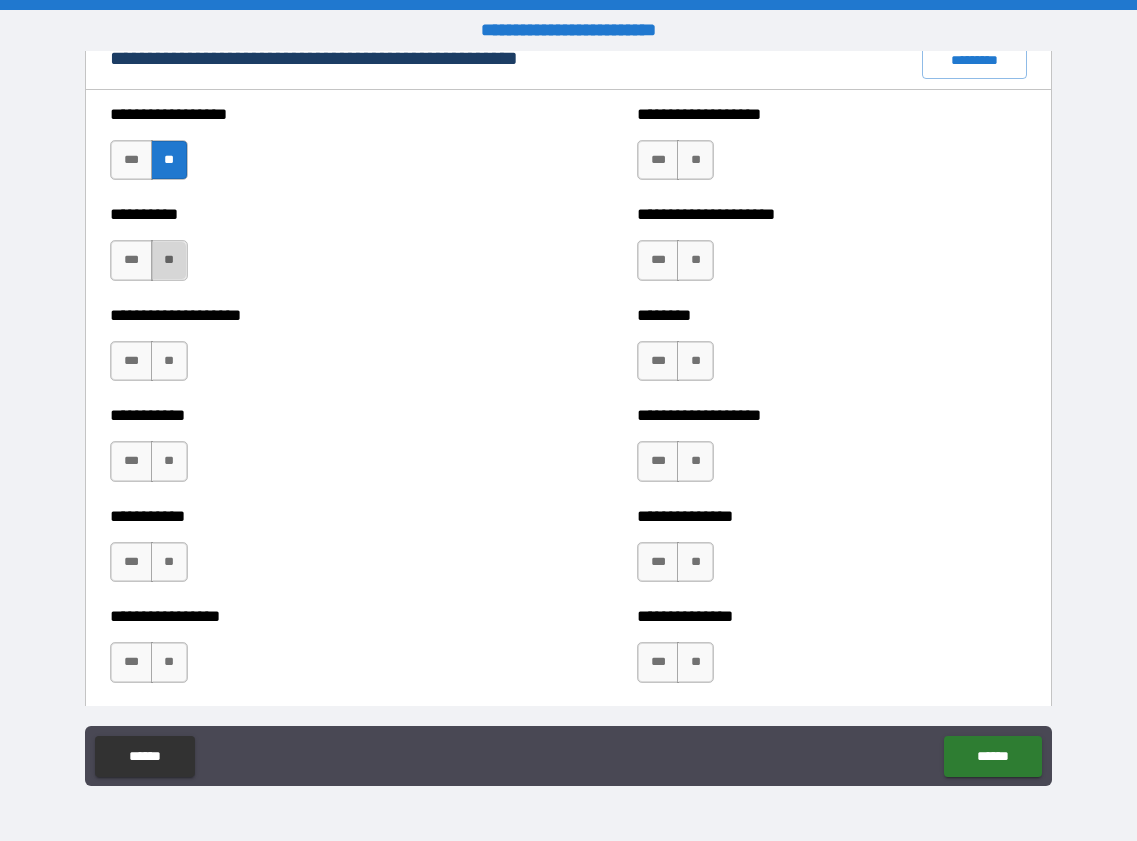click on "**" at bounding box center (169, 260) 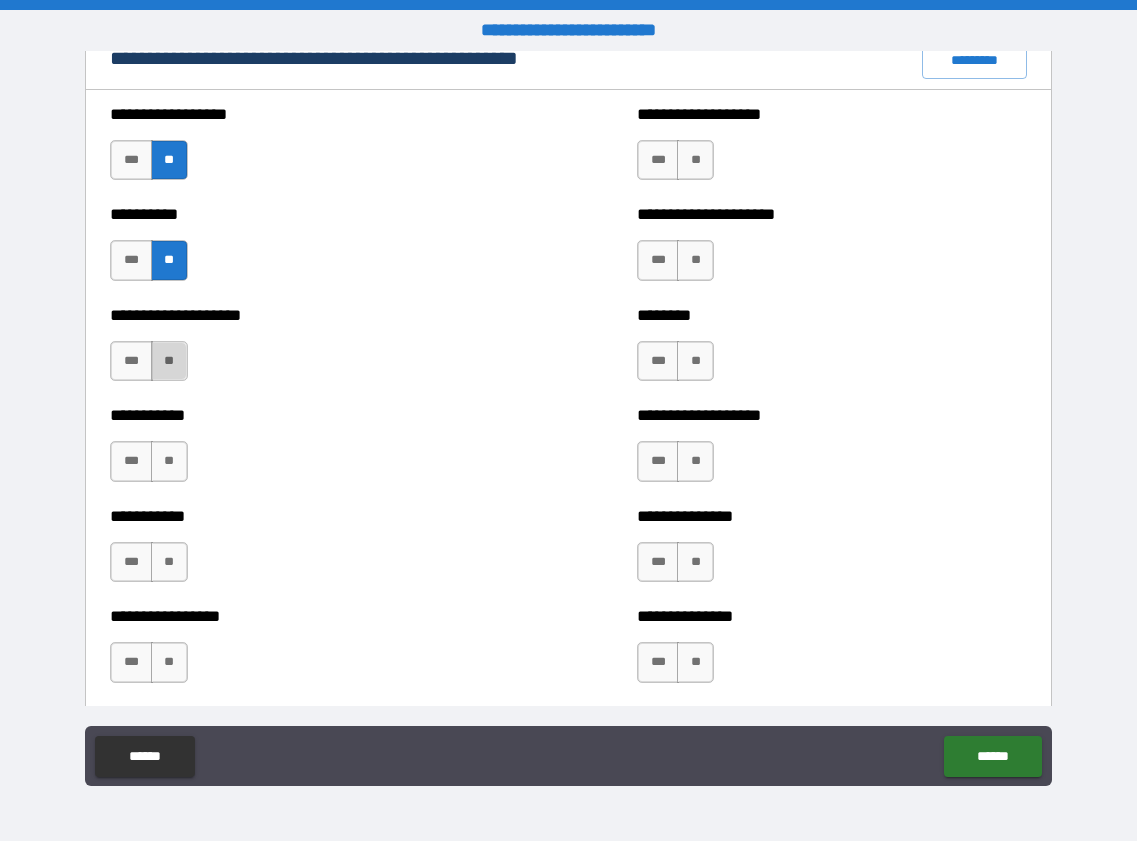 click on "**" at bounding box center (169, 361) 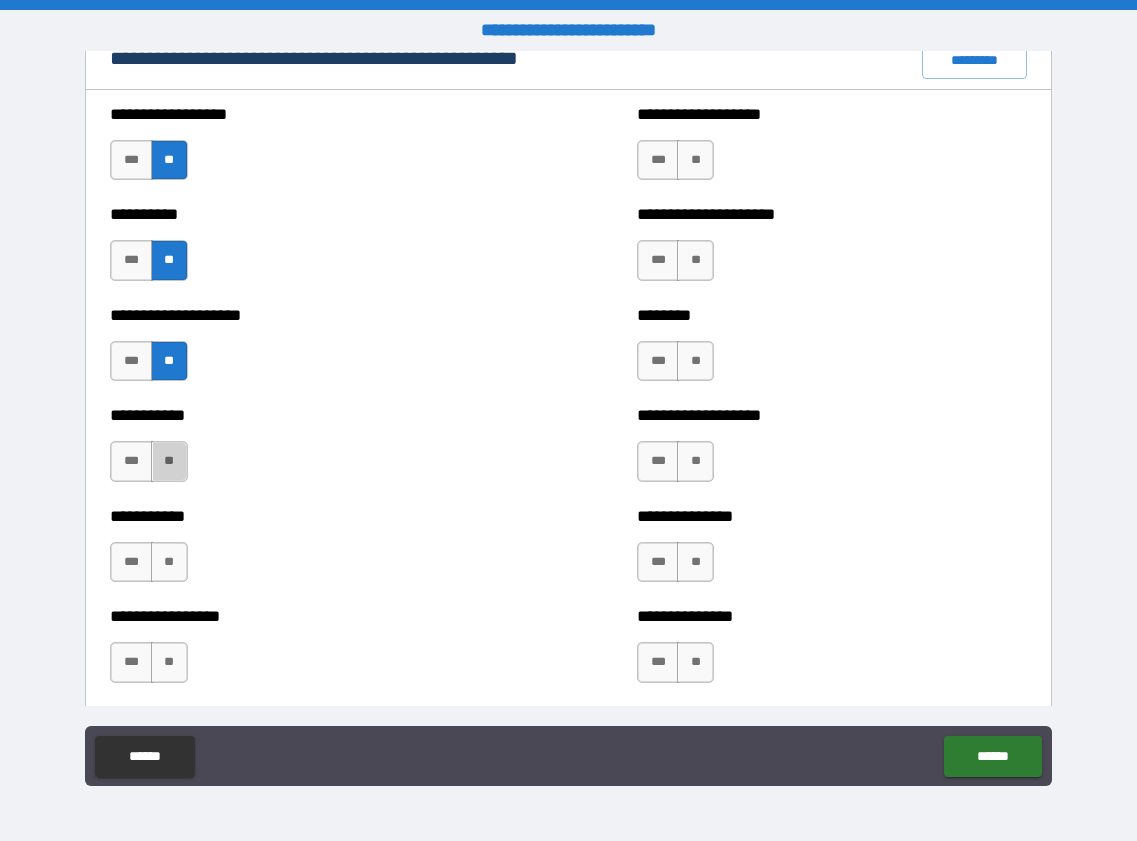 drag, startPoint x: 172, startPoint y: 462, endPoint x: 169, endPoint y: 492, distance: 30.149628 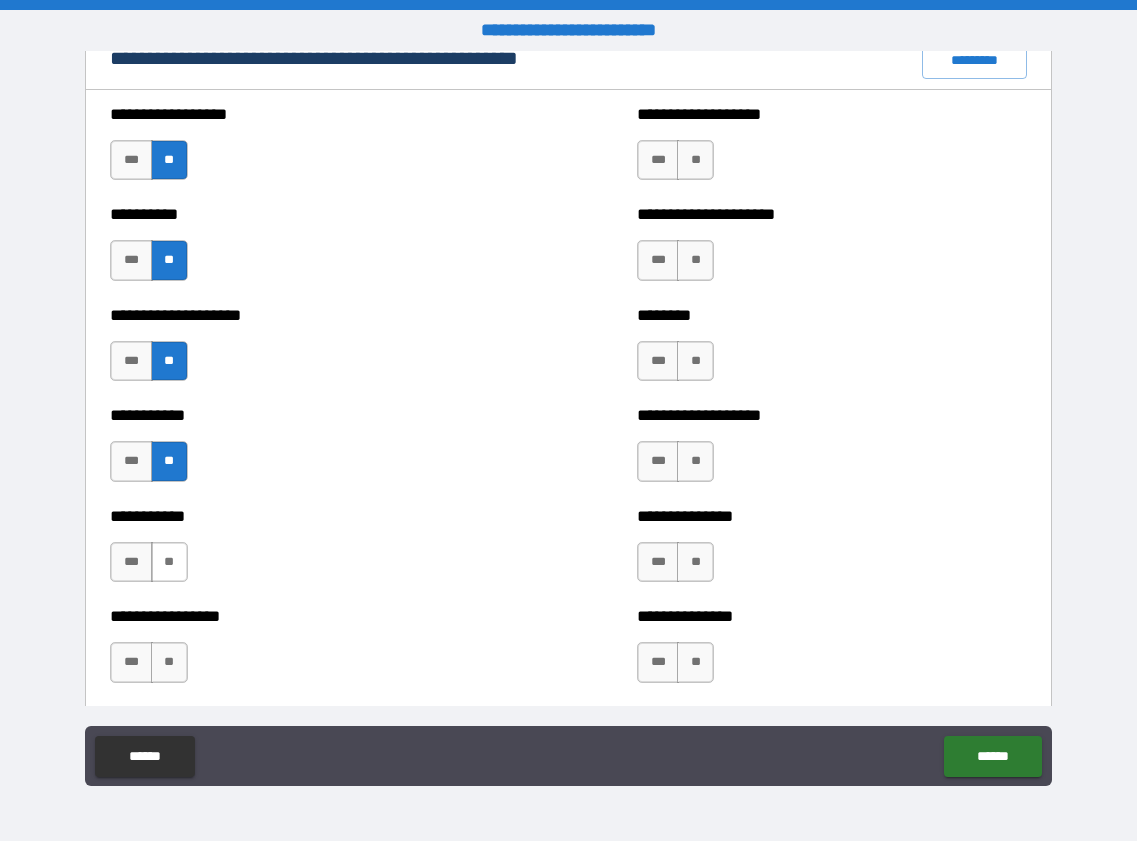 click on "**" at bounding box center [169, 562] 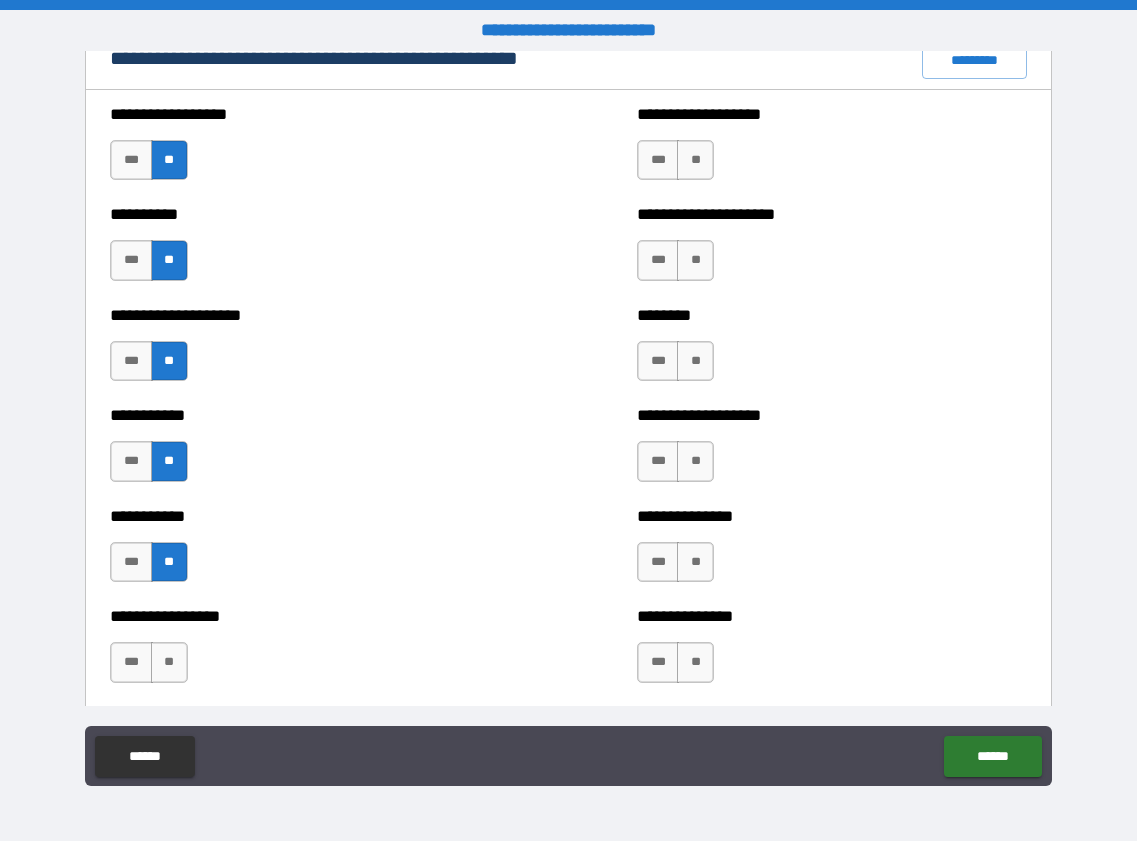 click on "**" at bounding box center [169, 662] 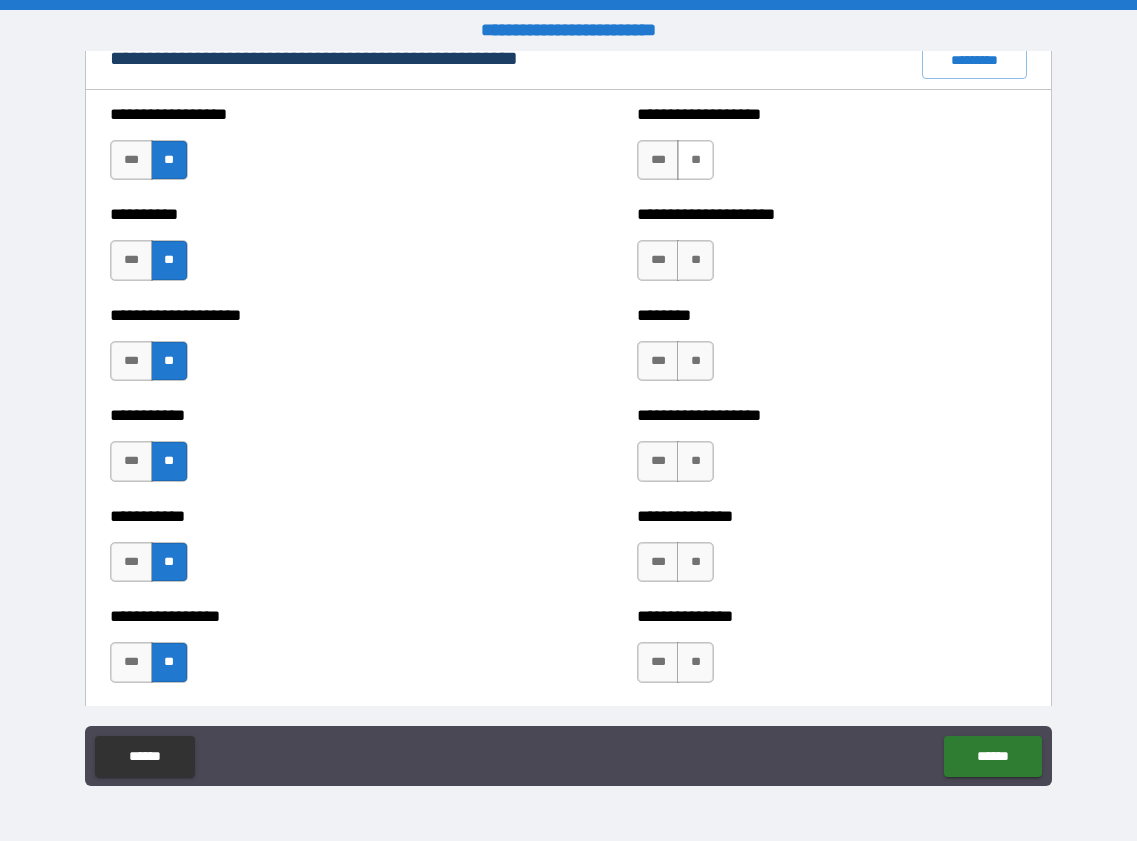 click on "**" at bounding box center [695, 160] 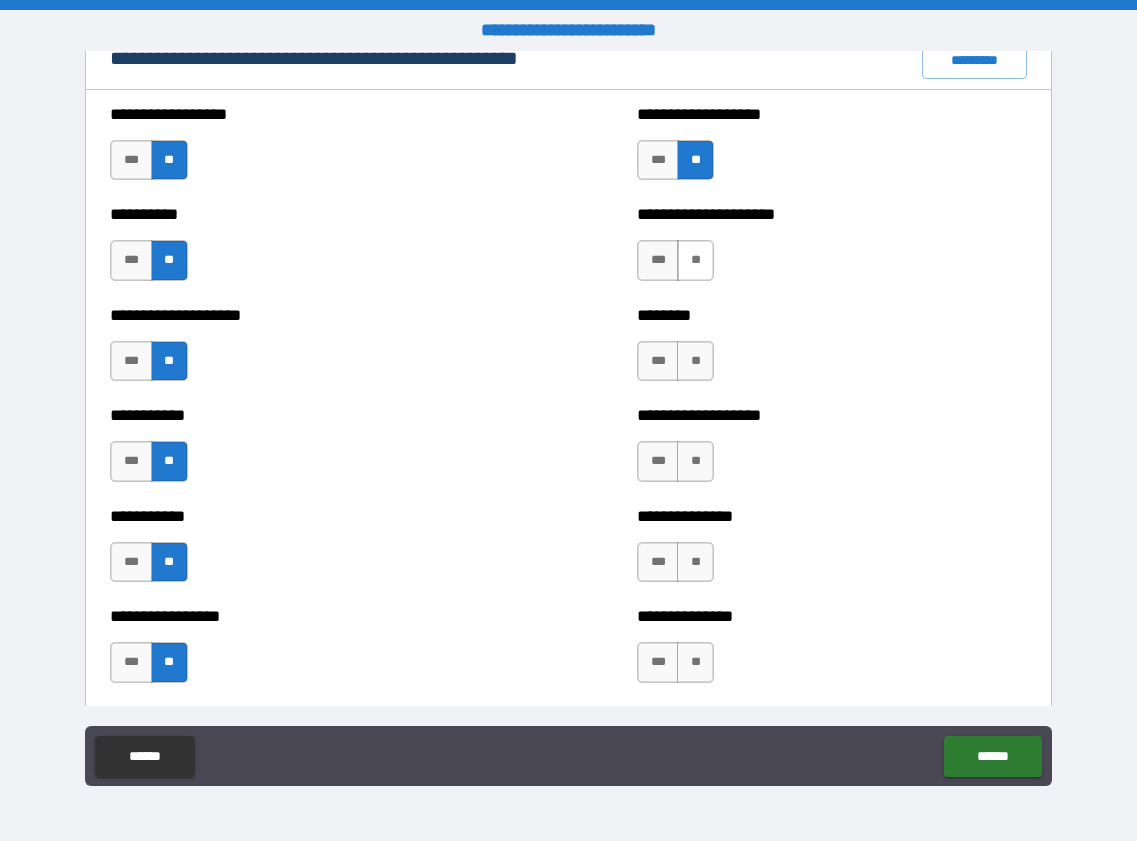 click on "**" at bounding box center (695, 260) 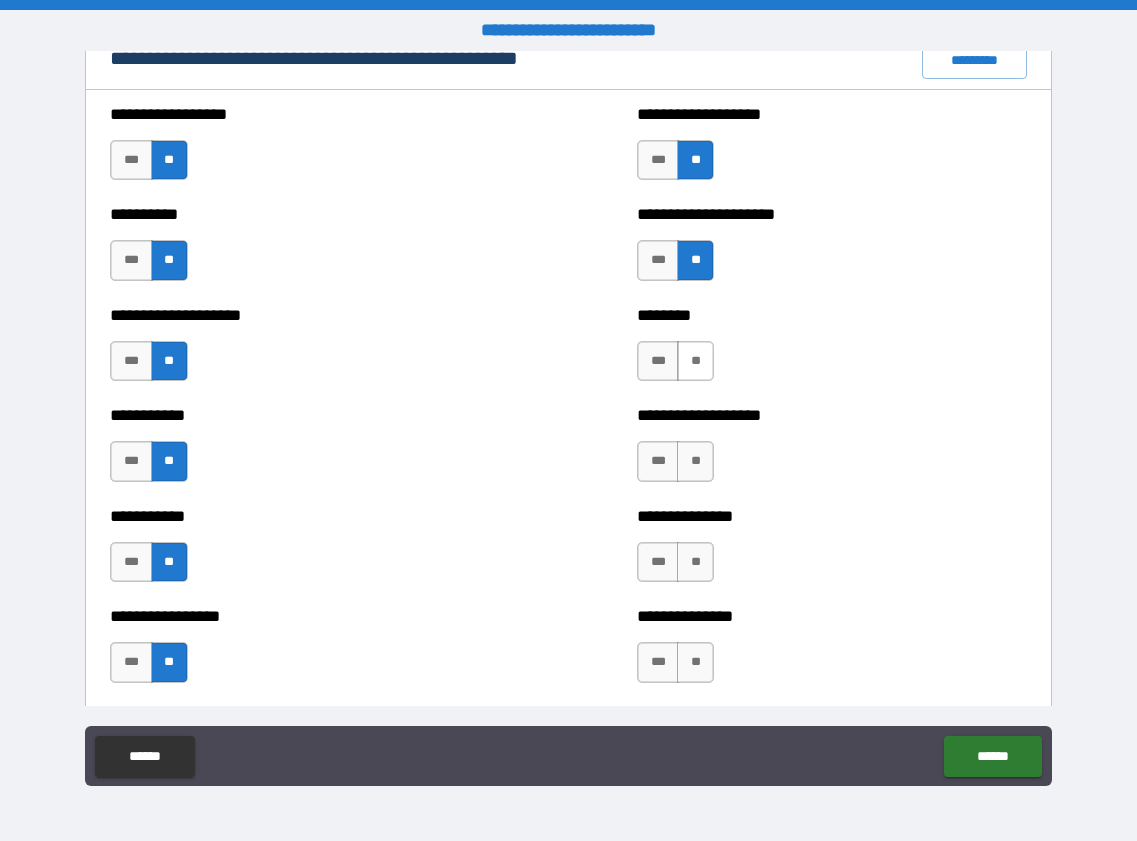 click on "**" at bounding box center [695, 361] 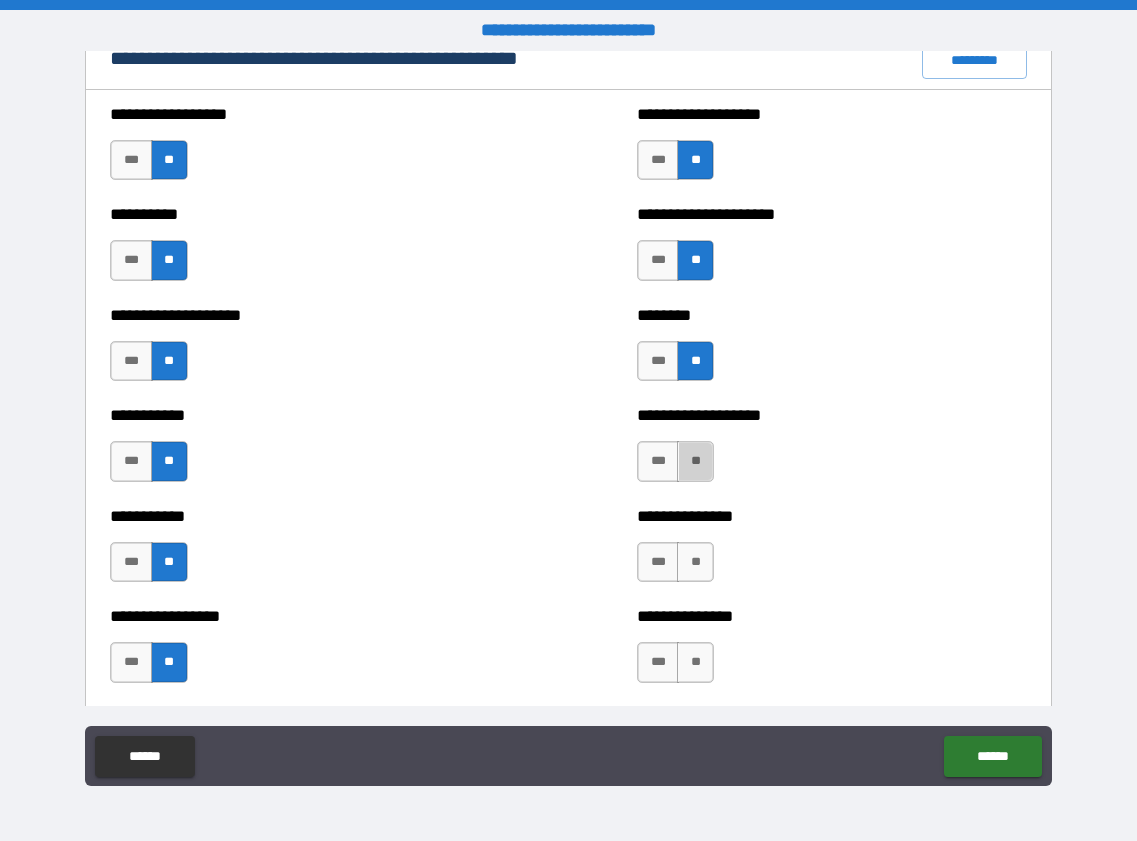 drag, startPoint x: 683, startPoint y: 462, endPoint x: 684, endPoint y: 496, distance: 34.0147 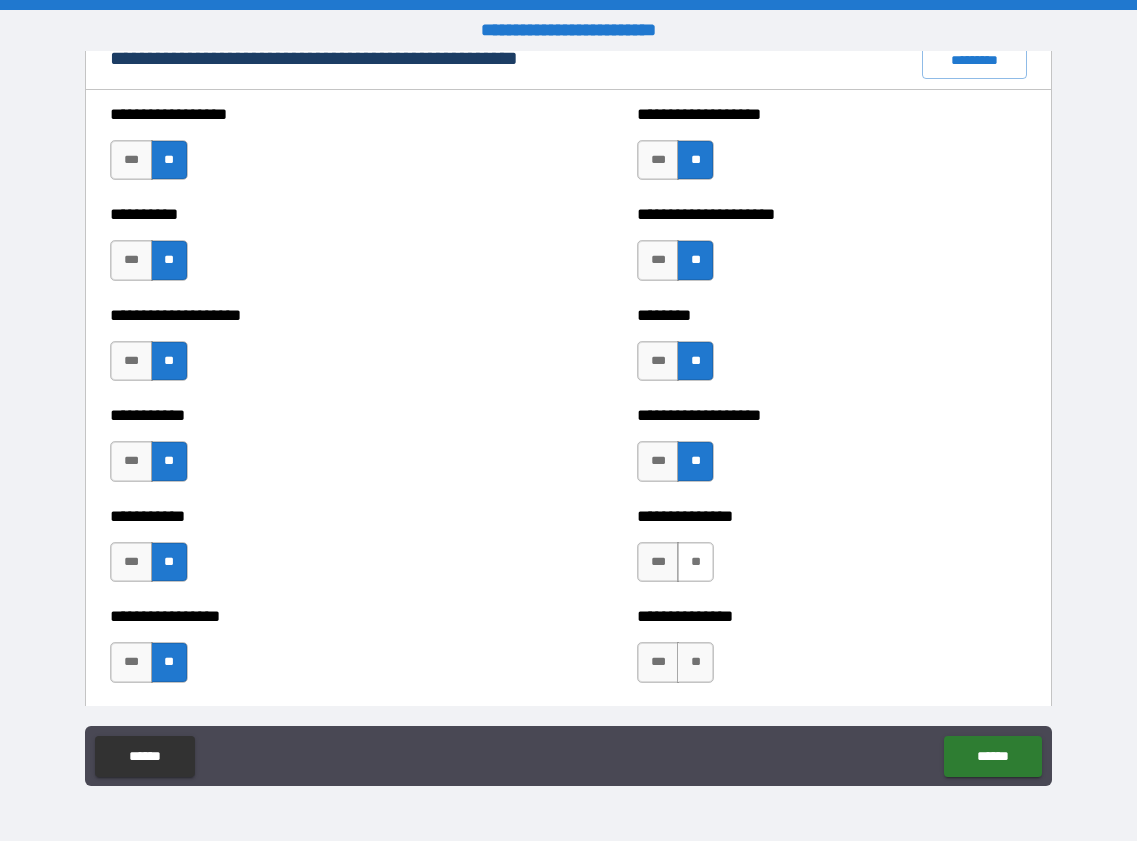 click on "**" at bounding box center (695, 562) 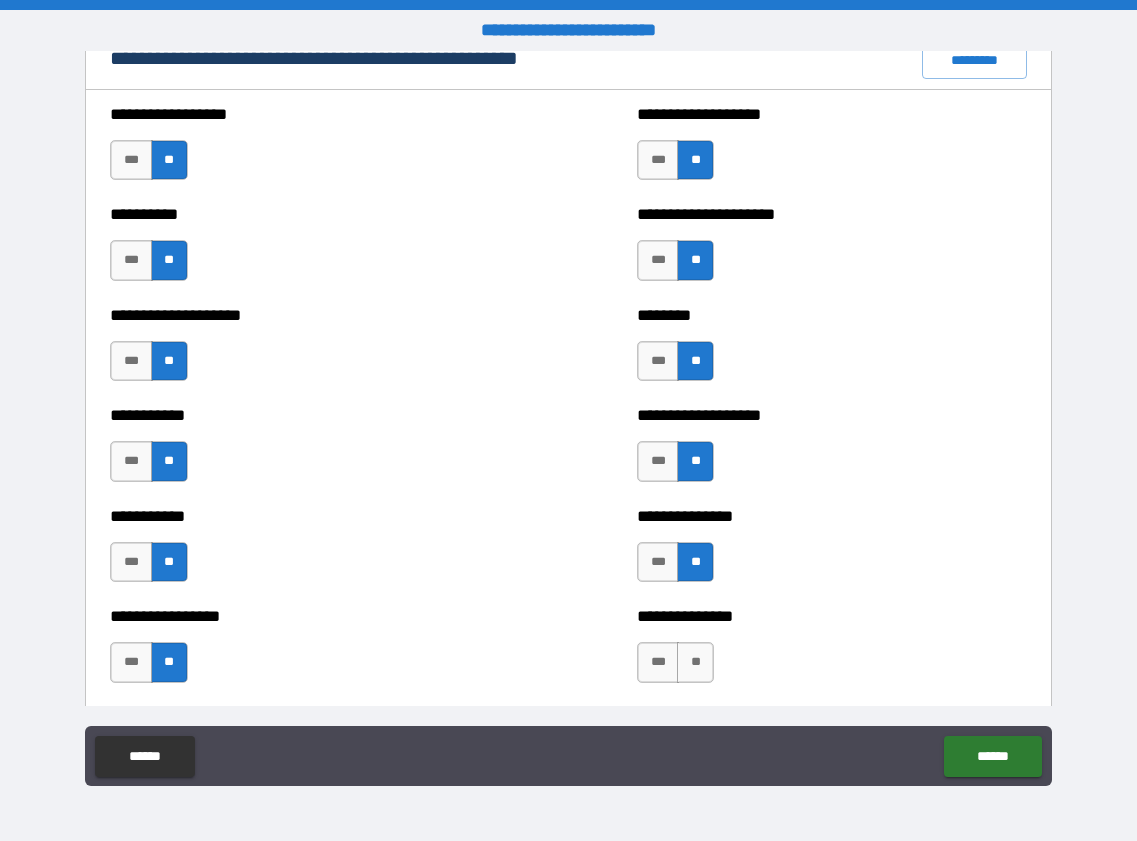 drag, startPoint x: 695, startPoint y: 667, endPoint x: 716, endPoint y: 660, distance: 22.135944 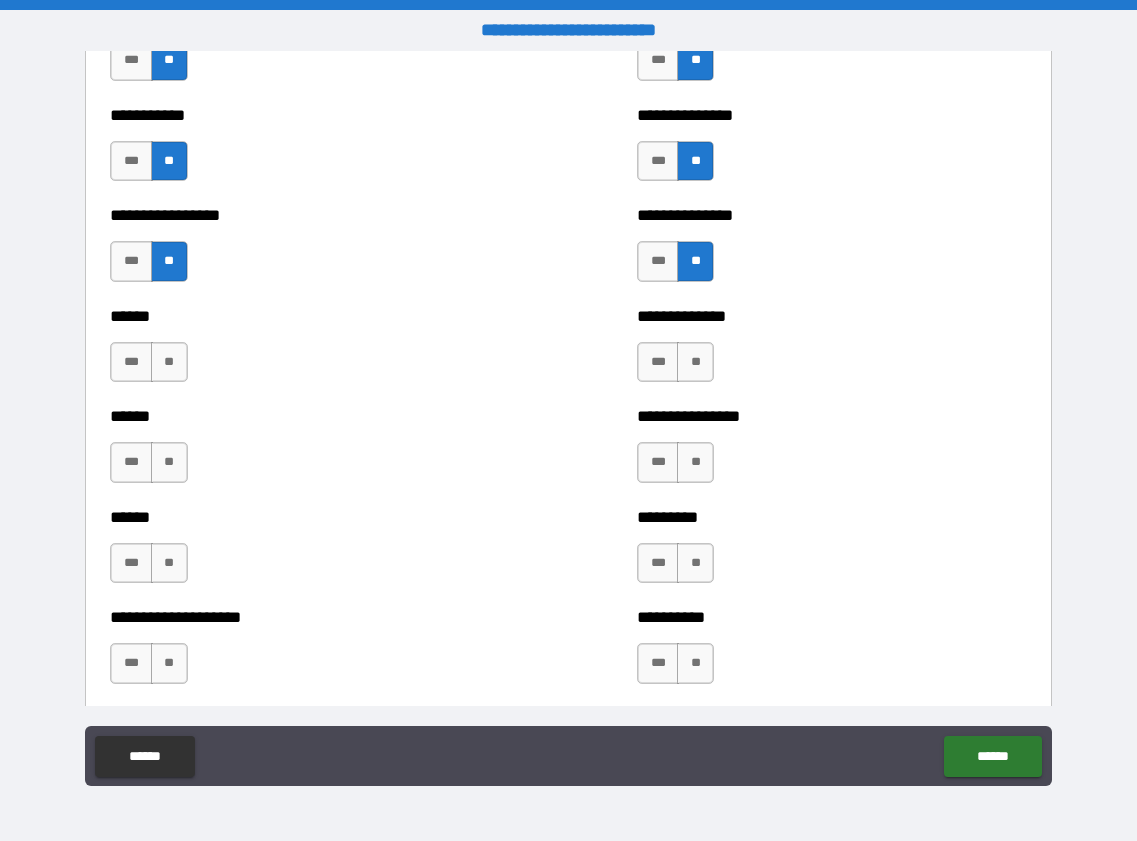 scroll, scrollTop: 2900, scrollLeft: 0, axis: vertical 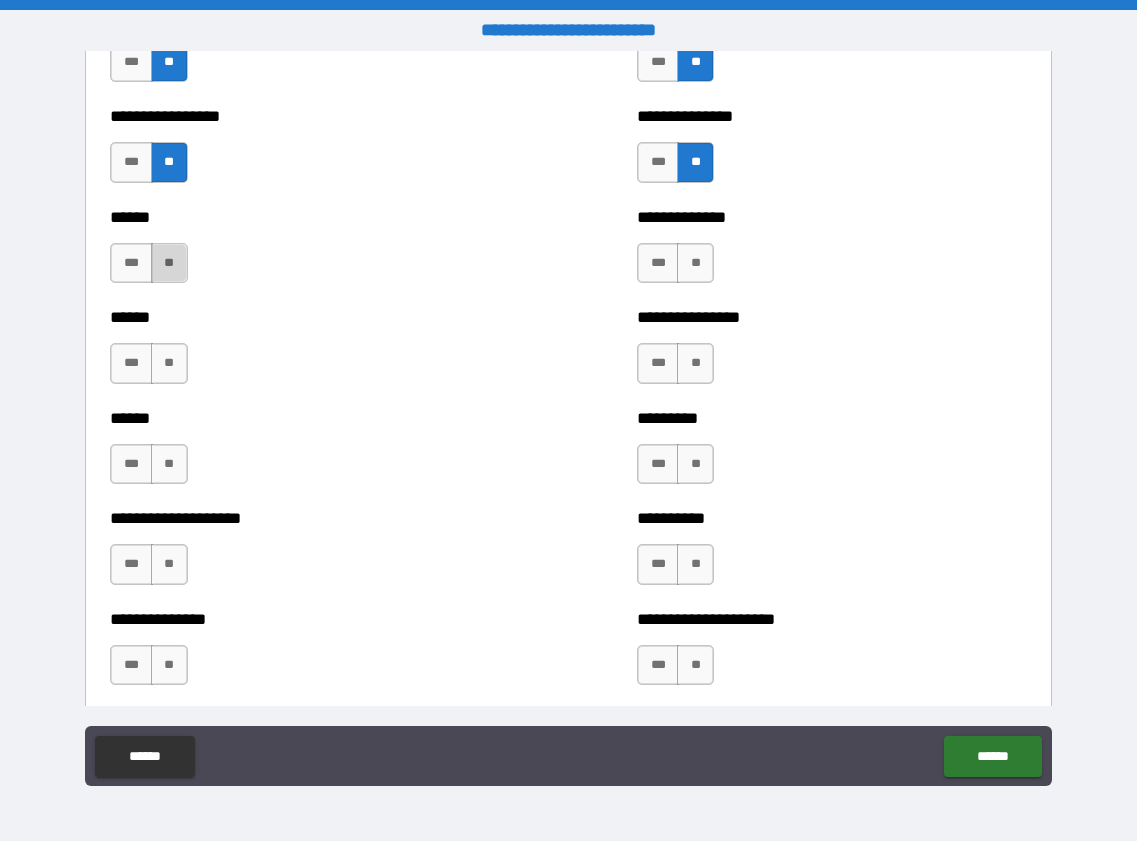 click on "**" at bounding box center [169, 263] 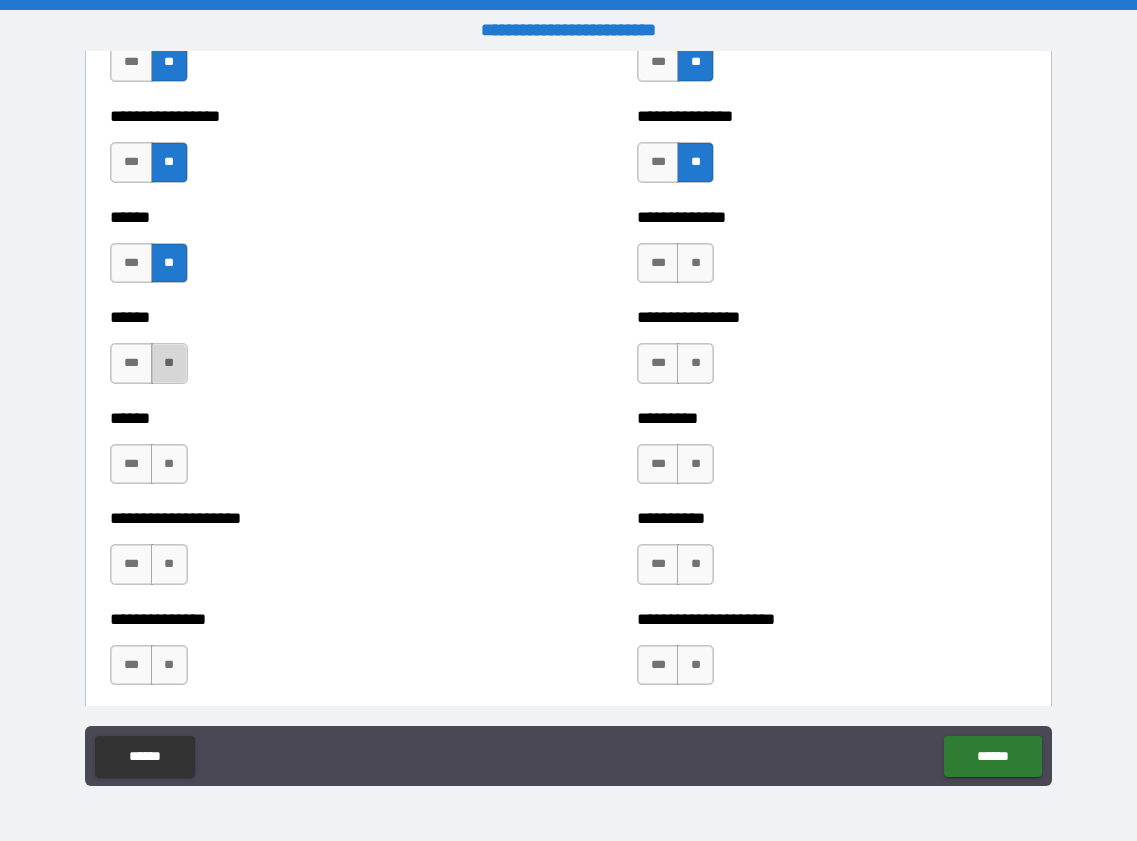 click on "**" at bounding box center (169, 363) 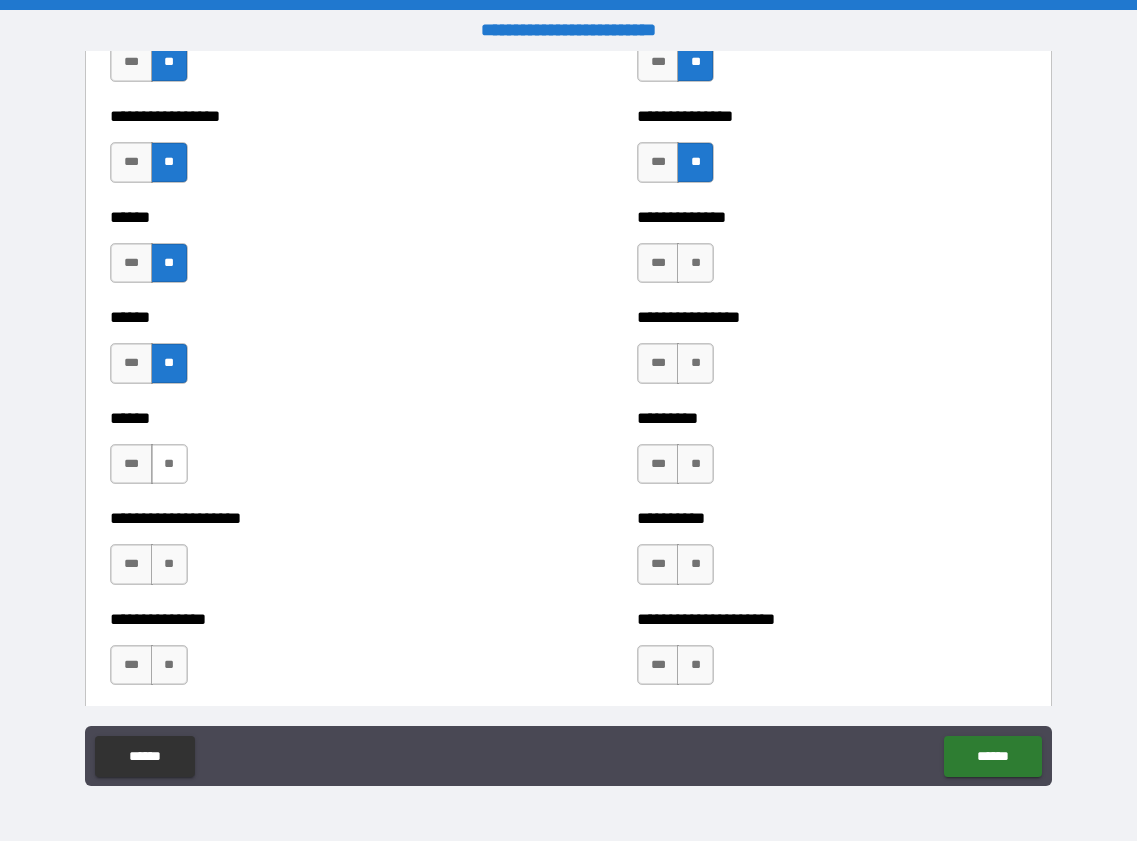 click on "**" at bounding box center (169, 464) 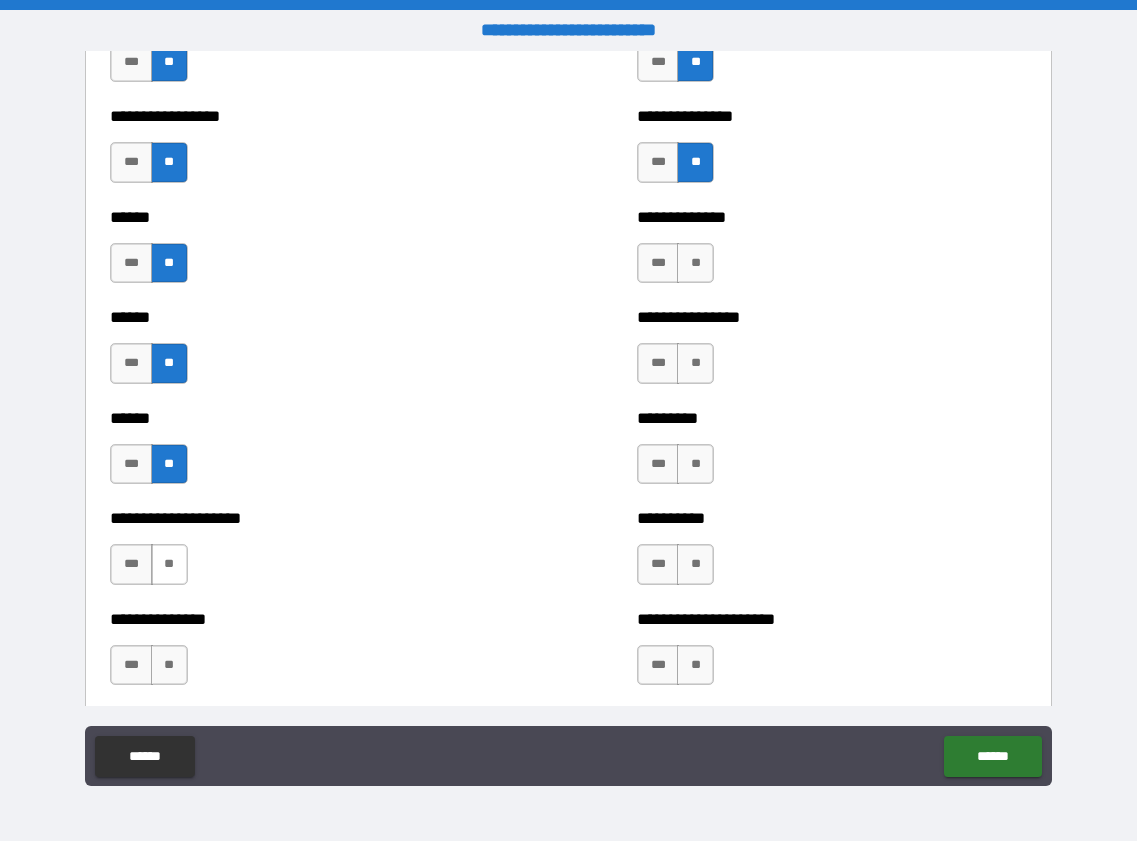 click on "**" at bounding box center [169, 564] 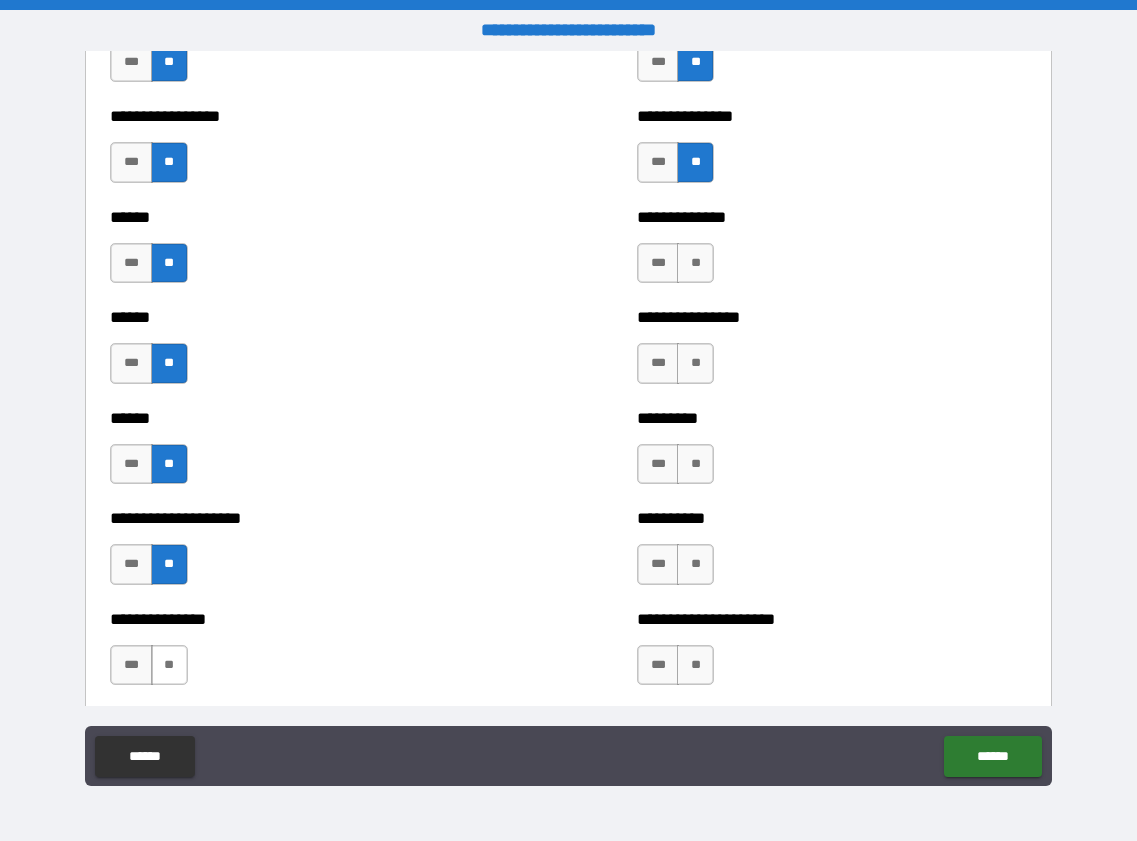drag, startPoint x: 174, startPoint y: 664, endPoint x: 182, endPoint y: 655, distance: 12.0415945 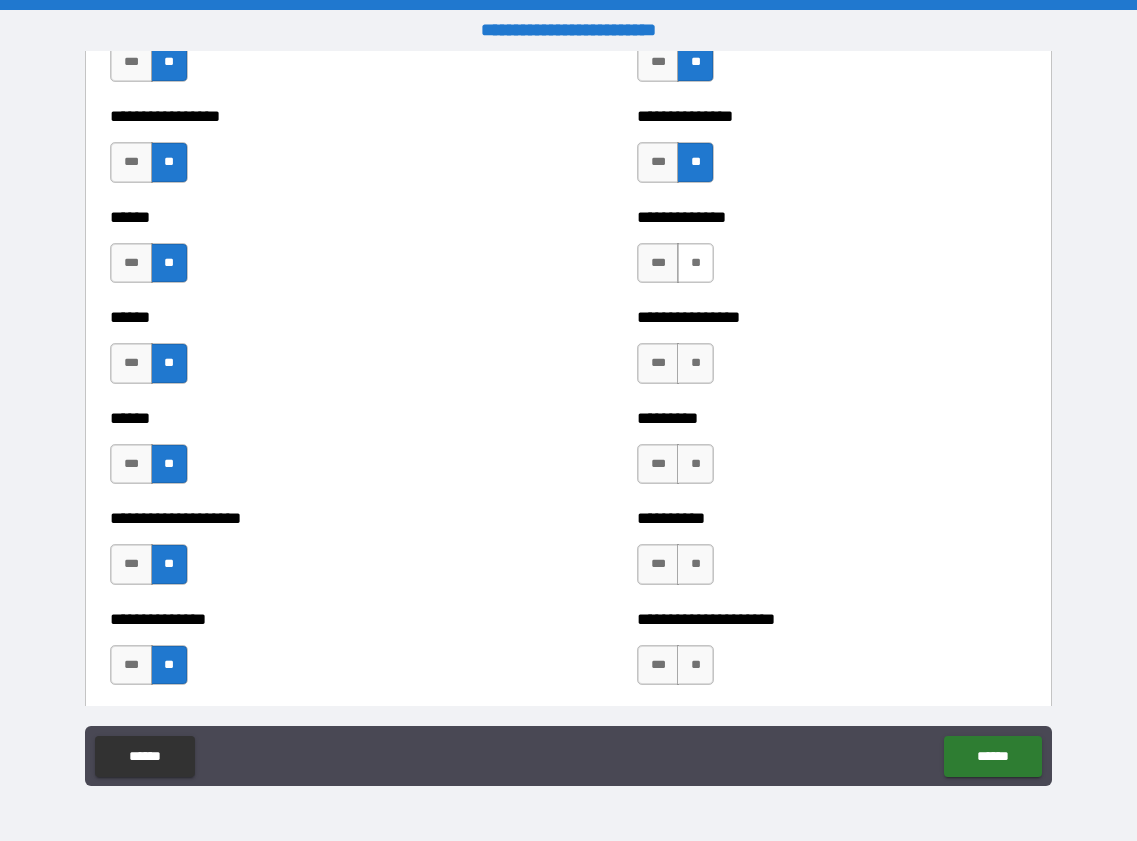 click on "**" at bounding box center (695, 263) 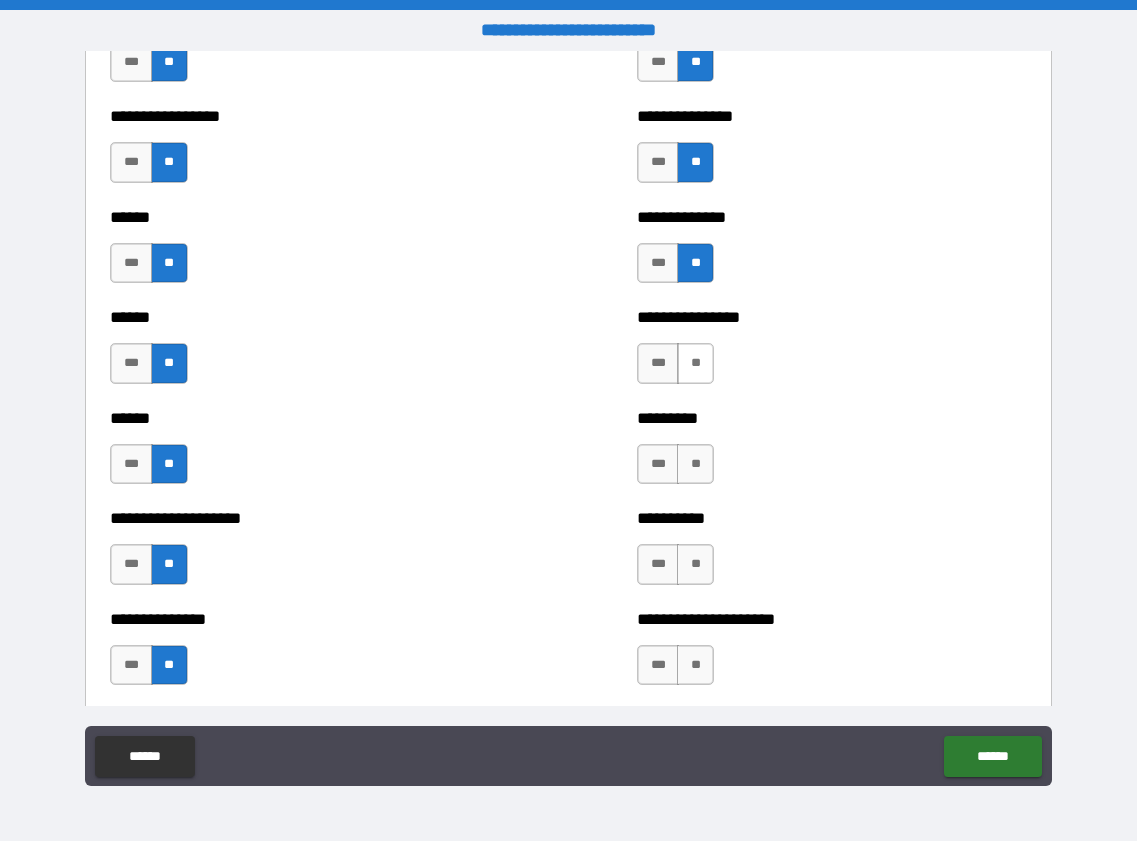 click on "**" at bounding box center [695, 363] 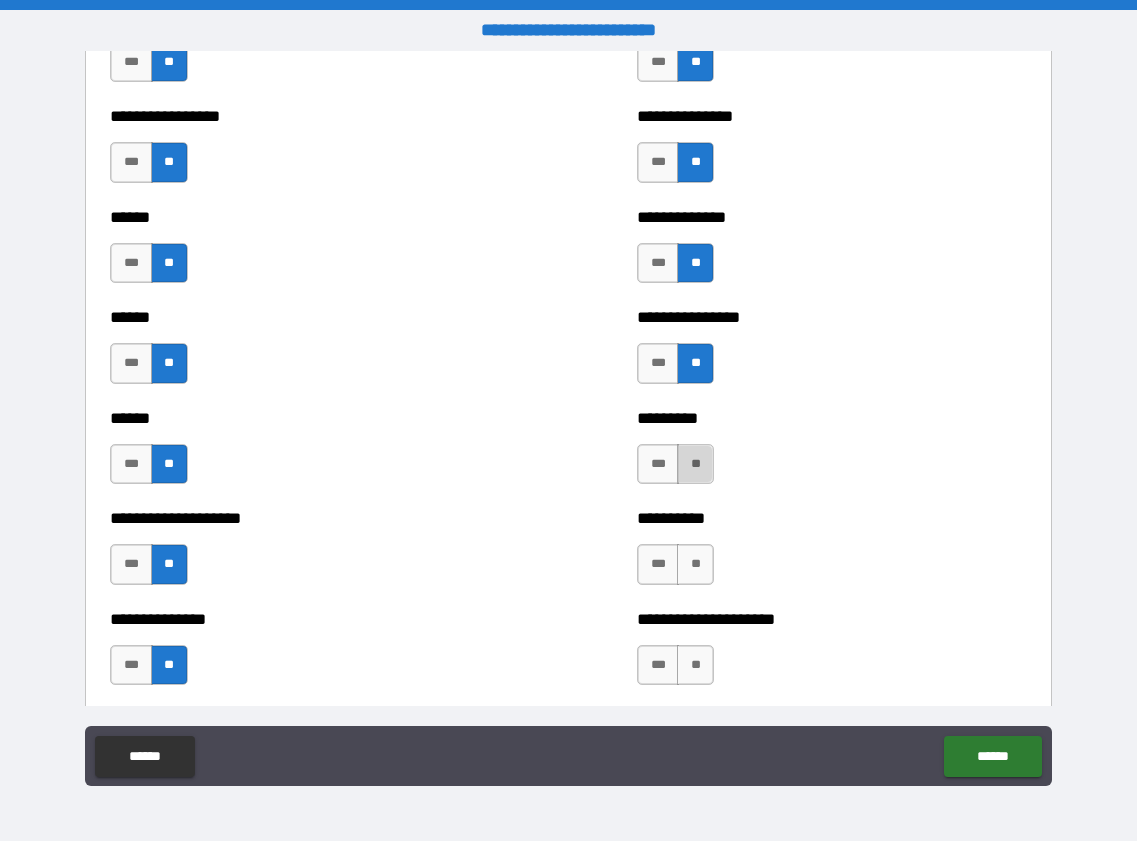 click on "**" at bounding box center [695, 464] 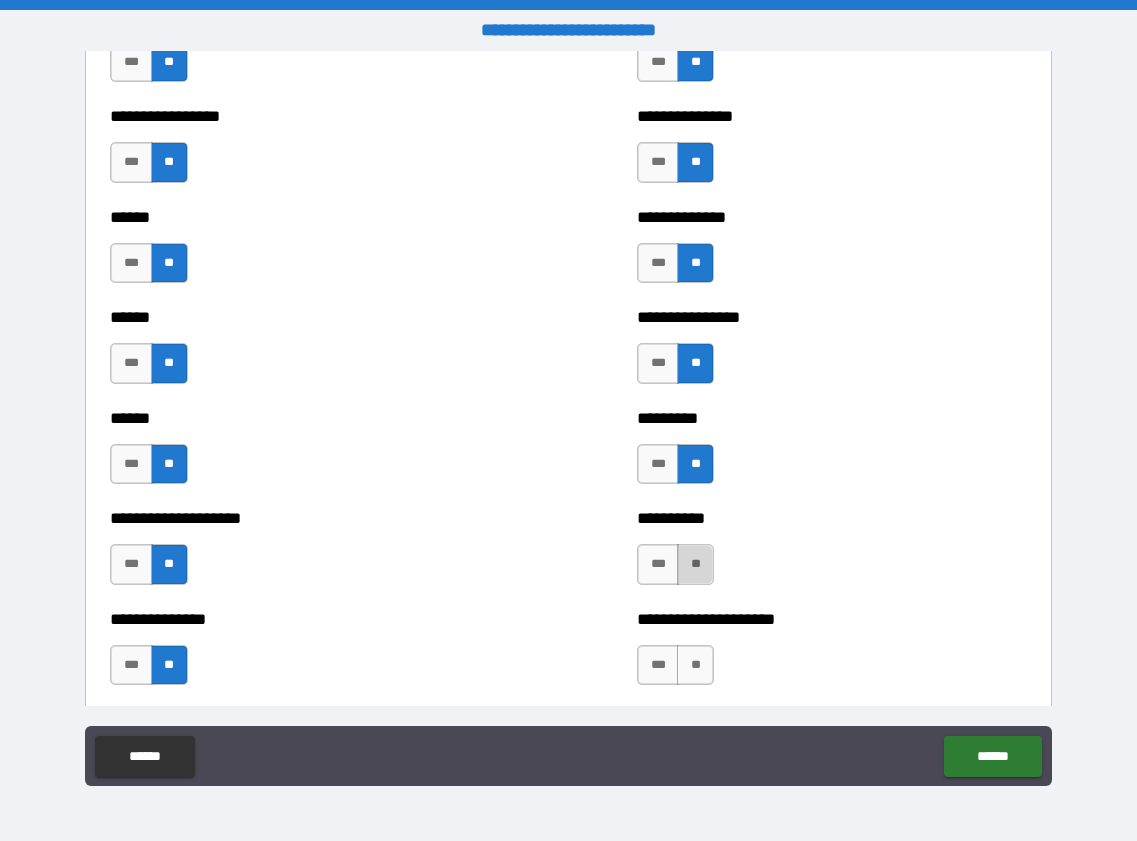 click on "**" at bounding box center (695, 564) 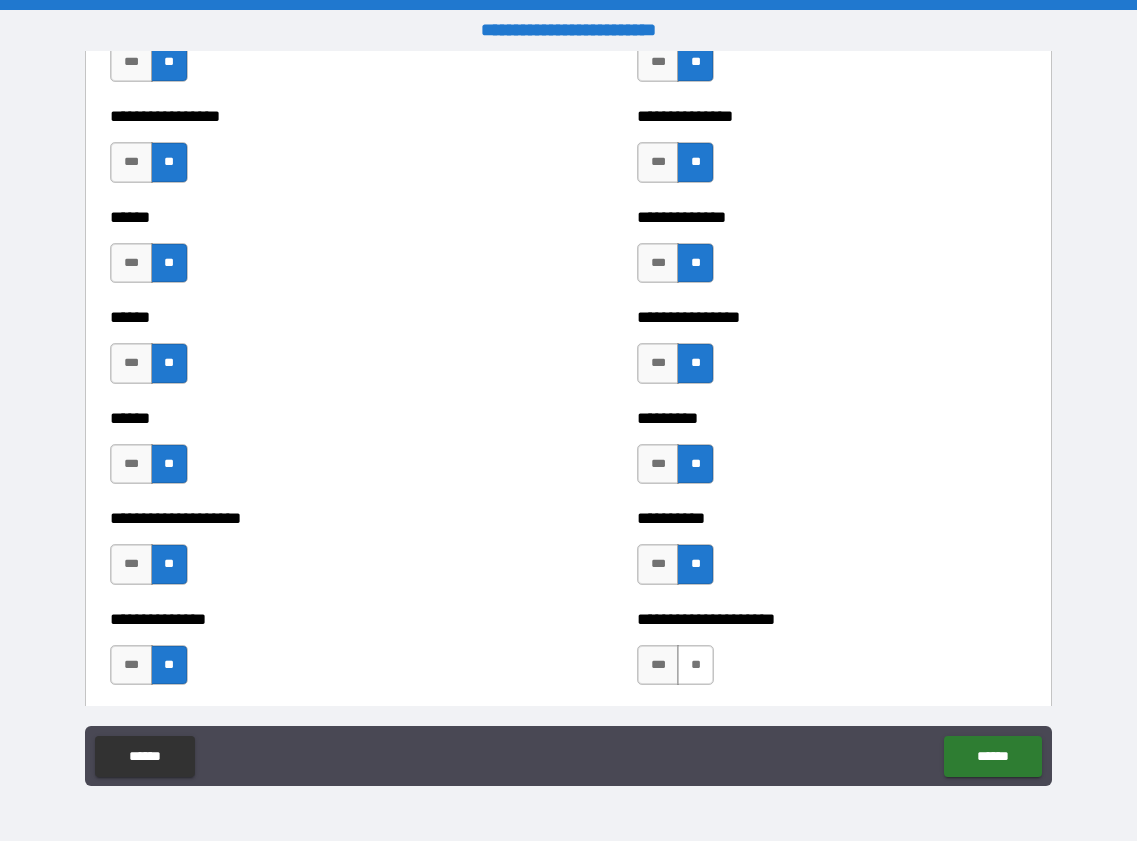 click on "**" at bounding box center [695, 665] 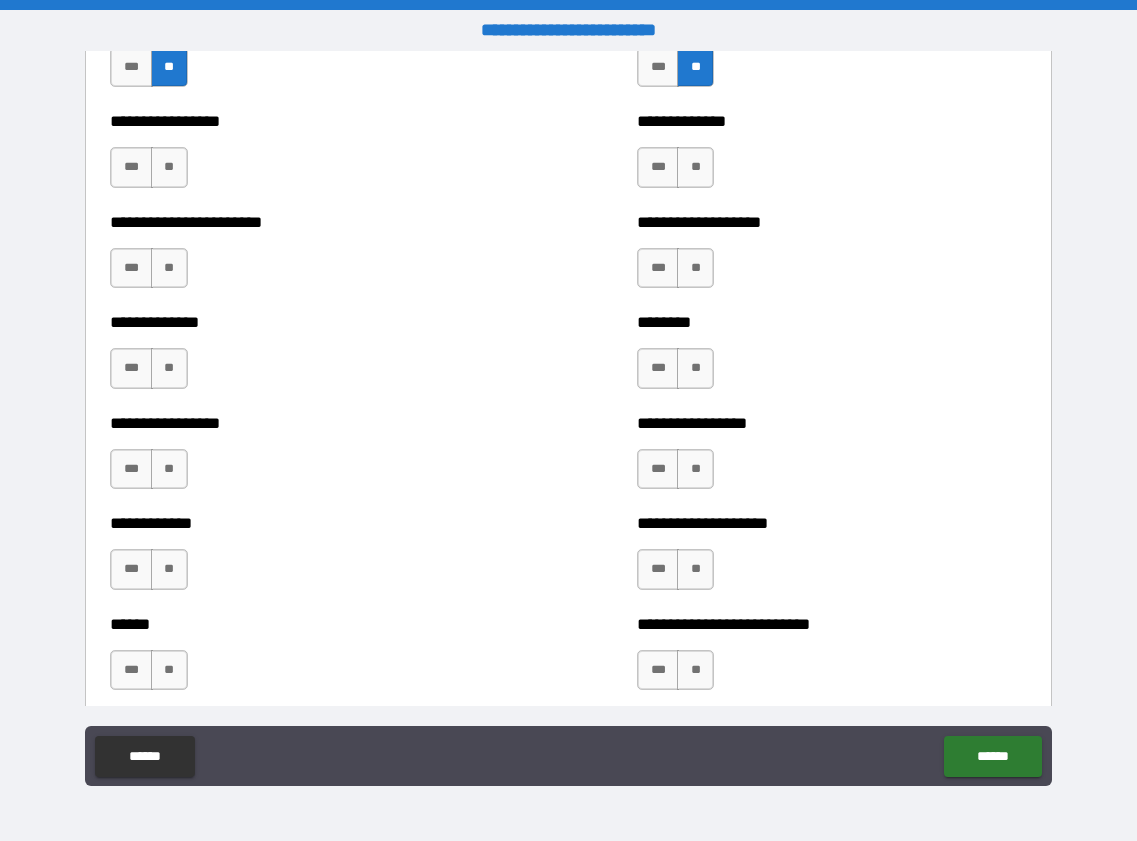 scroll, scrollTop: 3500, scrollLeft: 0, axis: vertical 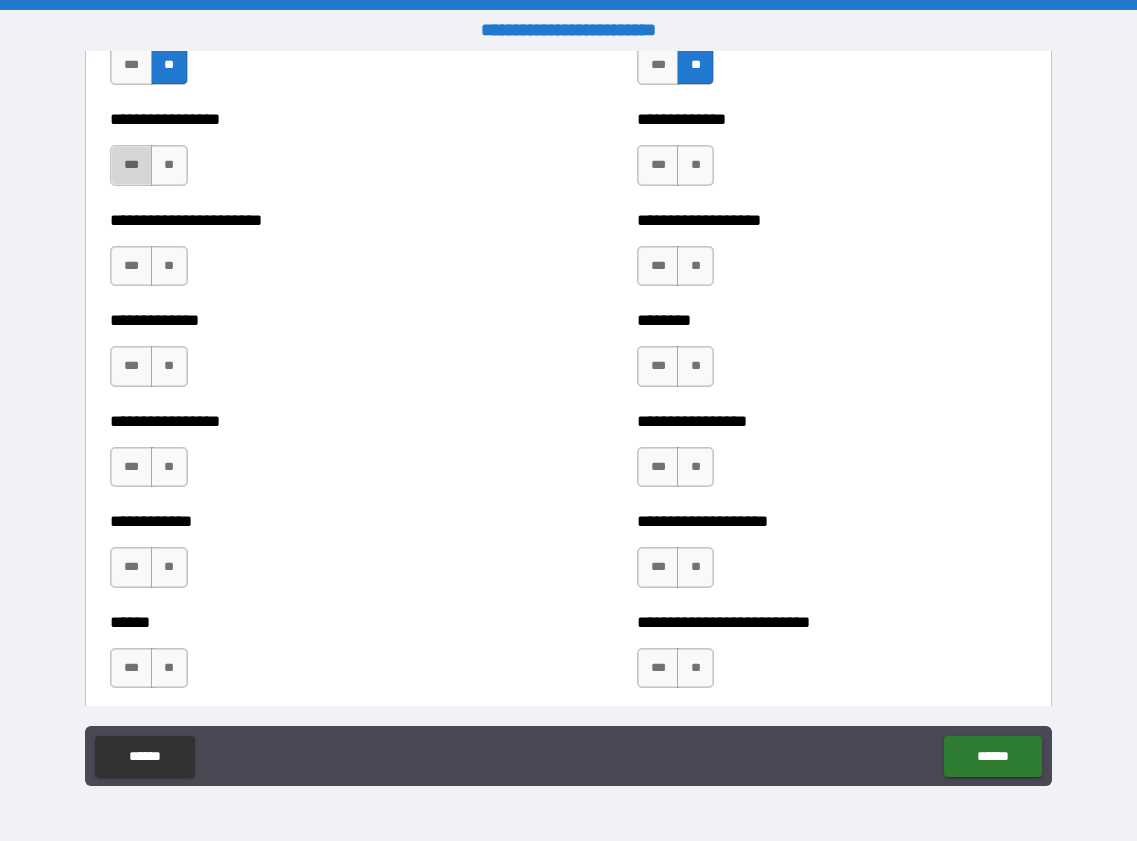 click on "***" at bounding box center (131, 165) 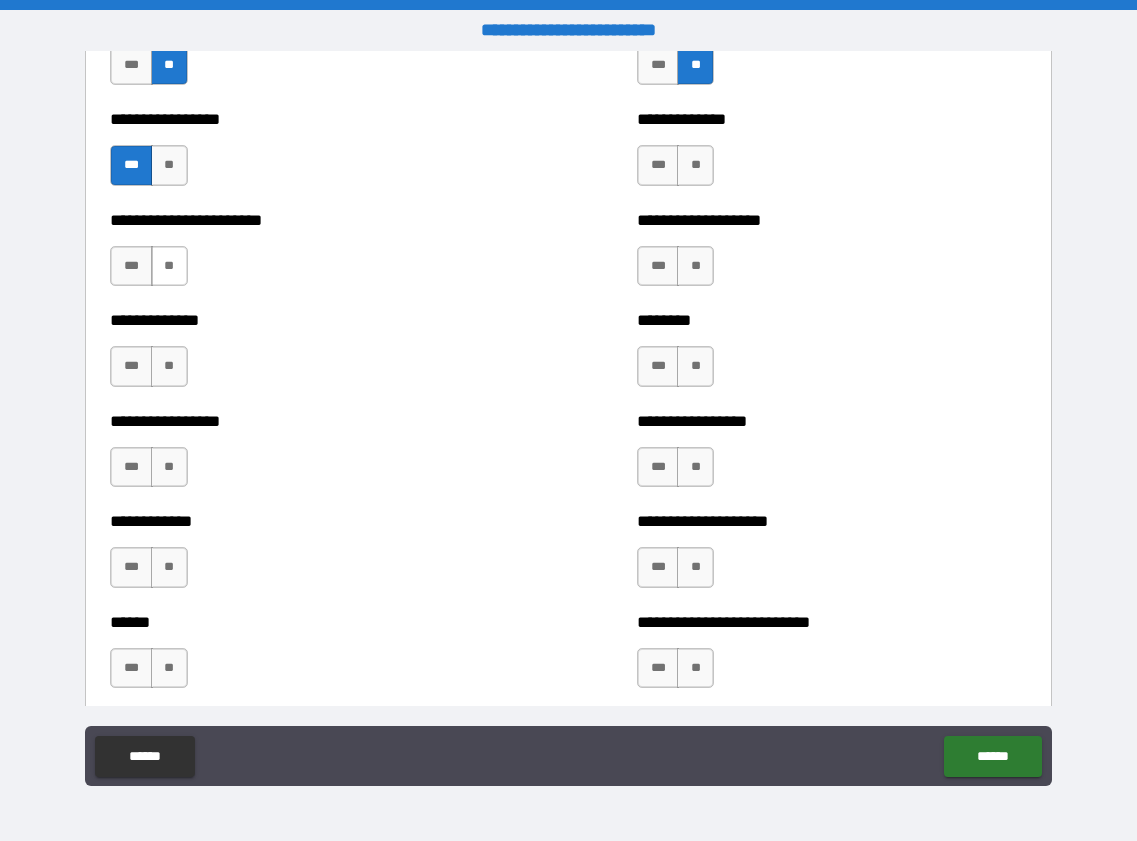 click on "**" at bounding box center [169, 266] 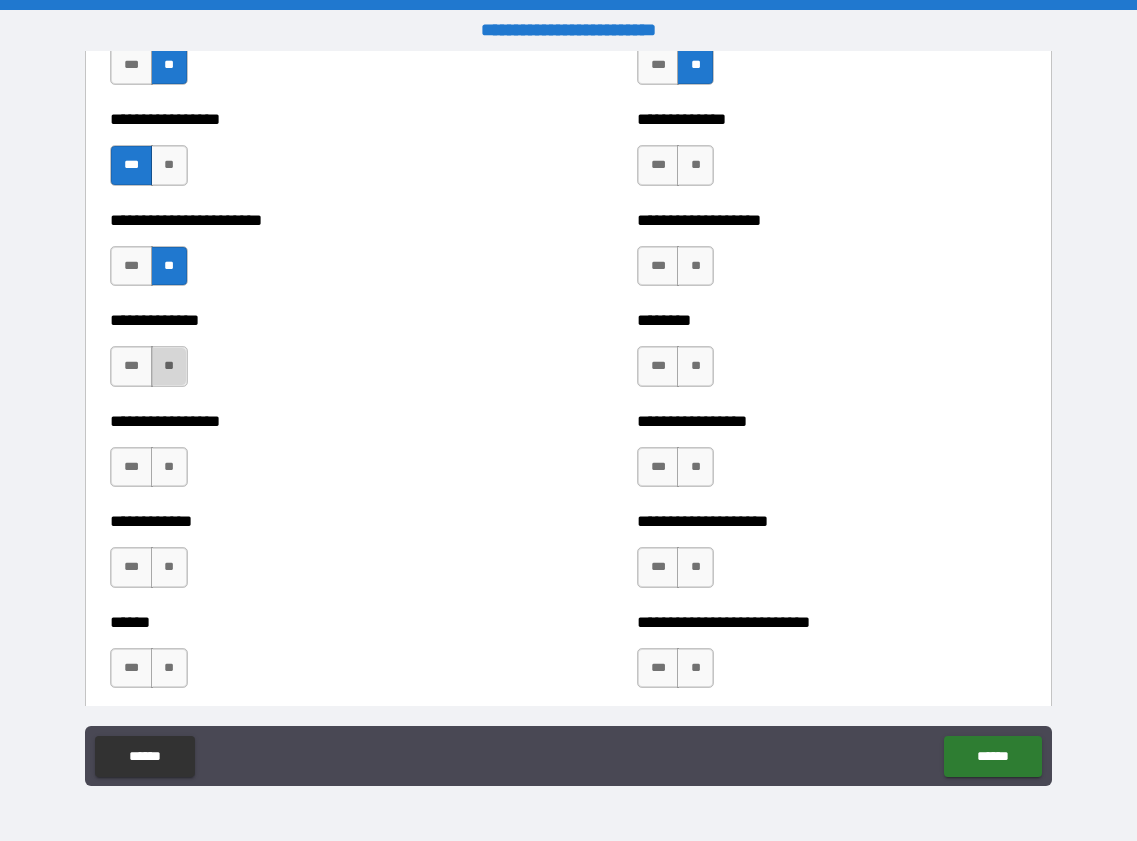 click on "**" at bounding box center (169, 366) 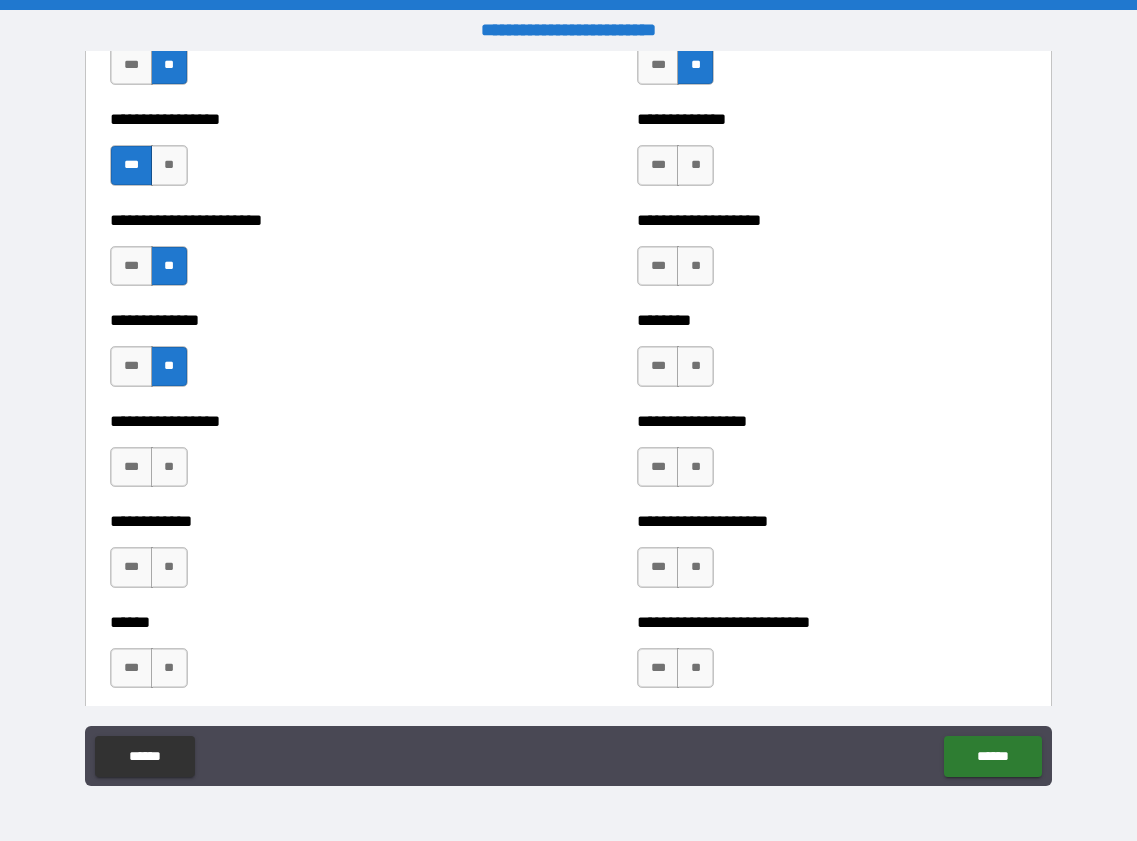 drag, startPoint x: 172, startPoint y: 466, endPoint x: 174, endPoint y: 515, distance: 49.0408 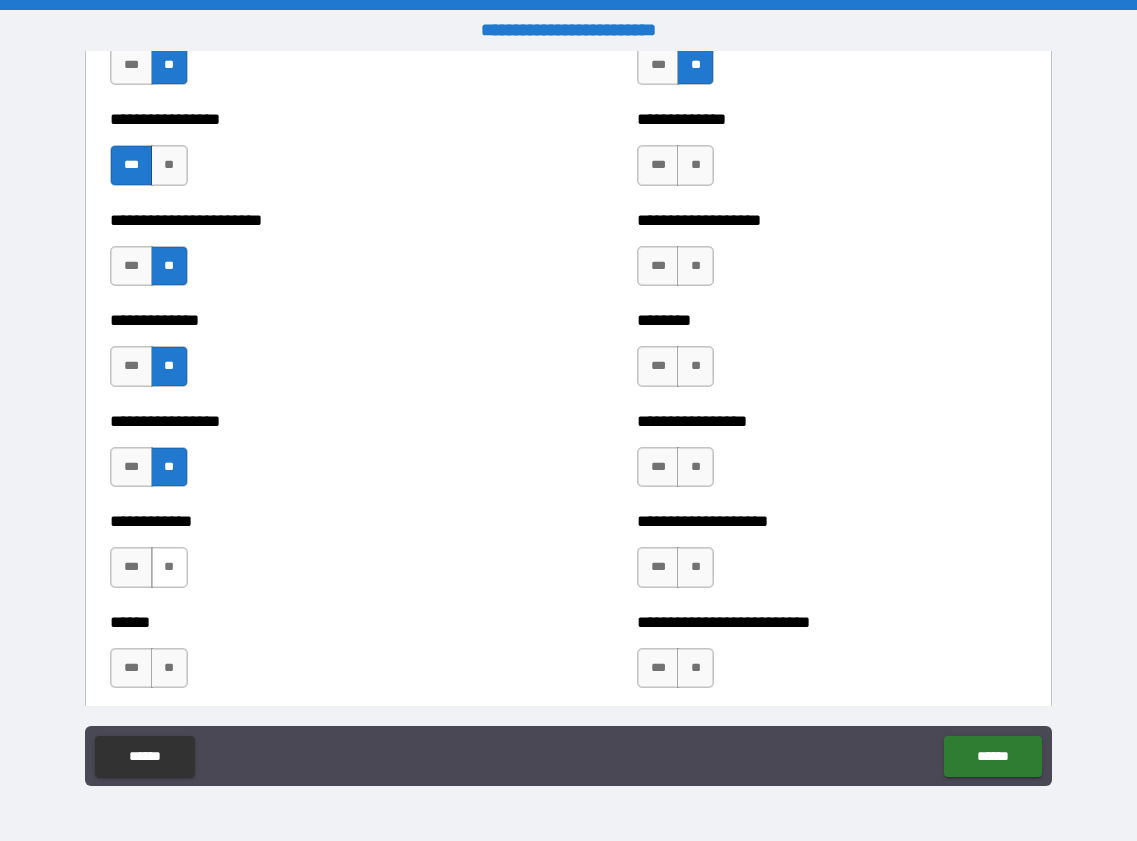 click on "**" at bounding box center [169, 567] 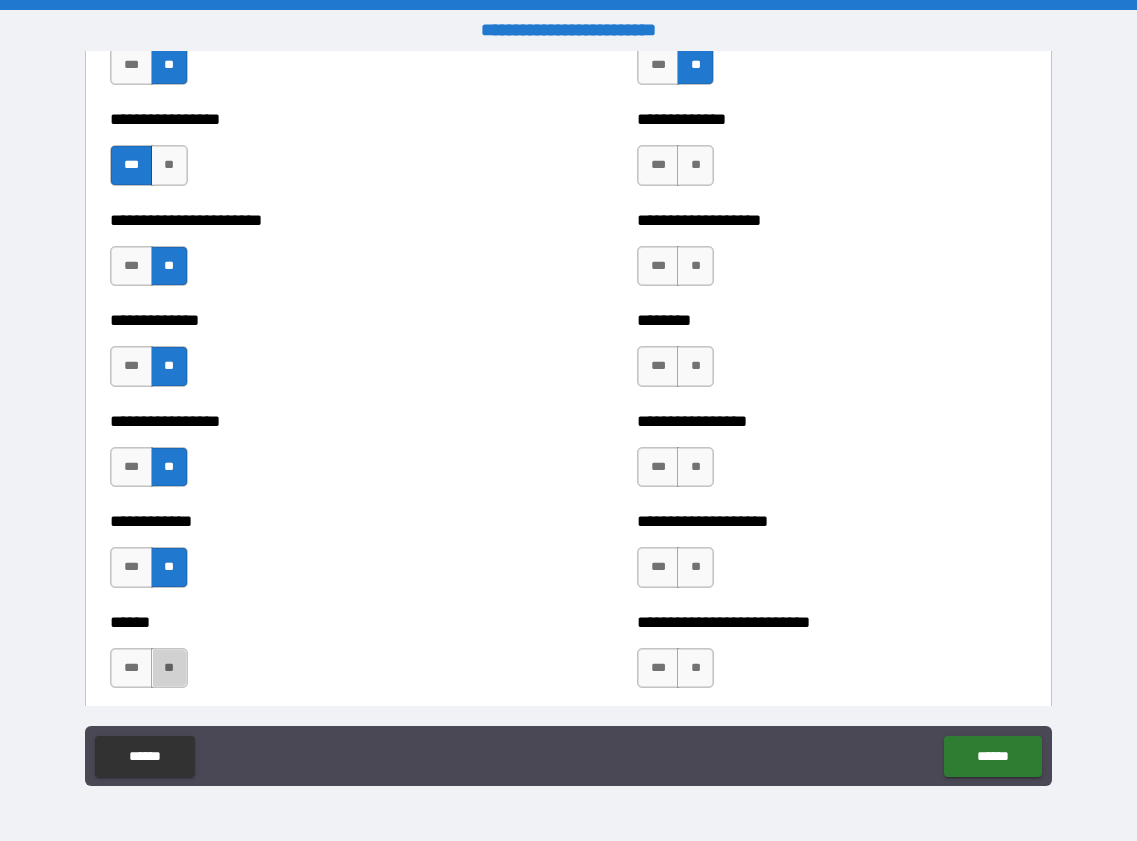 drag, startPoint x: 178, startPoint y: 661, endPoint x: 297, endPoint y: 605, distance: 131.51807 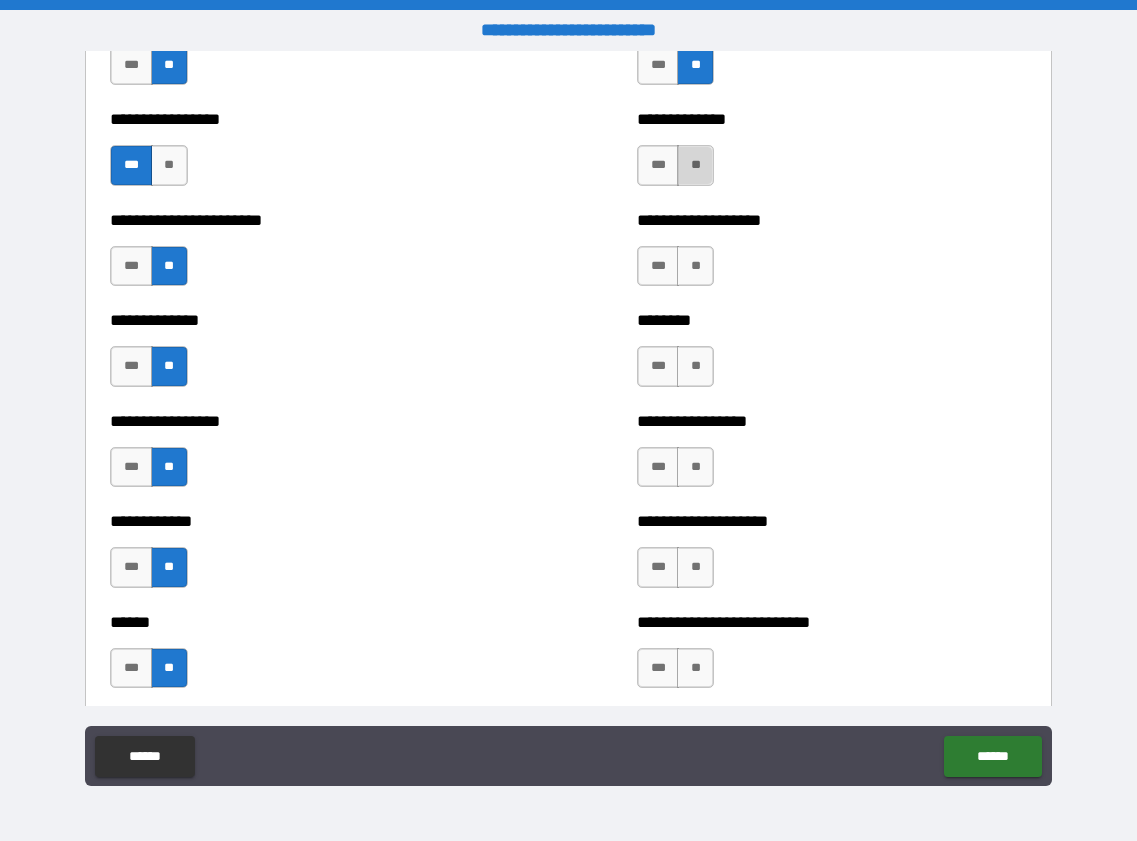click on "**" at bounding box center [695, 165] 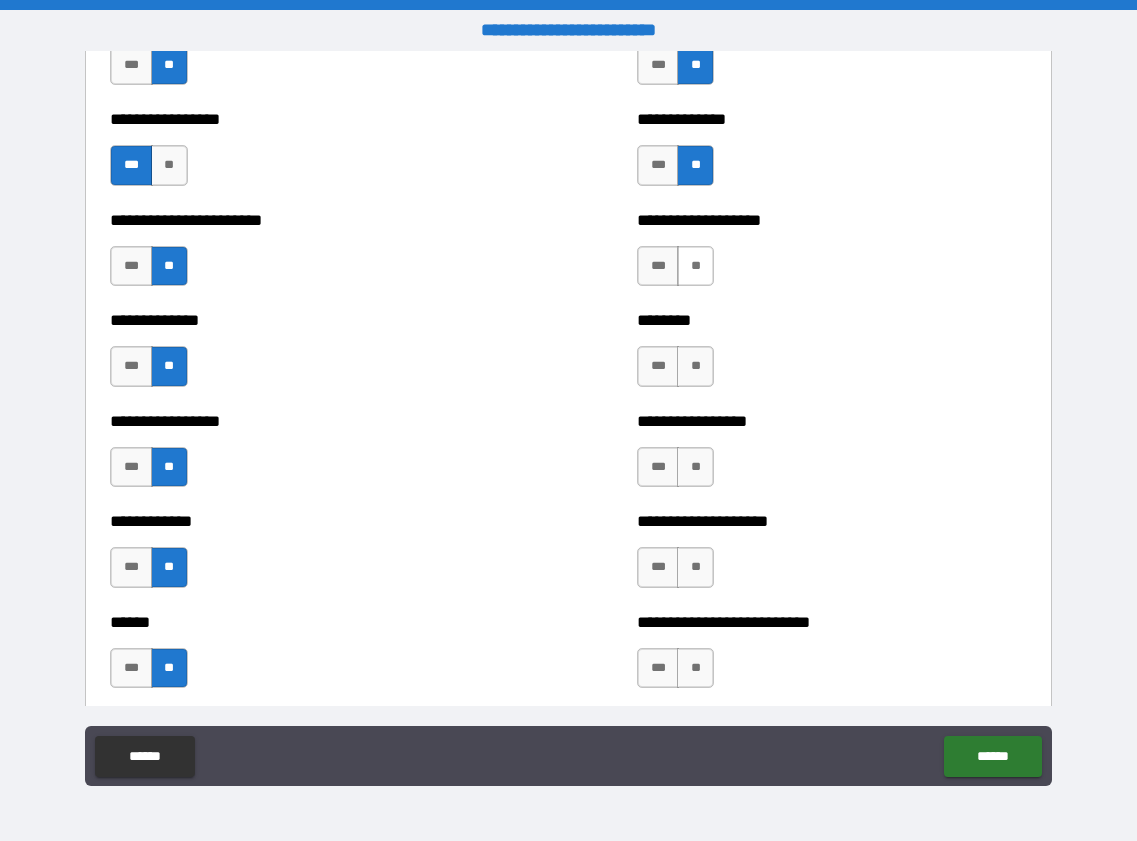 click on "**" at bounding box center (695, 266) 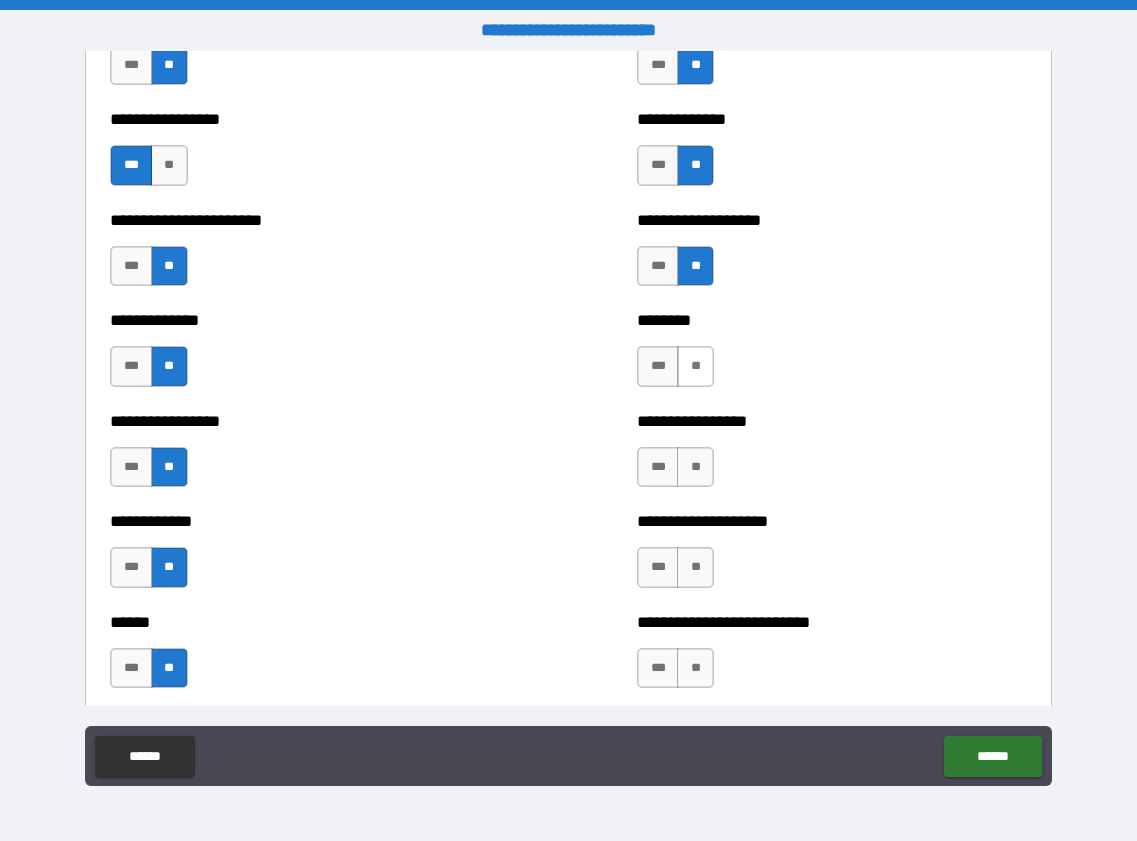 click on "**" at bounding box center (695, 366) 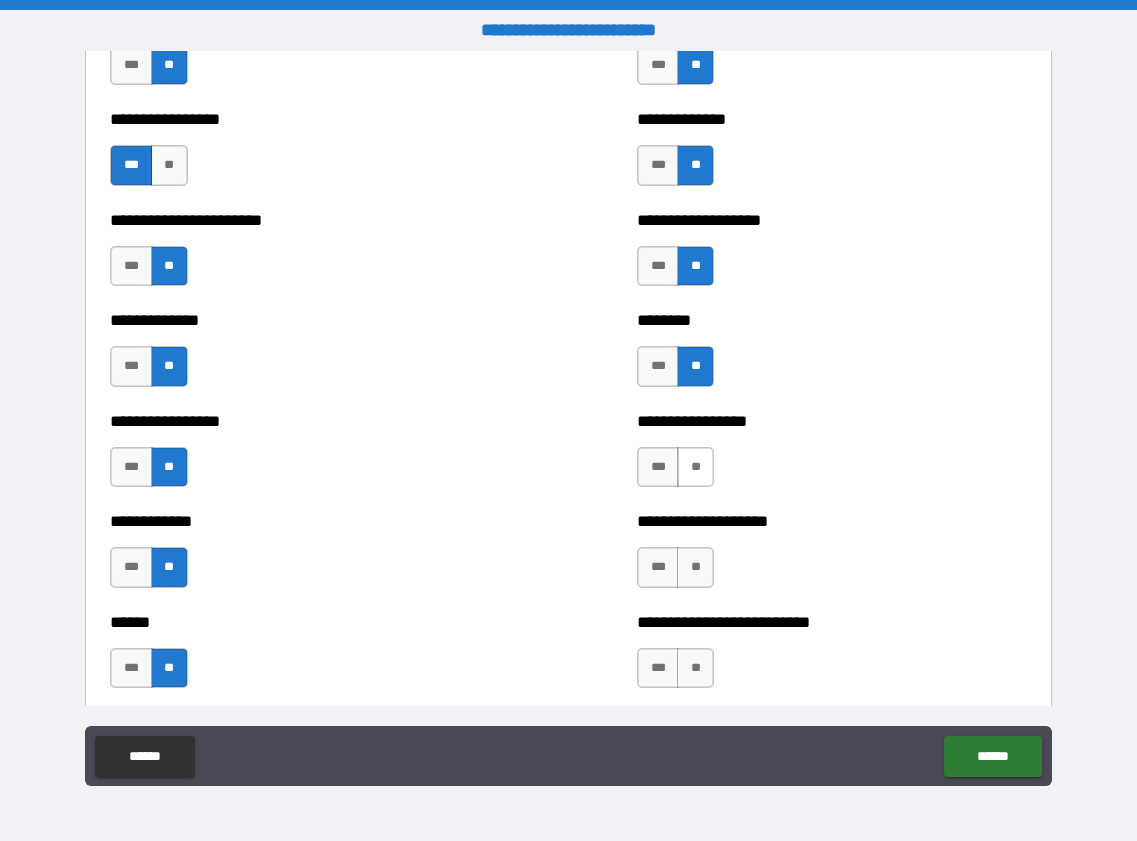 click on "**" at bounding box center [695, 467] 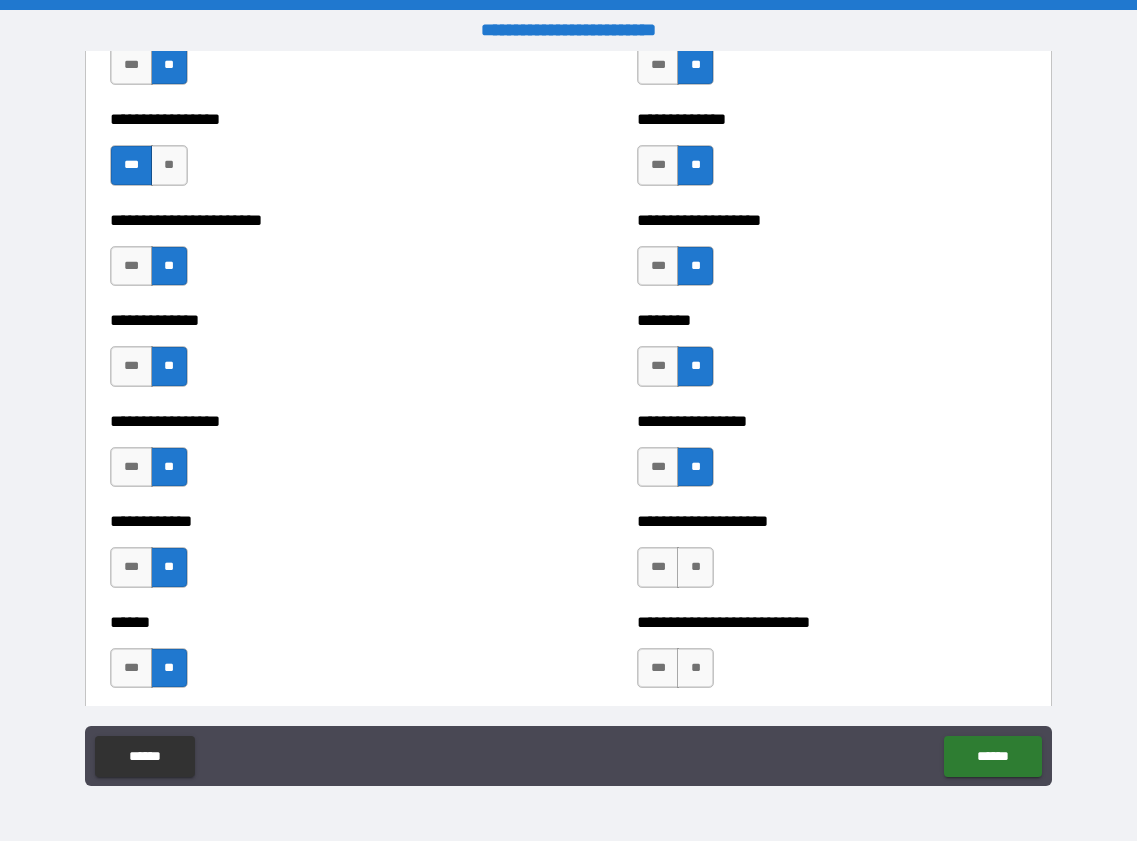 drag, startPoint x: 695, startPoint y: 564, endPoint x: 709, endPoint y: 552, distance: 18.439089 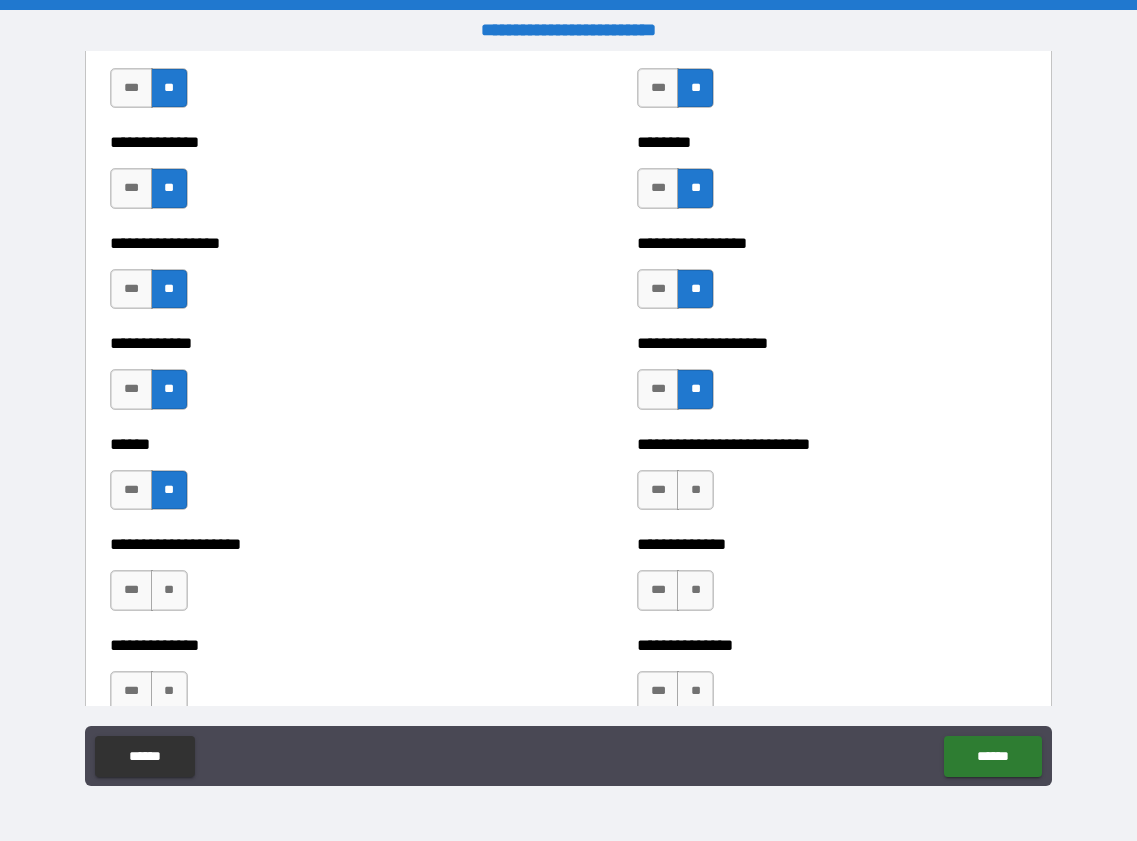 scroll, scrollTop: 3700, scrollLeft: 0, axis: vertical 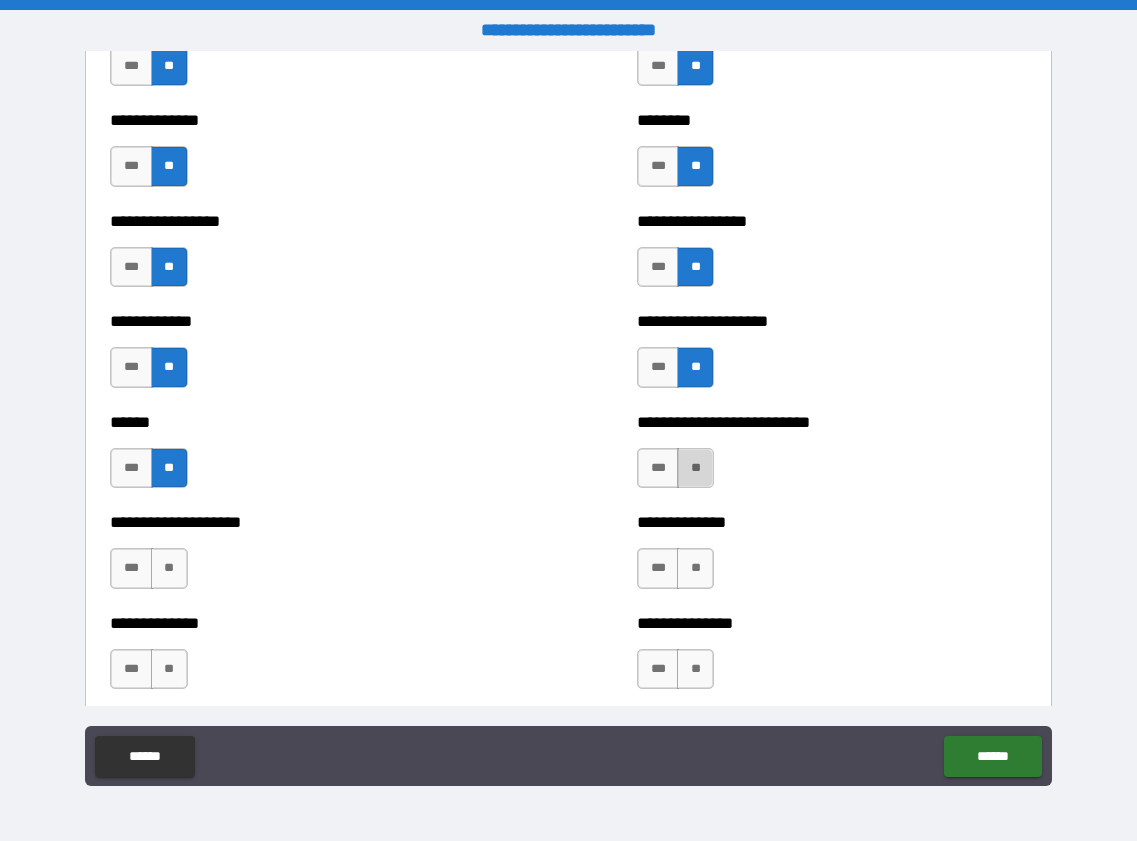 click on "**" at bounding box center (695, 468) 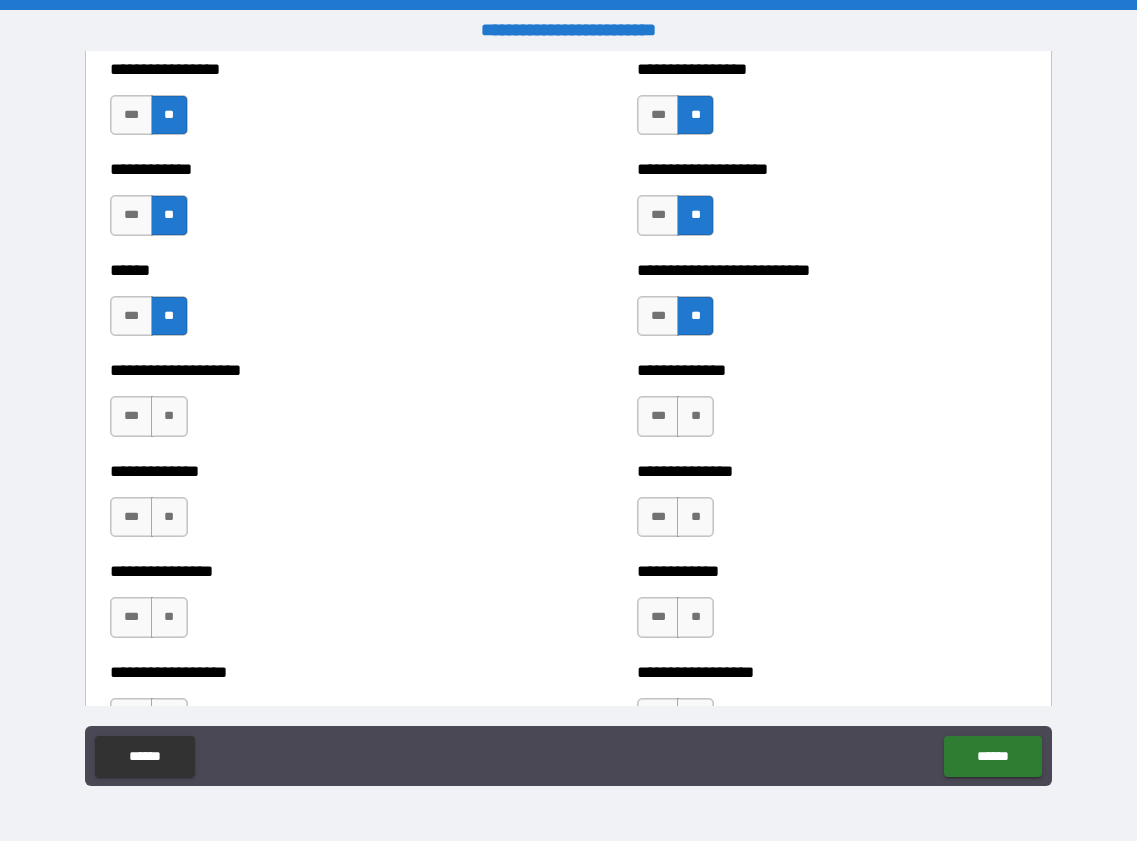 scroll, scrollTop: 4100, scrollLeft: 0, axis: vertical 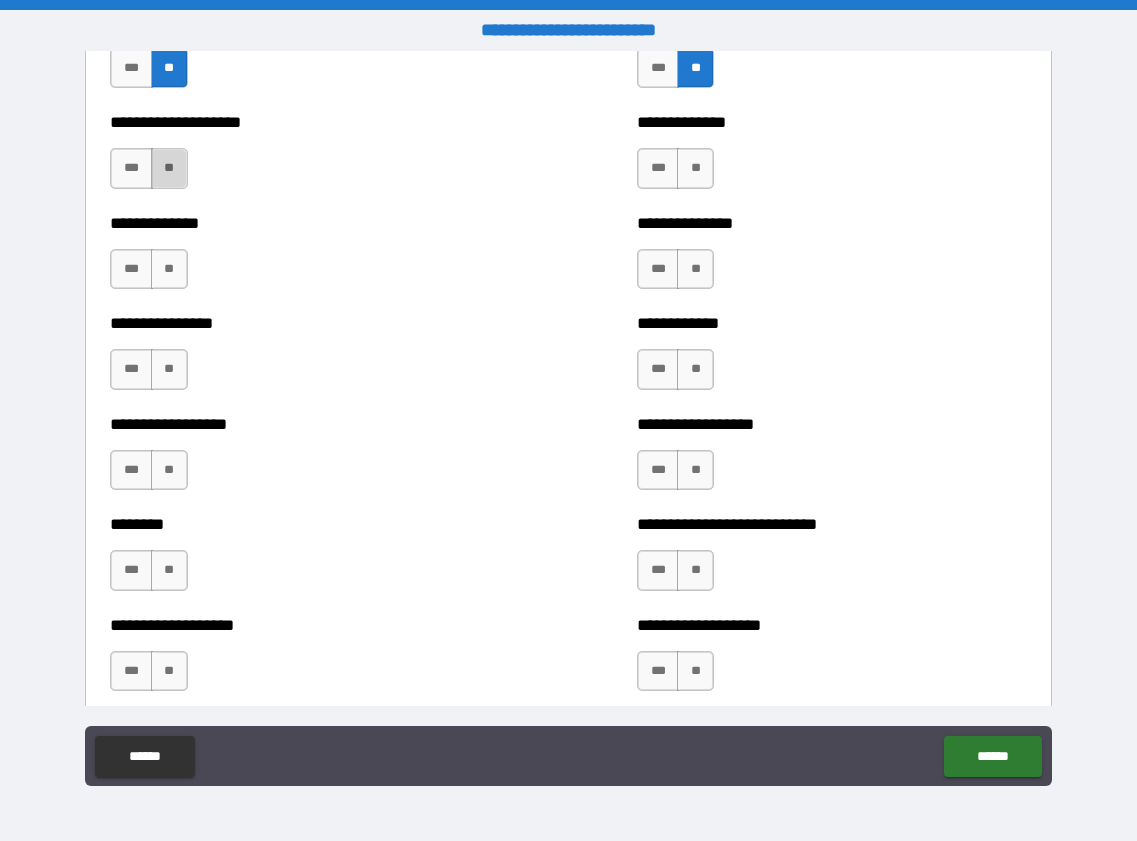 click on "**" at bounding box center [169, 168] 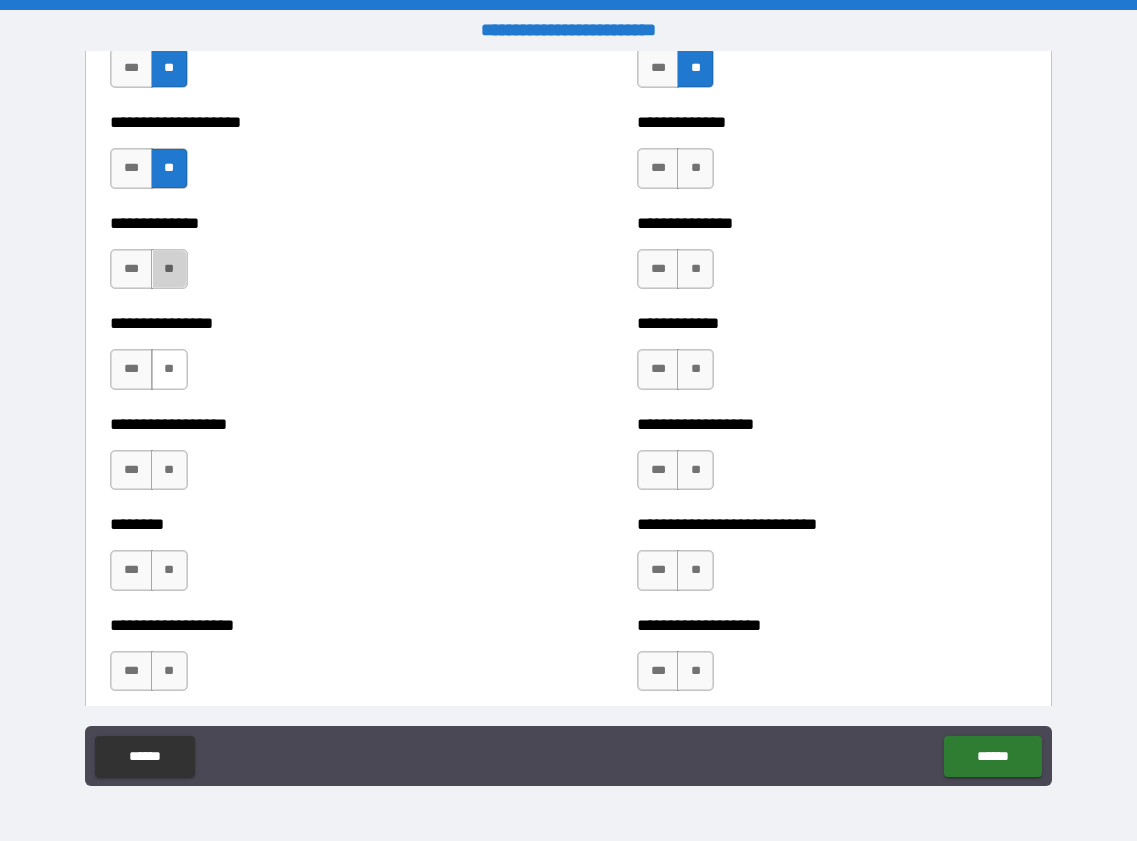 drag, startPoint x: 168, startPoint y: 263, endPoint x: 179, endPoint y: 362, distance: 99.60924 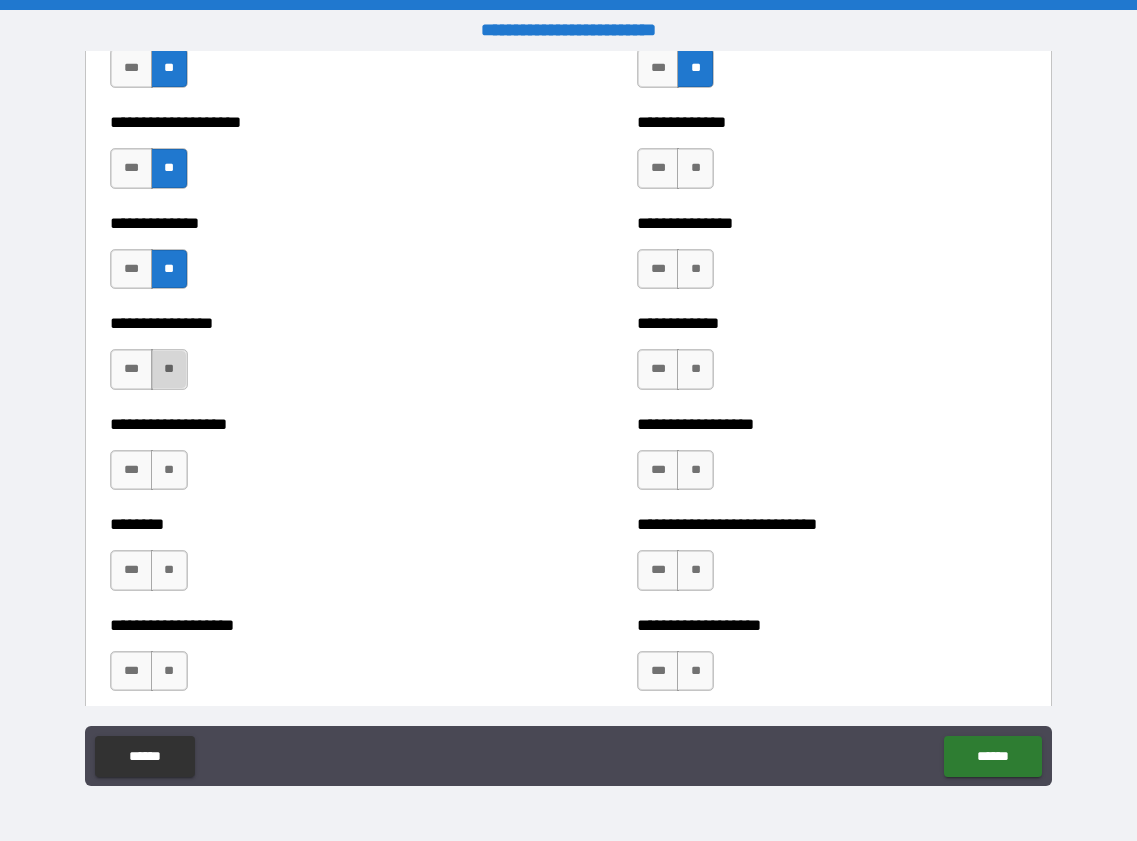 click on "**" at bounding box center (169, 369) 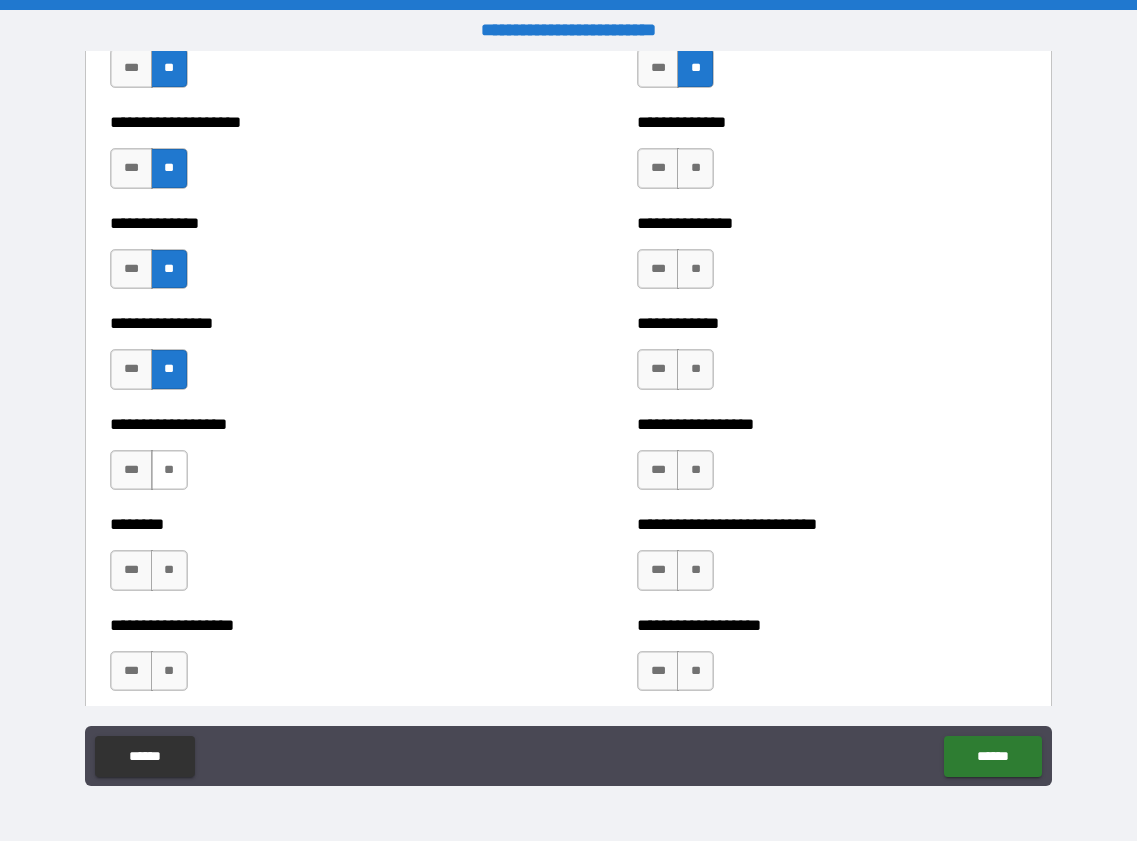 click on "**" at bounding box center (169, 470) 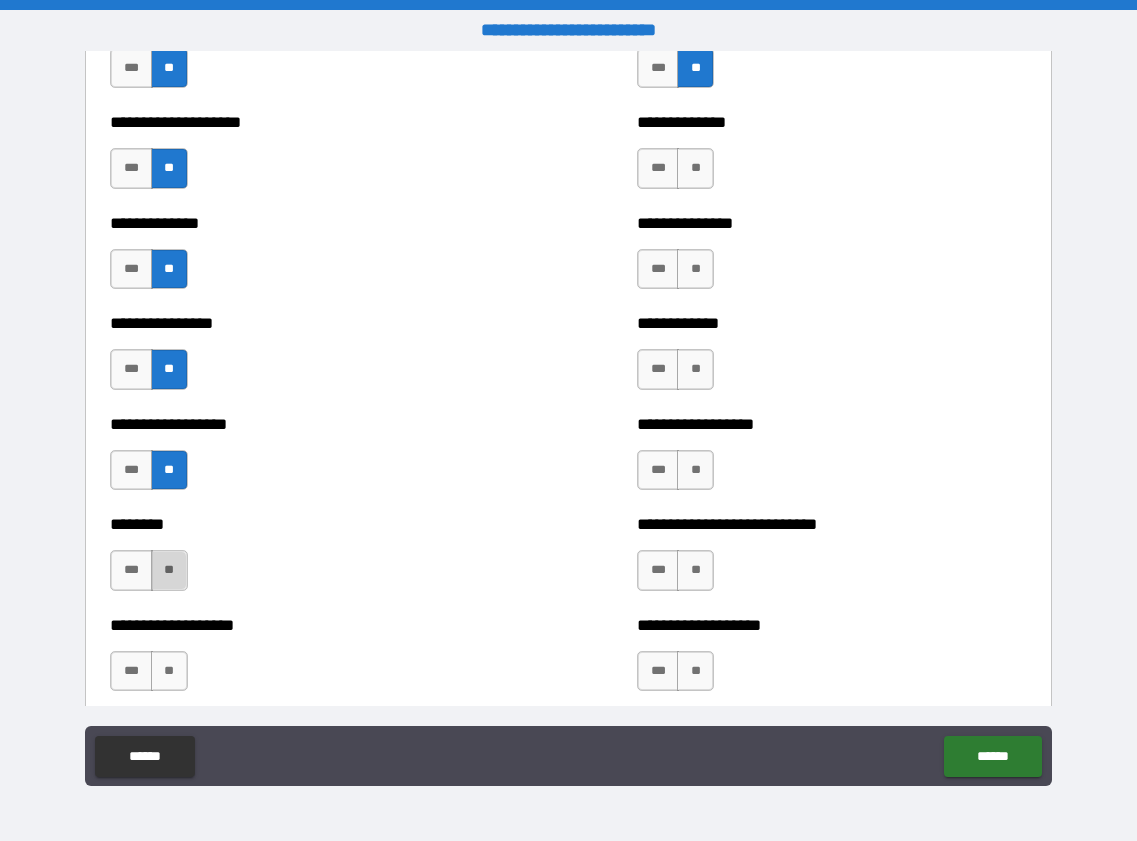 click on "**" at bounding box center (169, 570) 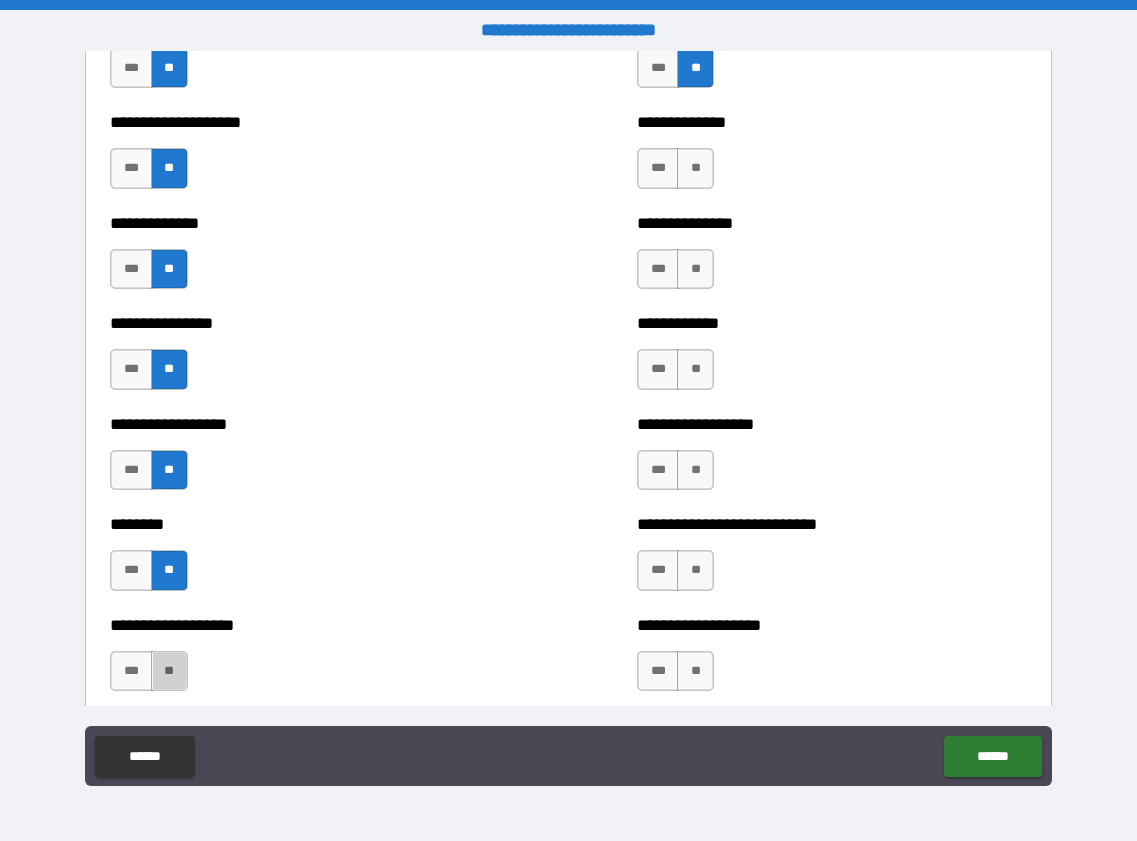 drag, startPoint x: 170, startPoint y: 663, endPoint x: 193, endPoint y: 653, distance: 25.079872 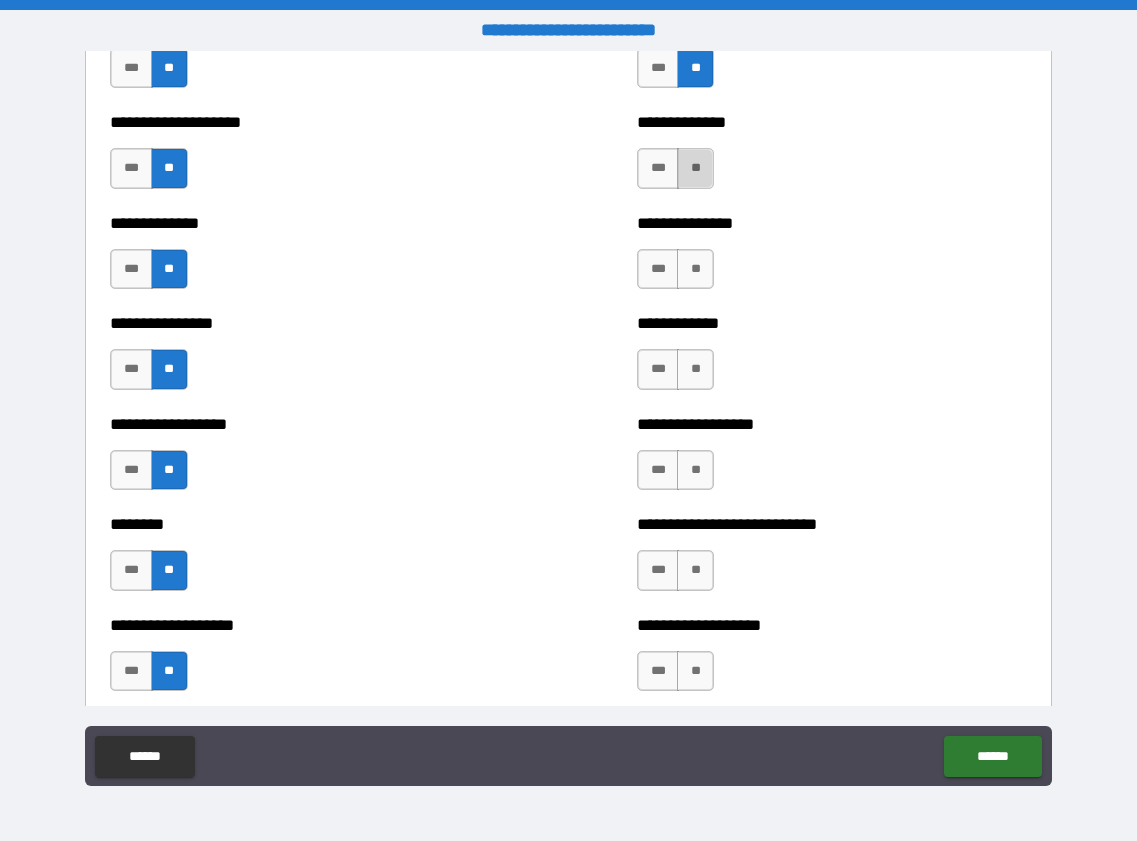 drag, startPoint x: 697, startPoint y: 164, endPoint x: 693, endPoint y: 246, distance: 82.0975 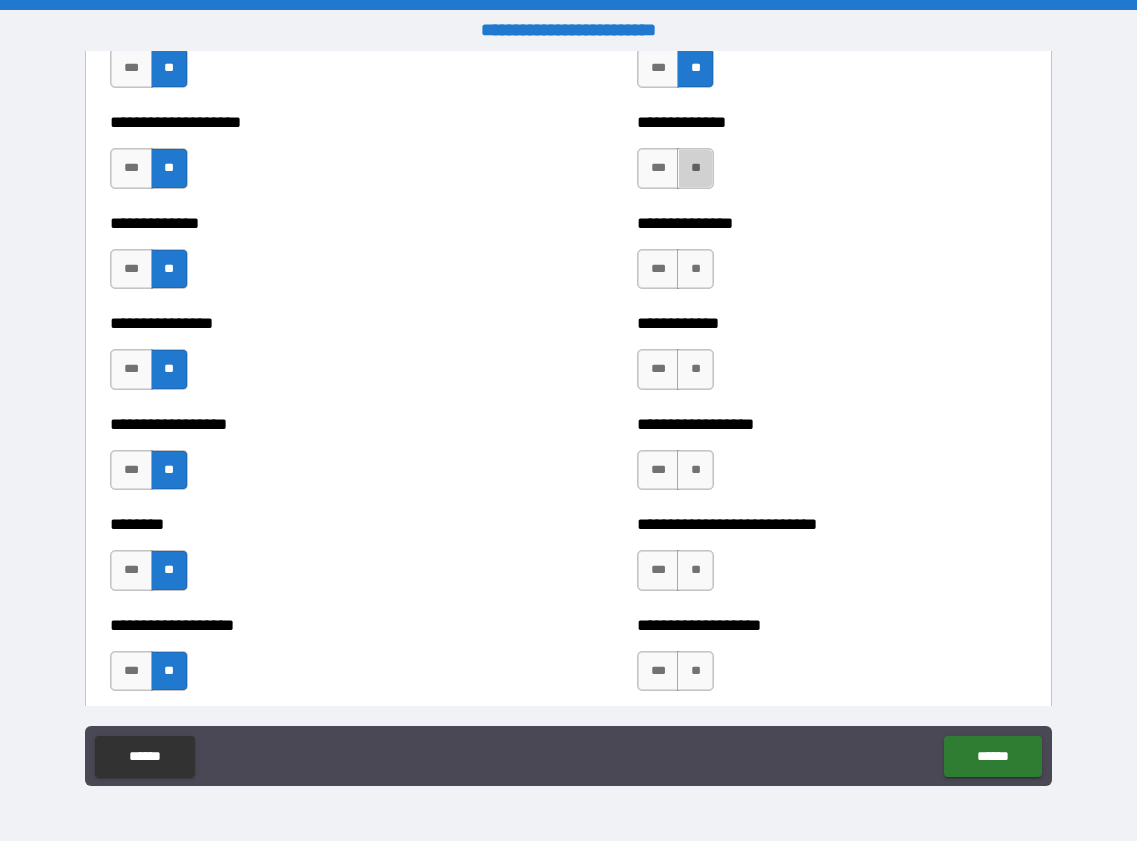 click on "**" at bounding box center (695, 168) 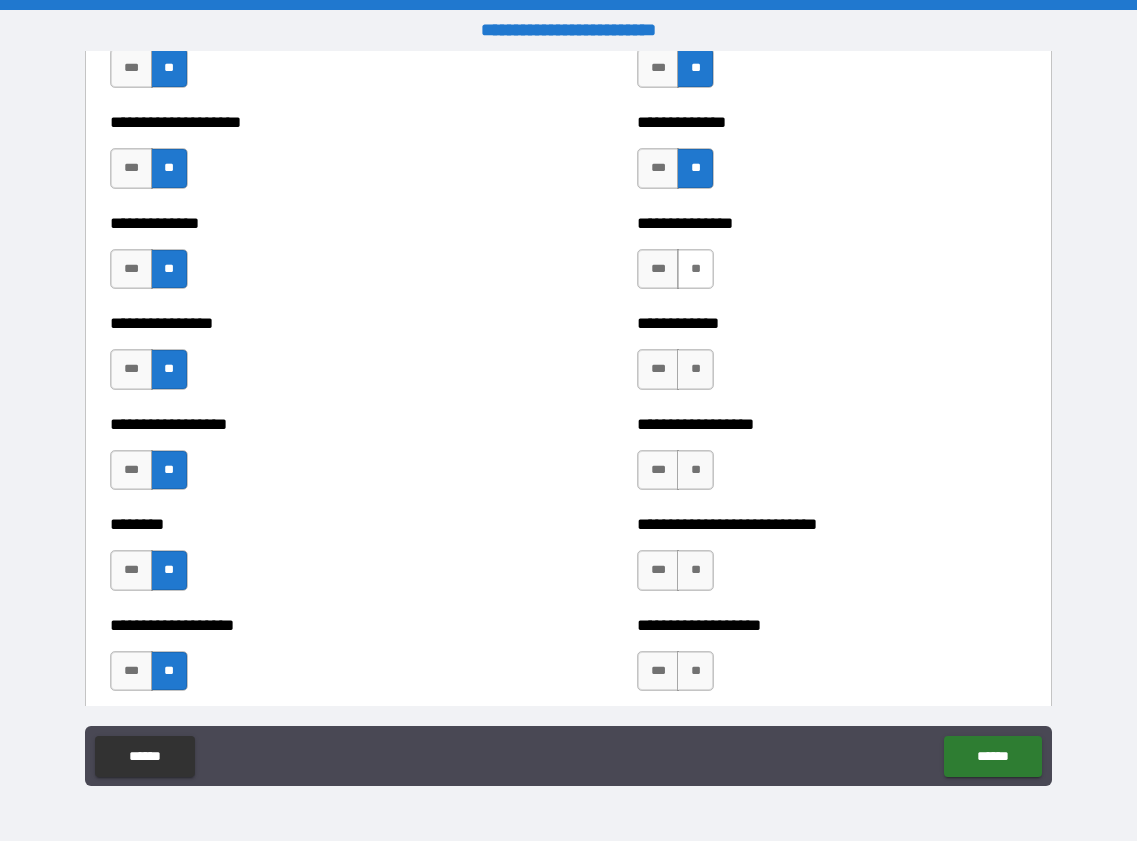 drag, startPoint x: 690, startPoint y: 266, endPoint x: 684, endPoint y: 285, distance: 19.924858 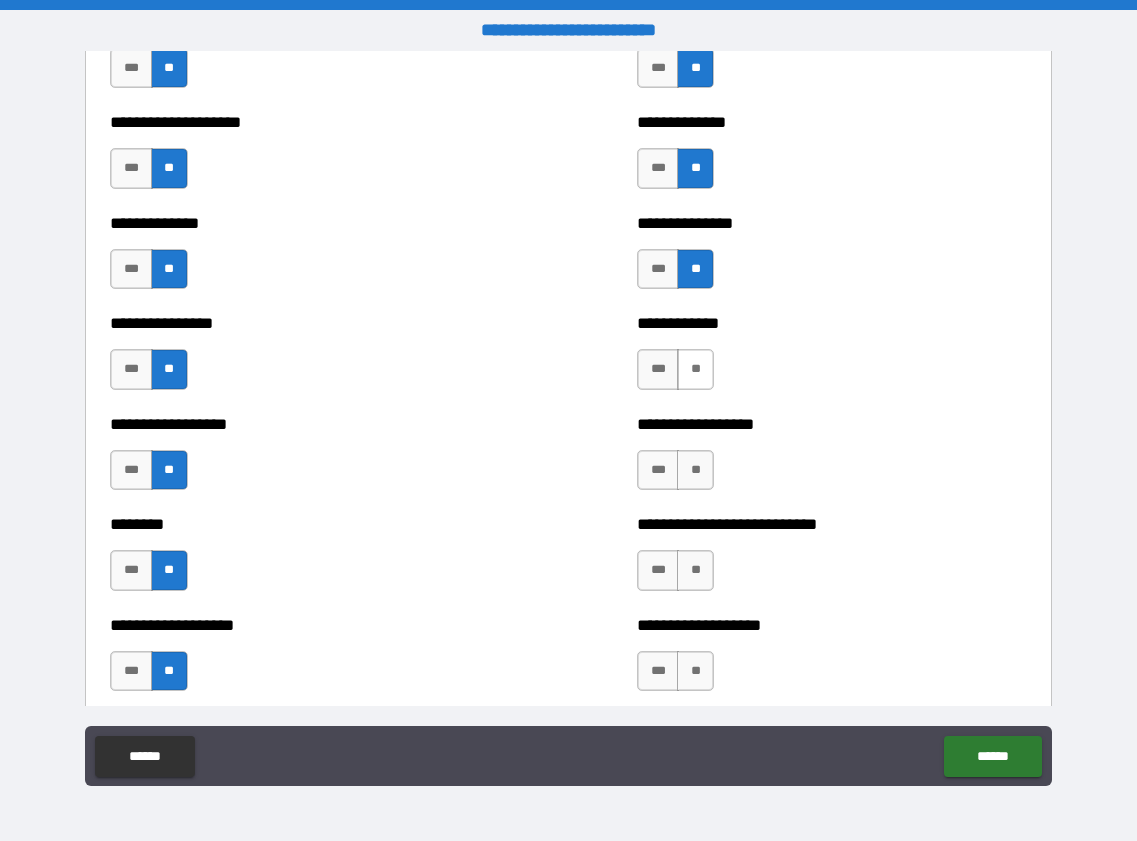 click on "**" at bounding box center (695, 369) 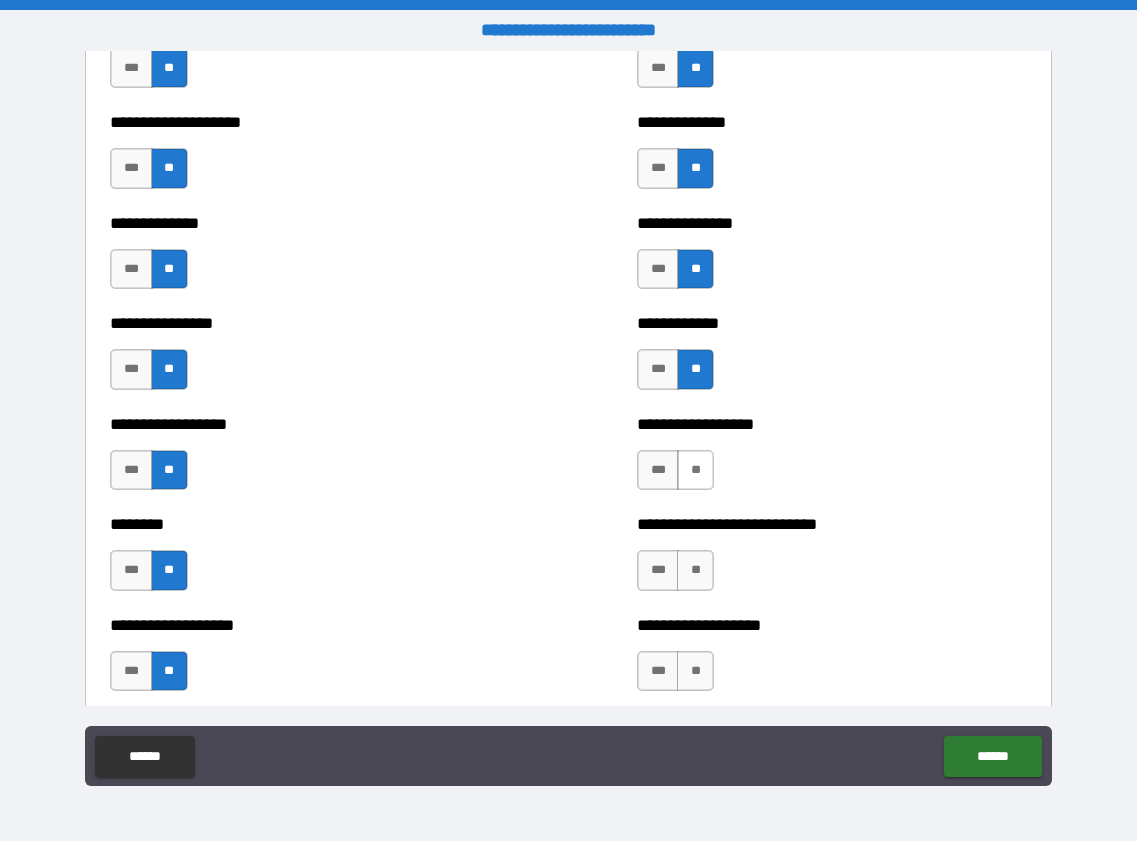 click on "**" at bounding box center [695, 470] 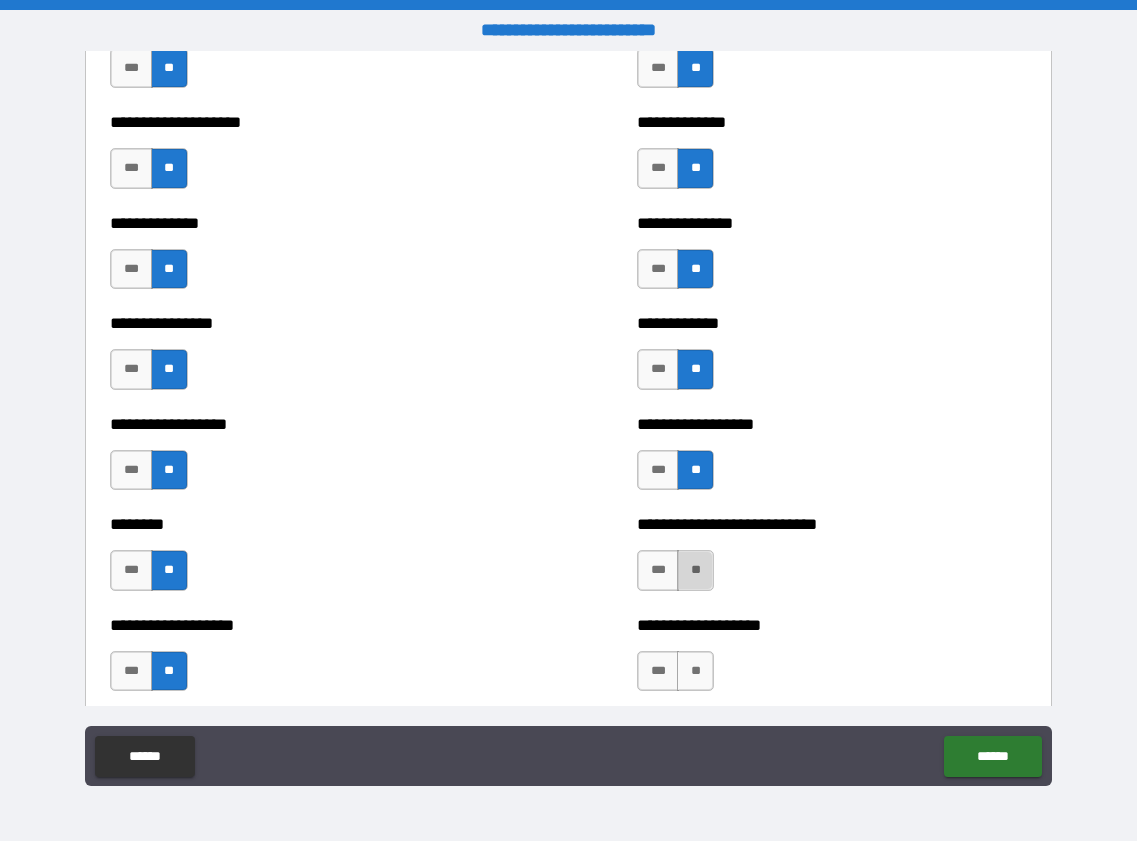 click on "**" at bounding box center (695, 570) 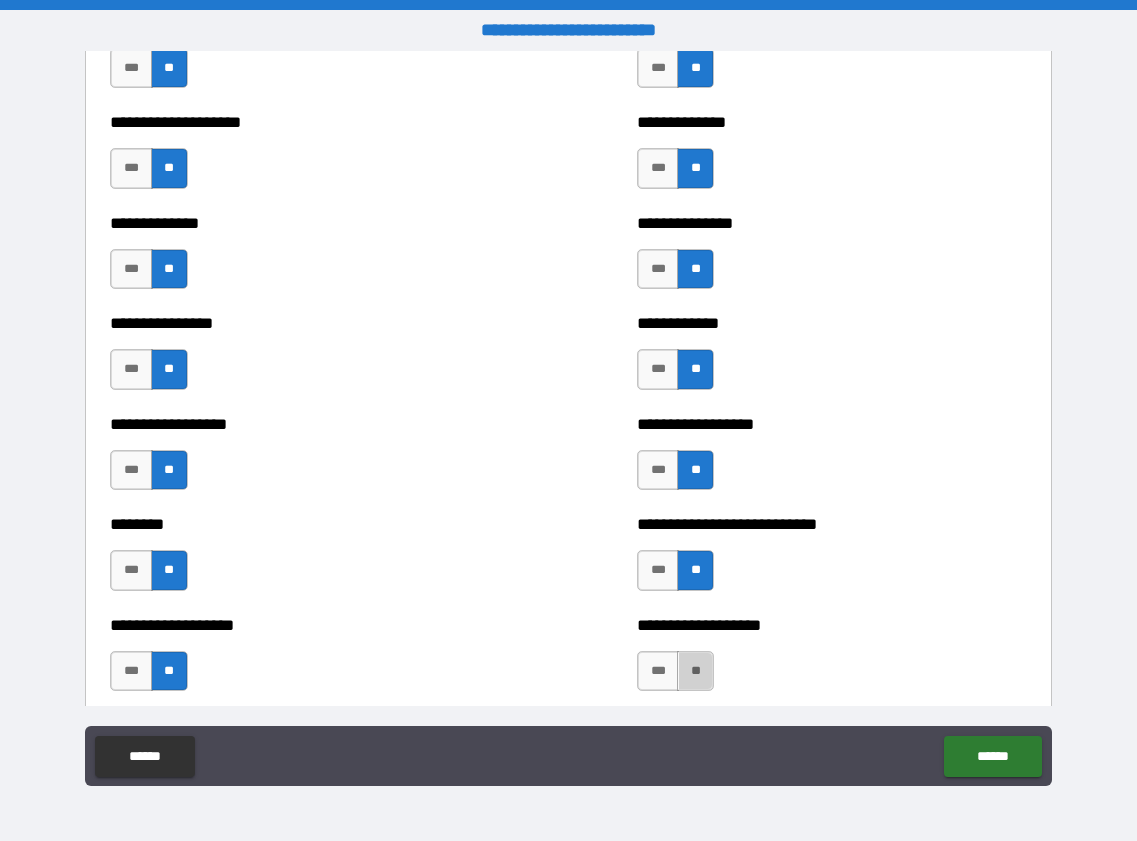 drag, startPoint x: 689, startPoint y: 671, endPoint x: 767, endPoint y: 565, distance: 131.60547 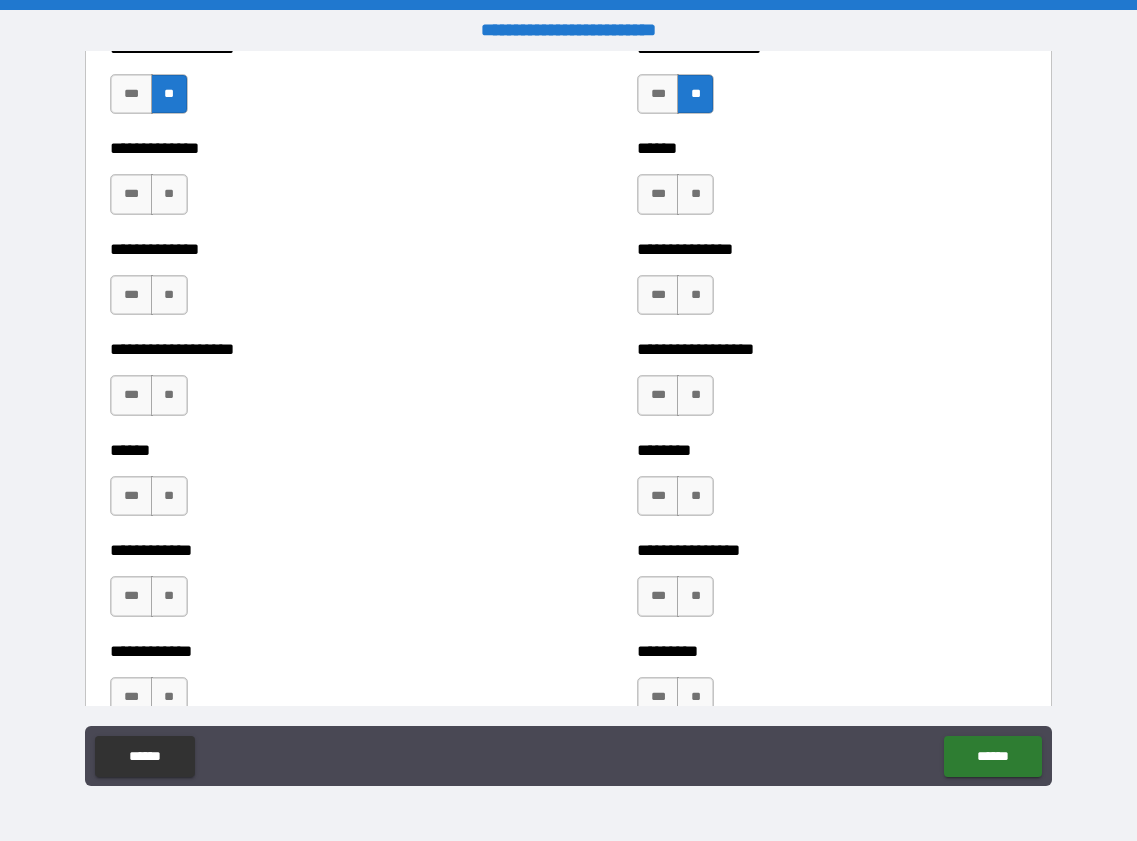 scroll, scrollTop: 4700, scrollLeft: 0, axis: vertical 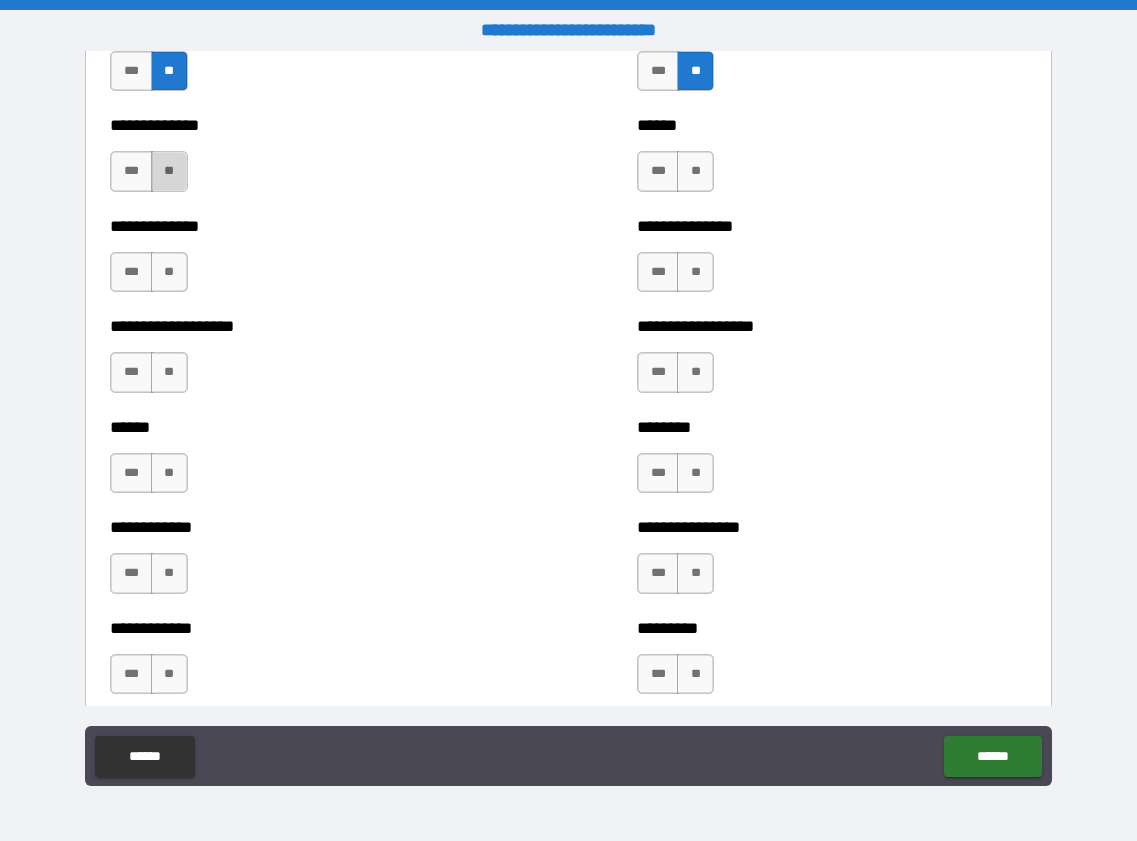 click on "**" at bounding box center [169, 171] 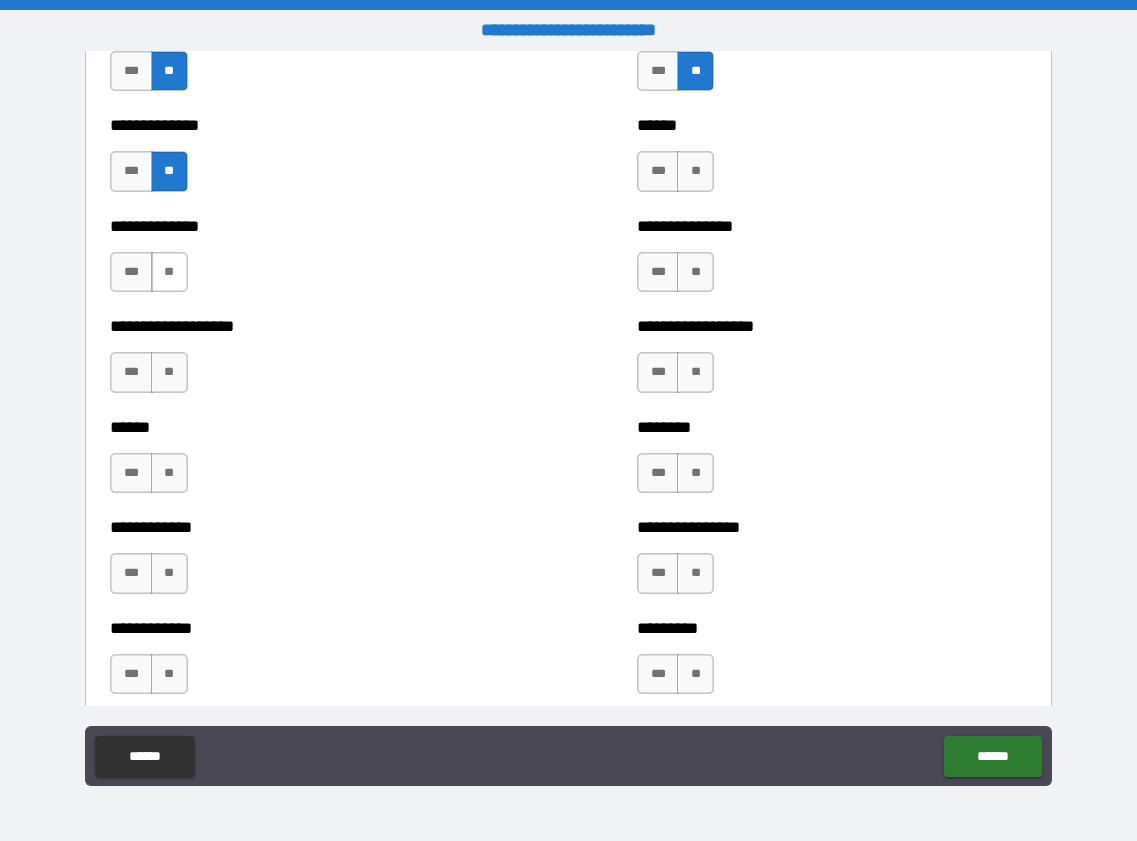 drag, startPoint x: 170, startPoint y: 262, endPoint x: 169, endPoint y: 274, distance: 12.0415945 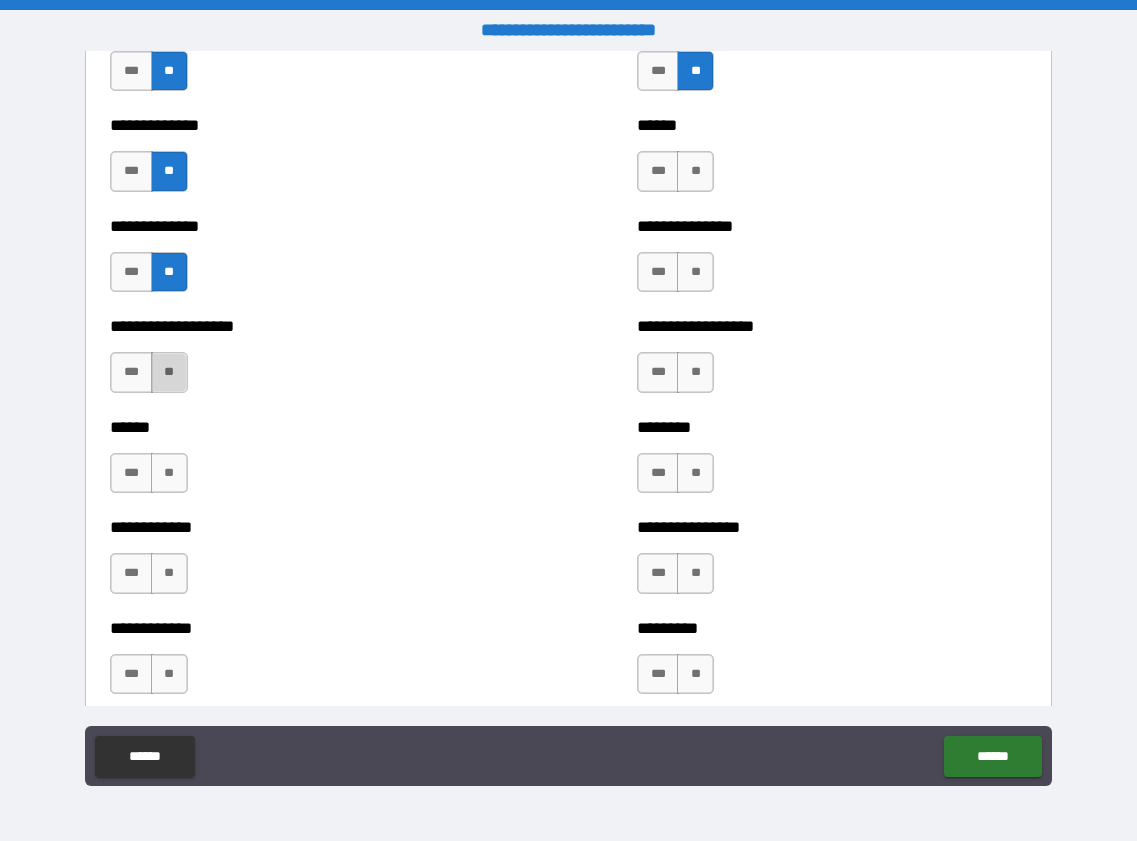 click on "**" at bounding box center [169, 372] 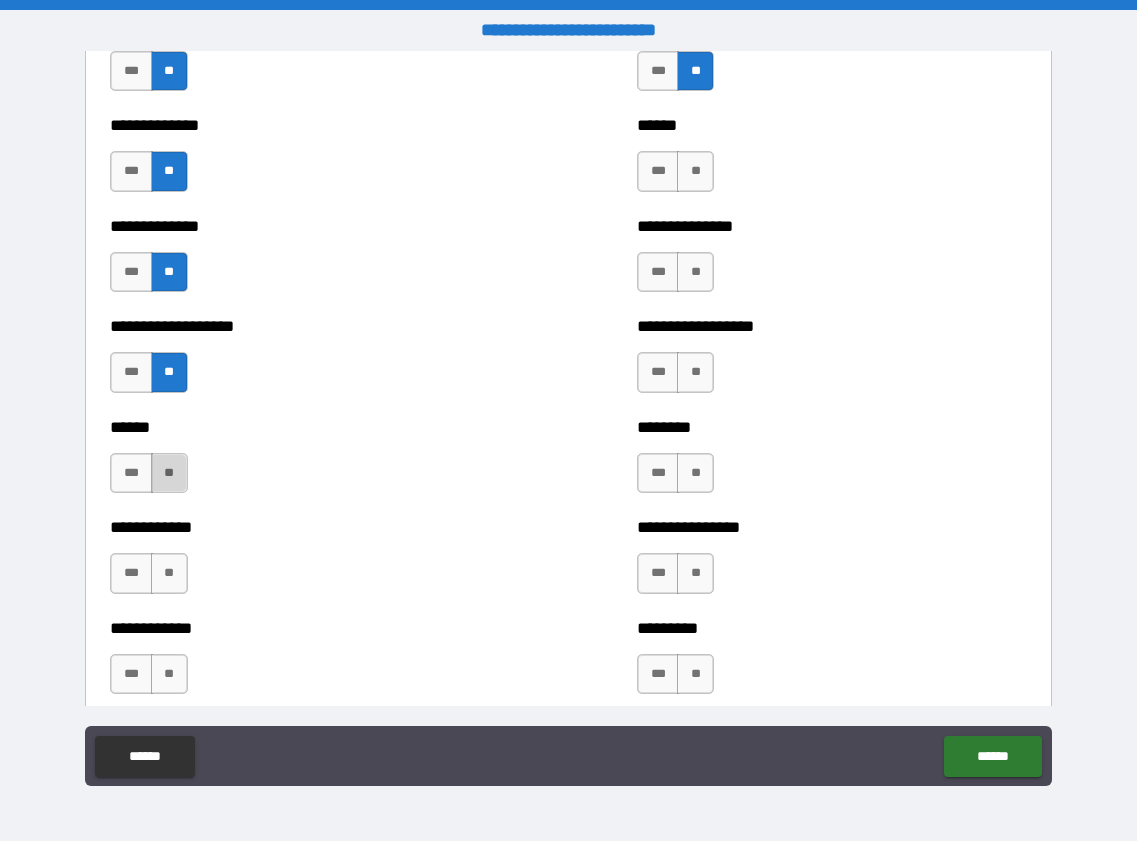 click on "**" at bounding box center [169, 473] 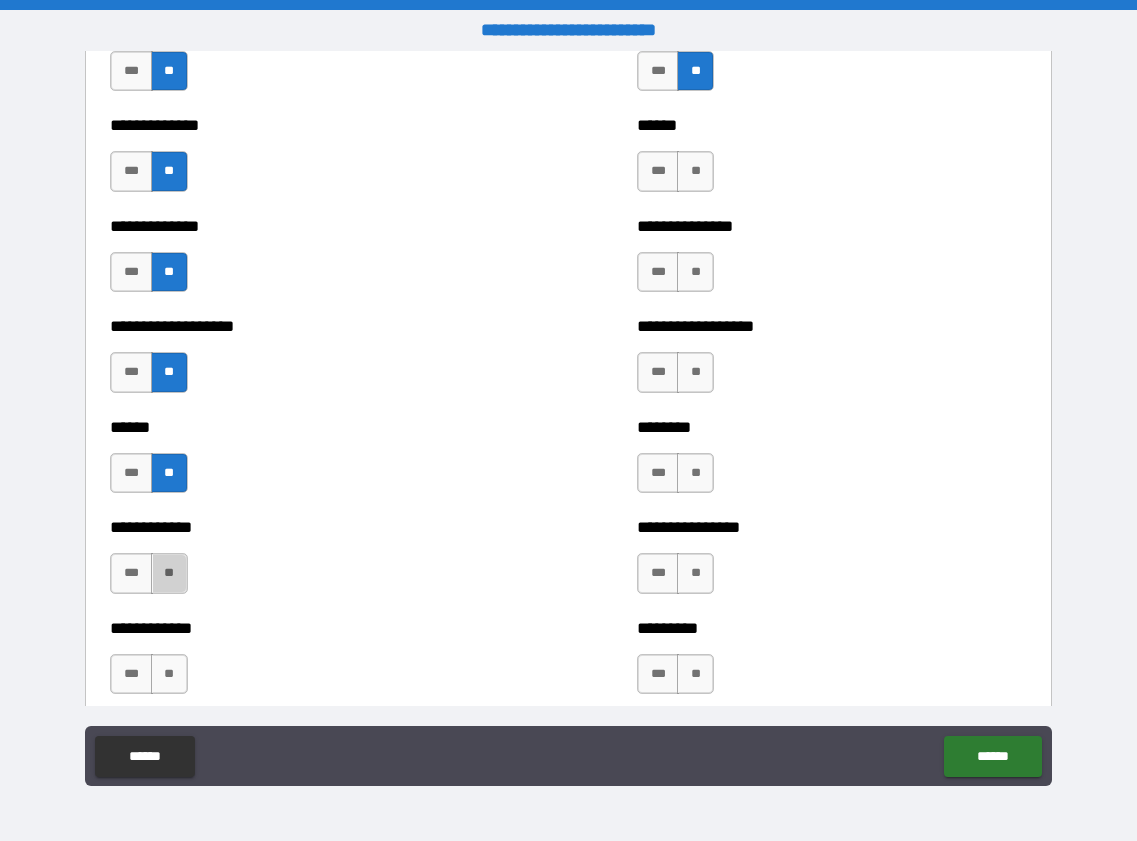 drag, startPoint x: 176, startPoint y: 572, endPoint x: 145, endPoint y: 633, distance: 68.42514 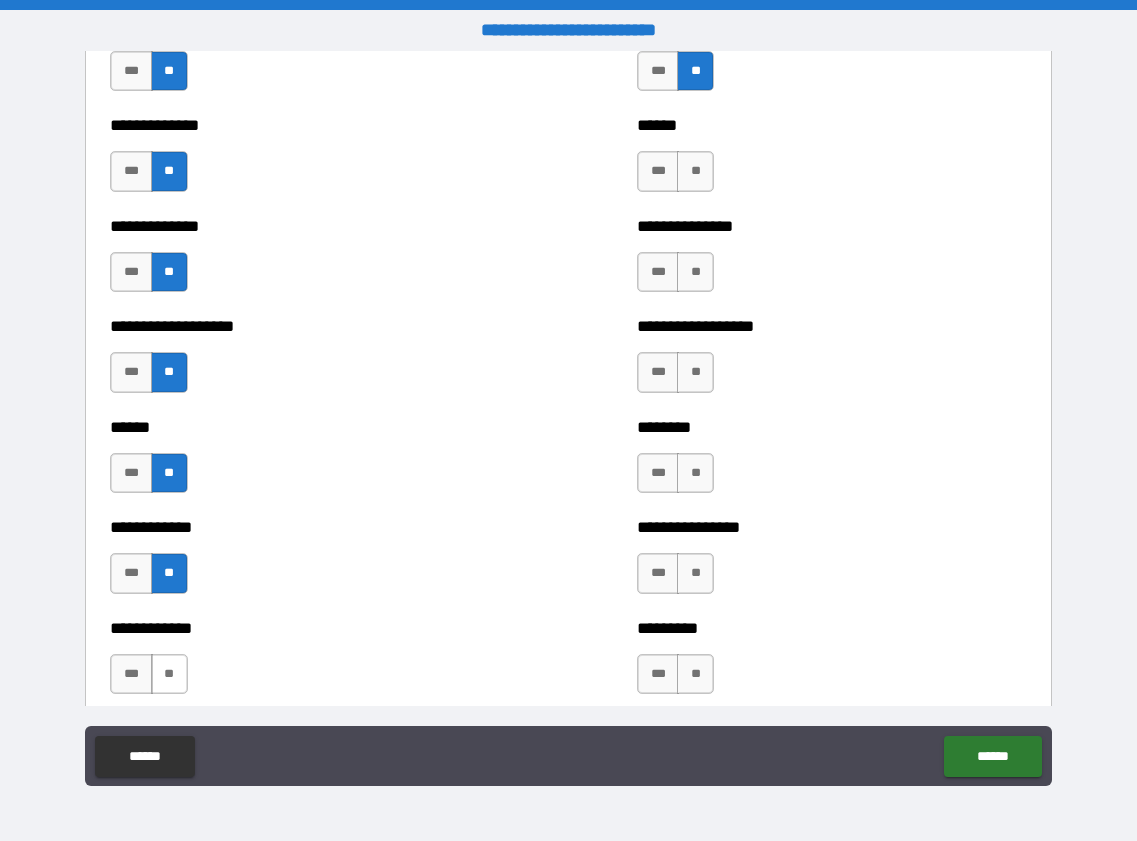 click on "**" at bounding box center [169, 674] 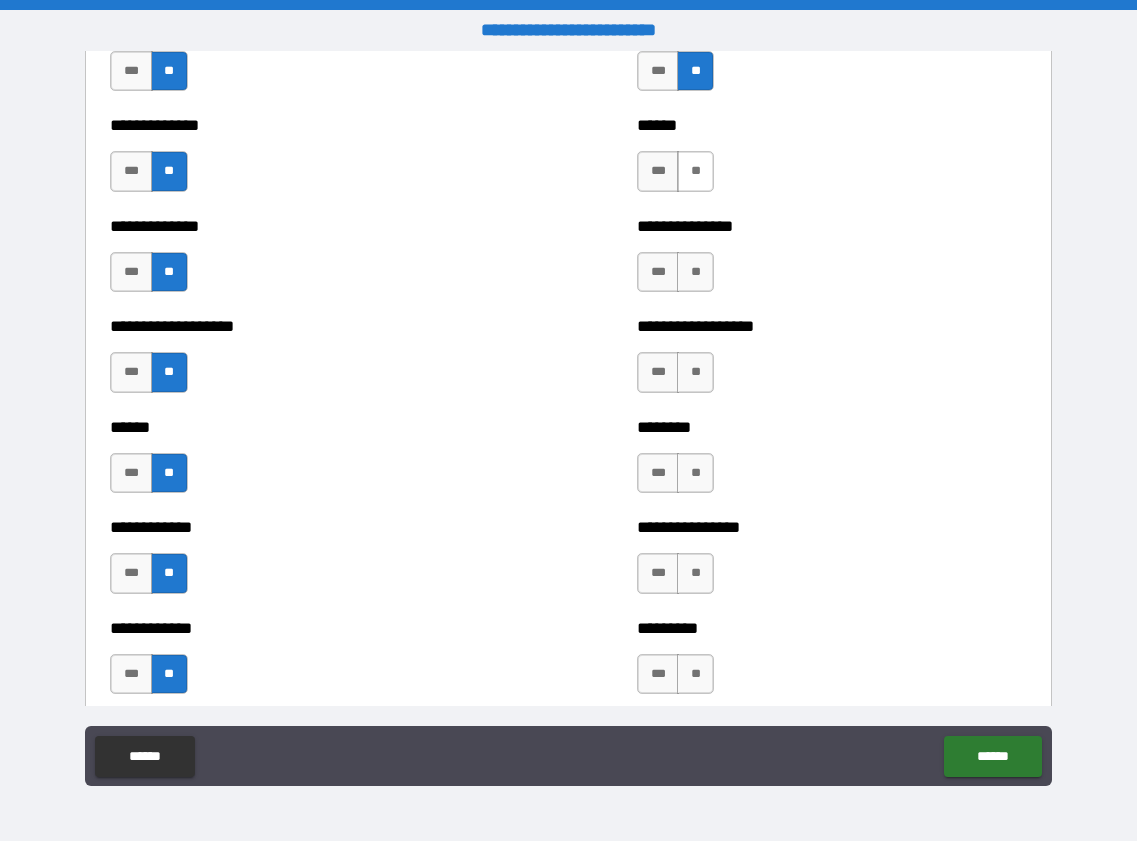 click on "**" at bounding box center (695, 171) 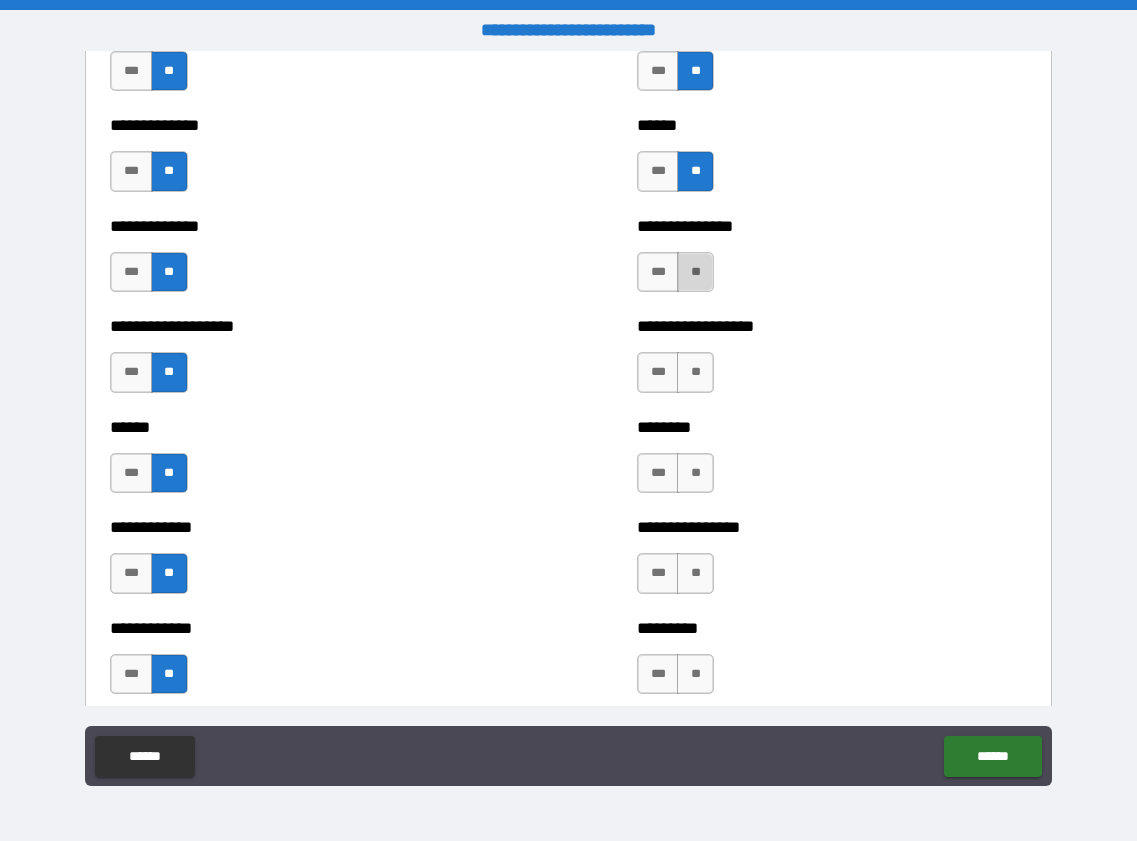 click on "**" at bounding box center [695, 272] 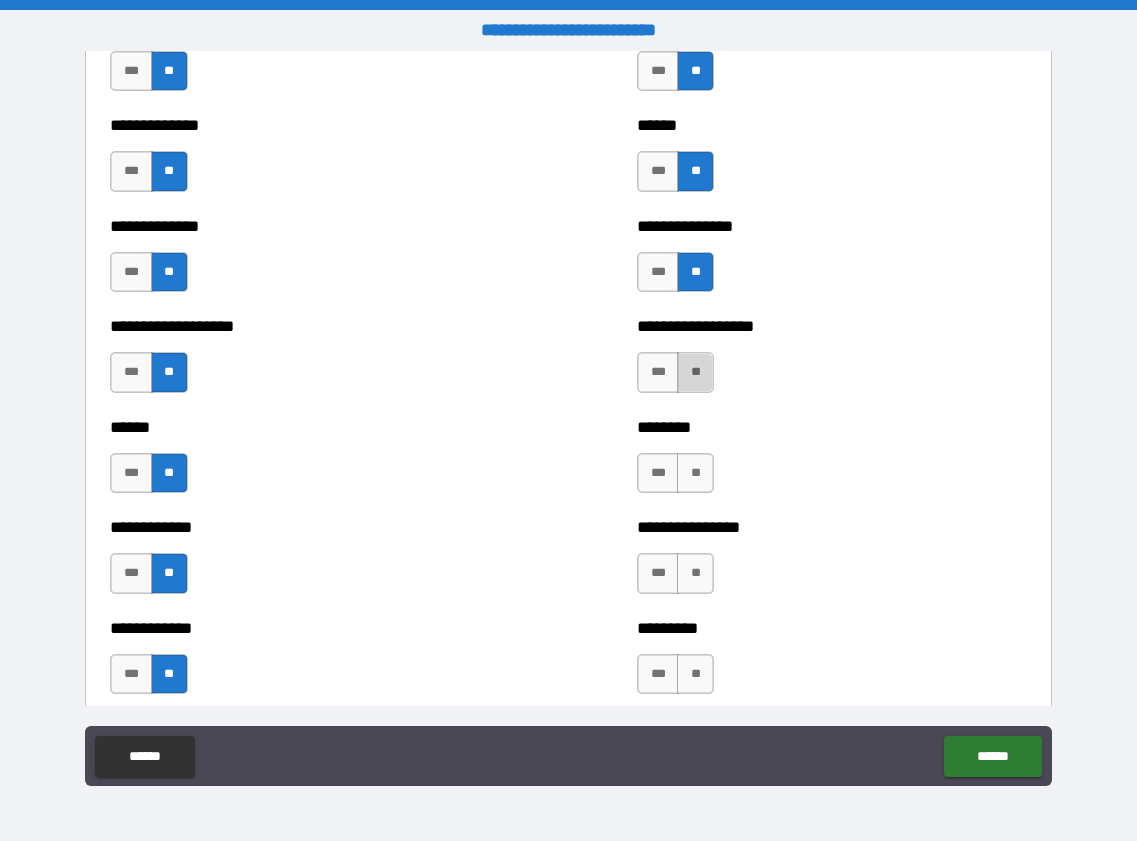click on "**" at bounding box center [695, 372] 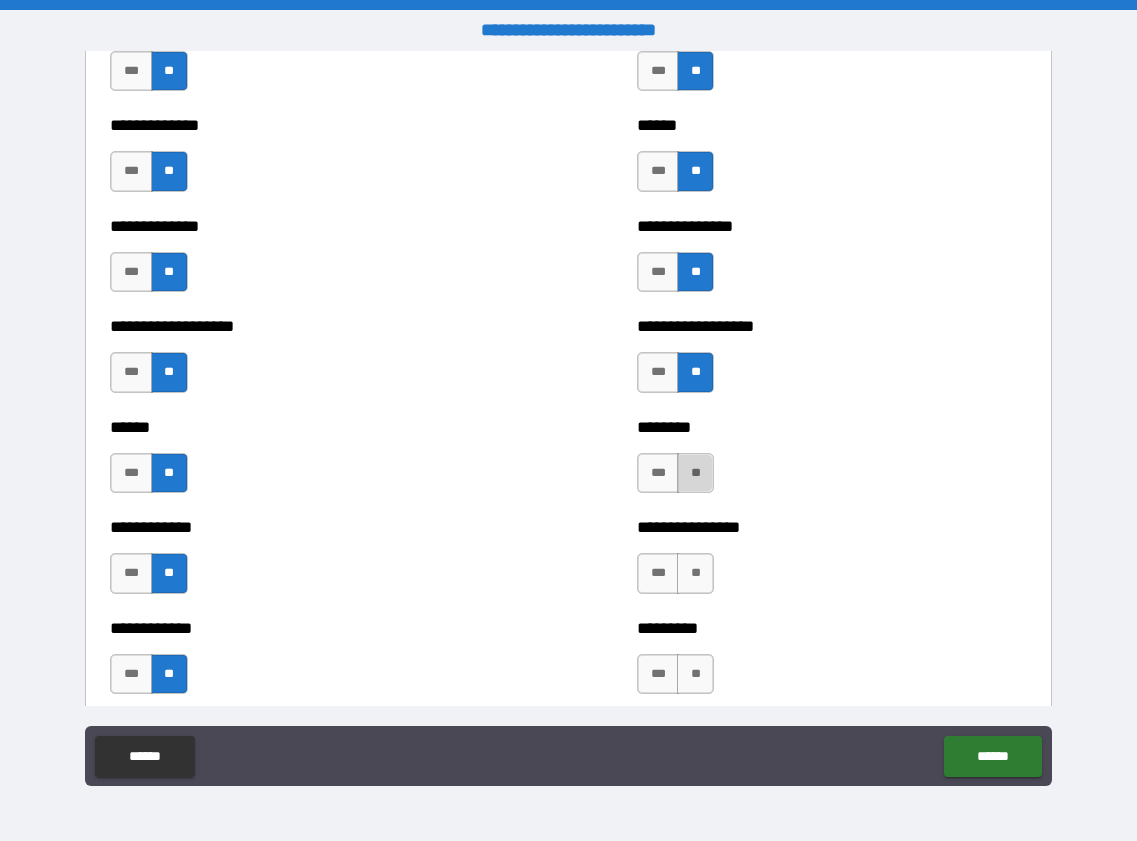 click on "**" at bounding box center [695, 473] 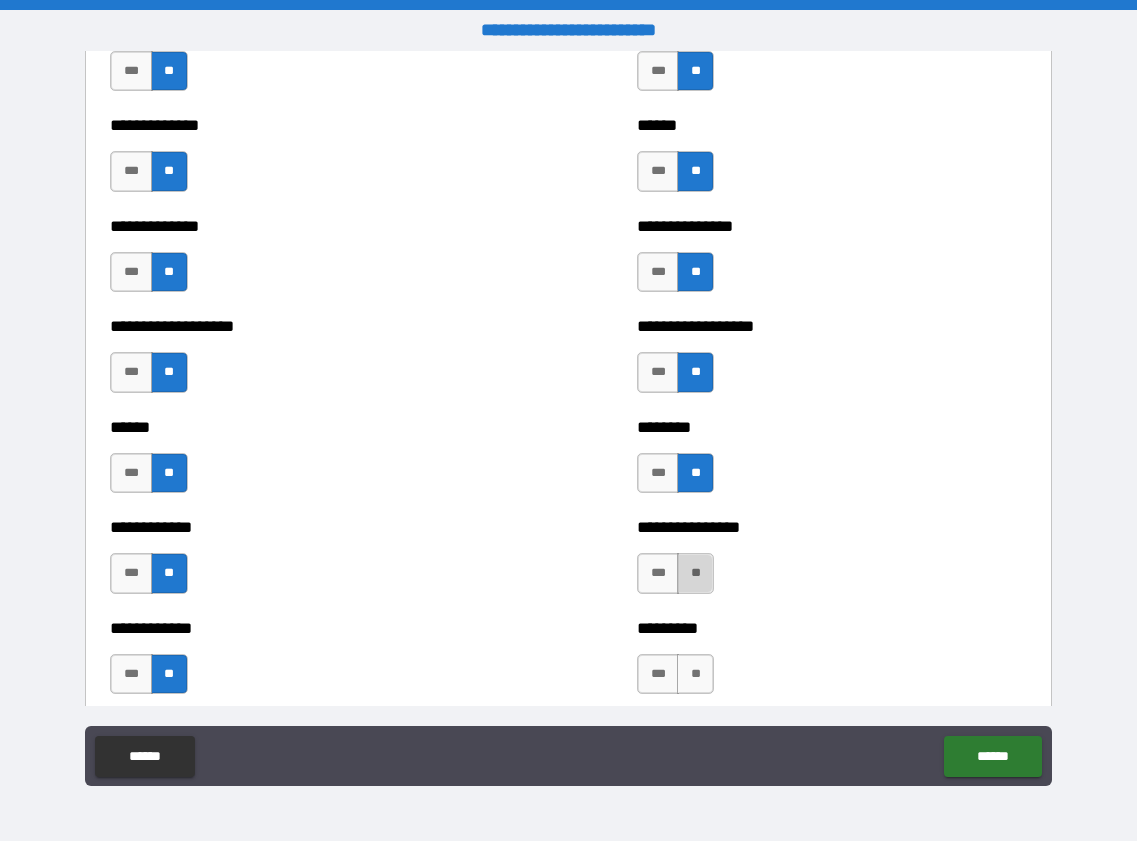 click on "**" at bounding box center [695, 573] 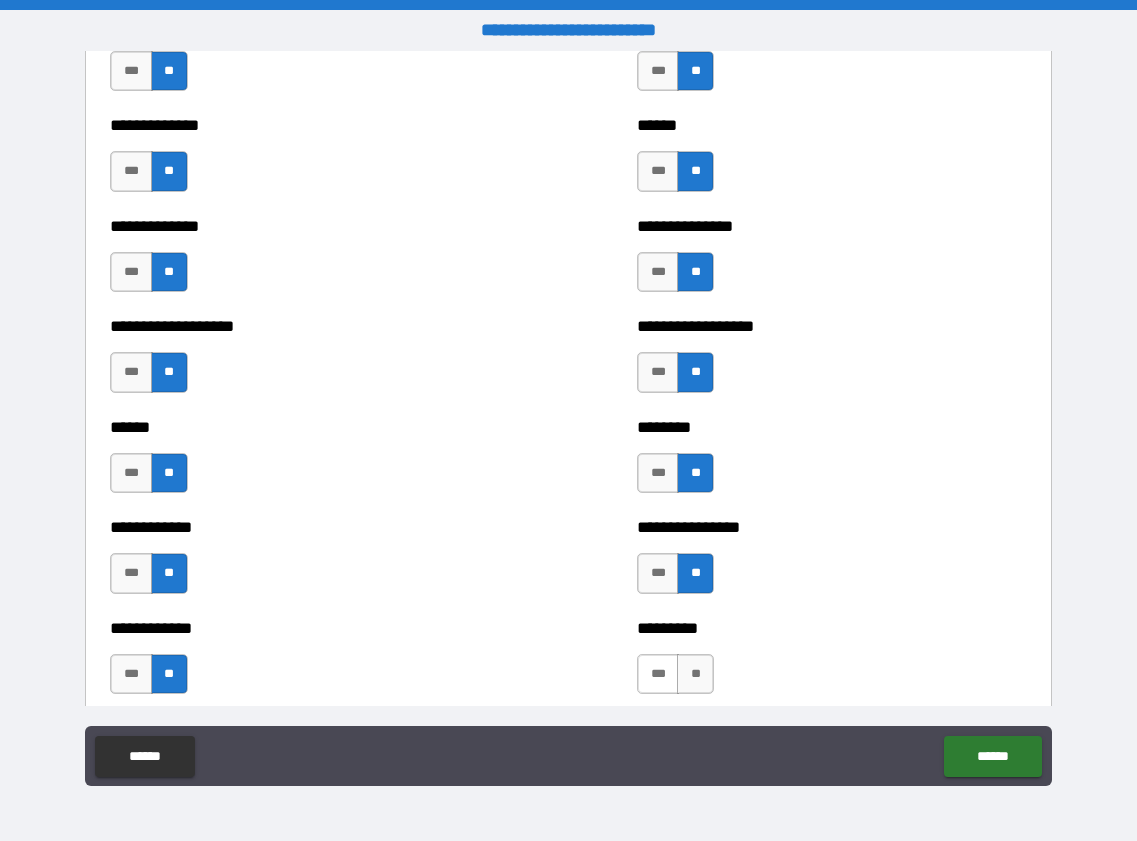 click on "***" at bounding box center [658, 674] 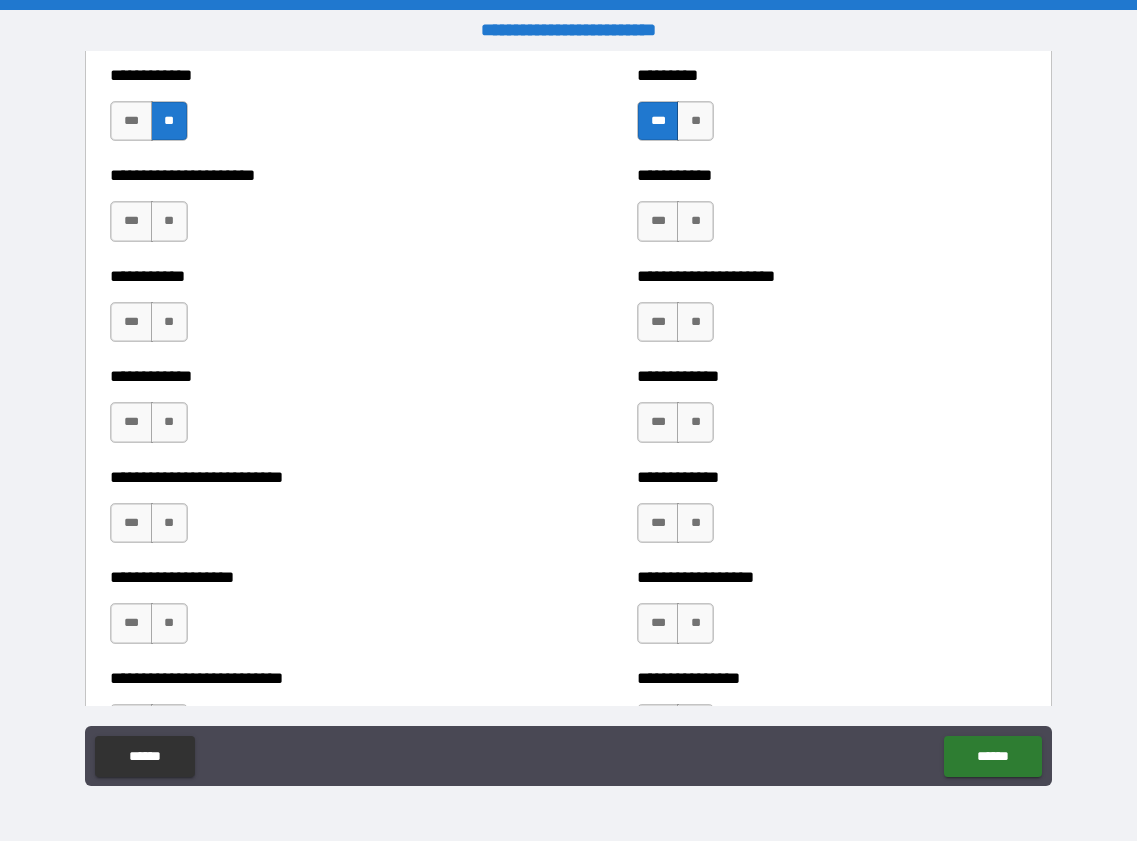 scroll, scrollTop: 5300, scrollLeft: 0, axis: vertical 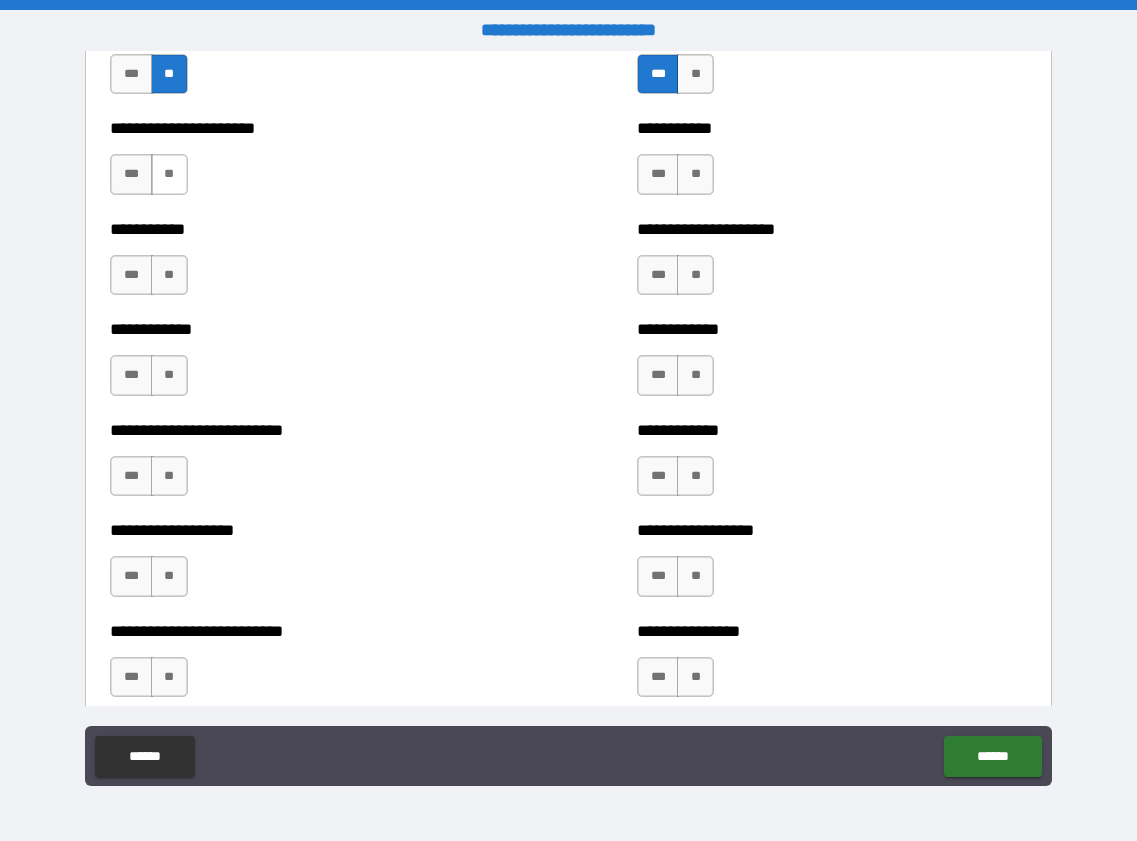 click on "**" at bounding box center (169, 174) 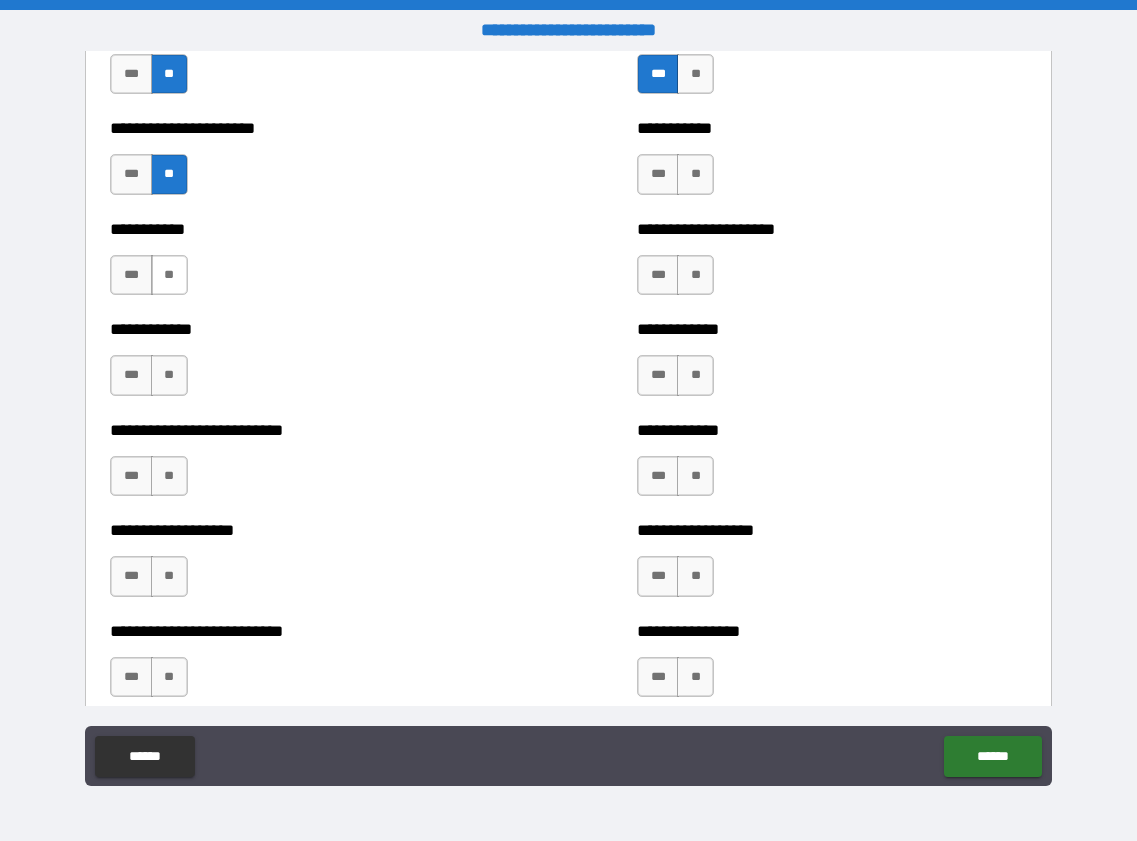 click on "**" at bounding box center (169, 275) 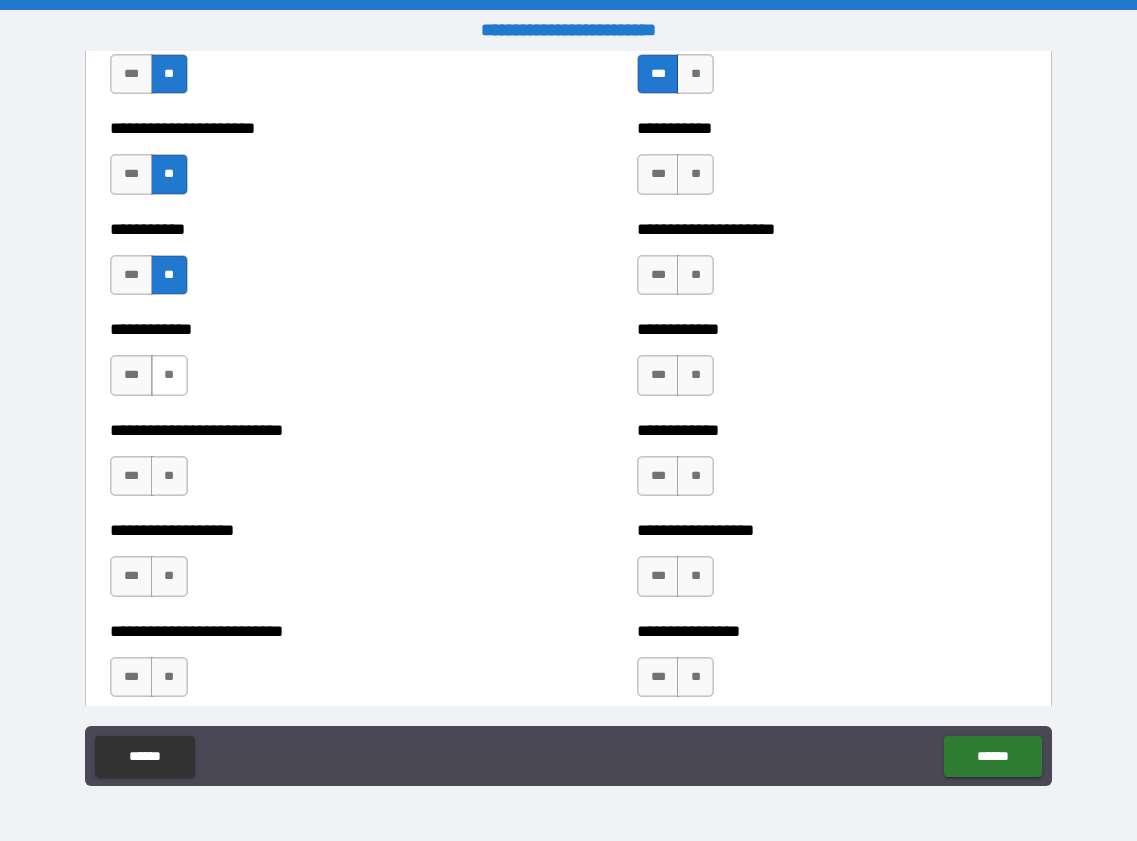 click on "**" at bounding box center [169, 375] 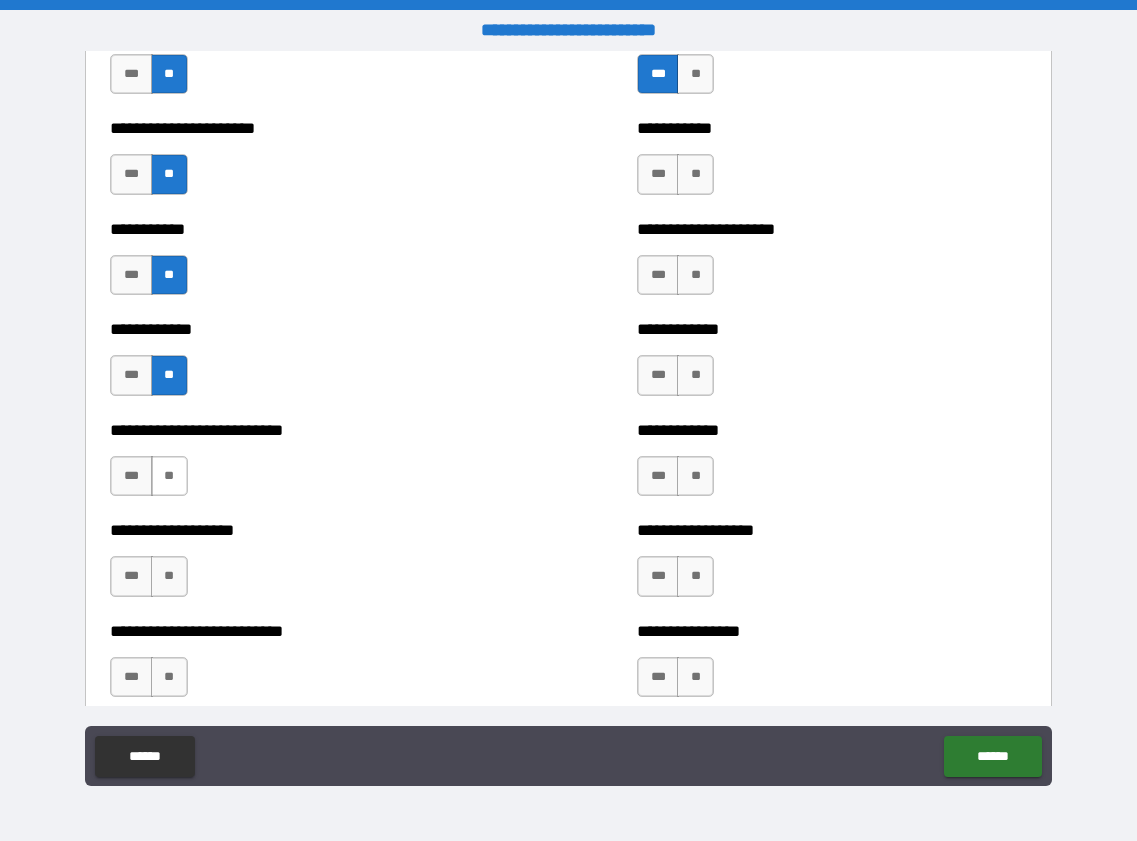 click on "**" at bounding box center [169, 476] 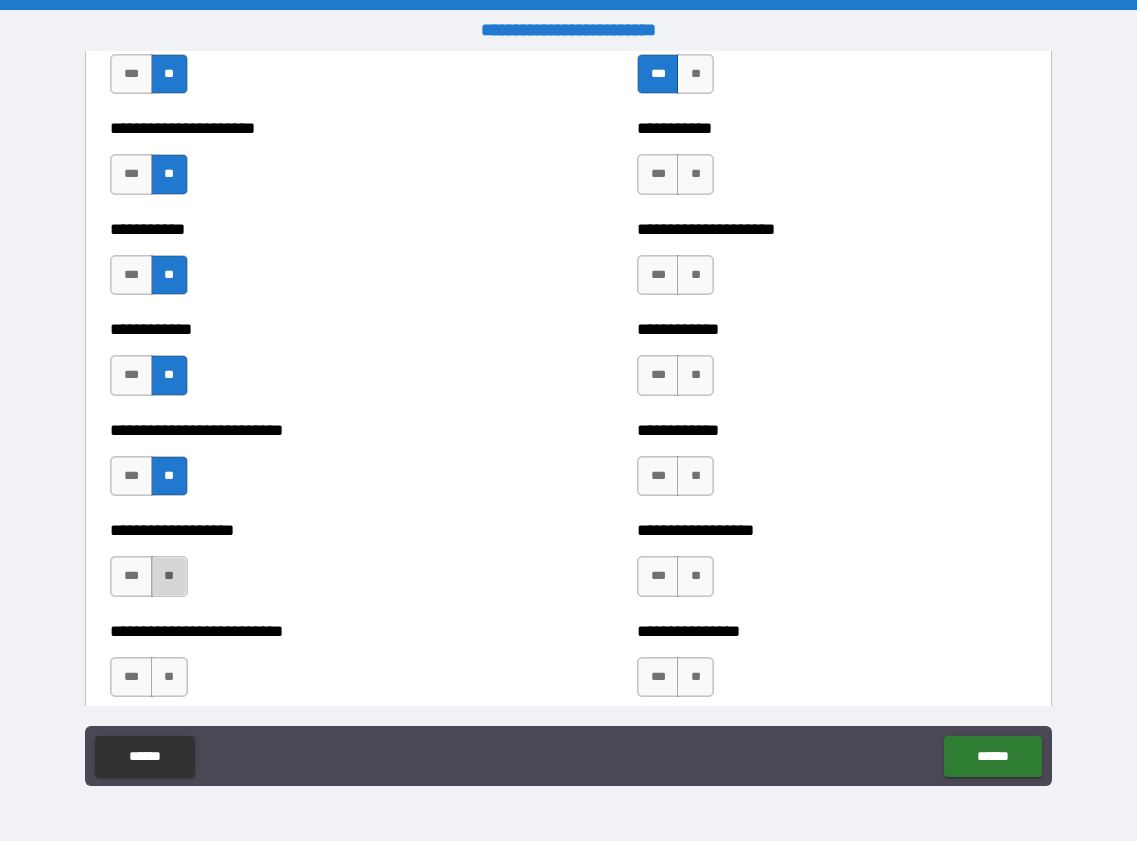 click on "**" at bounding box center (169, 576) 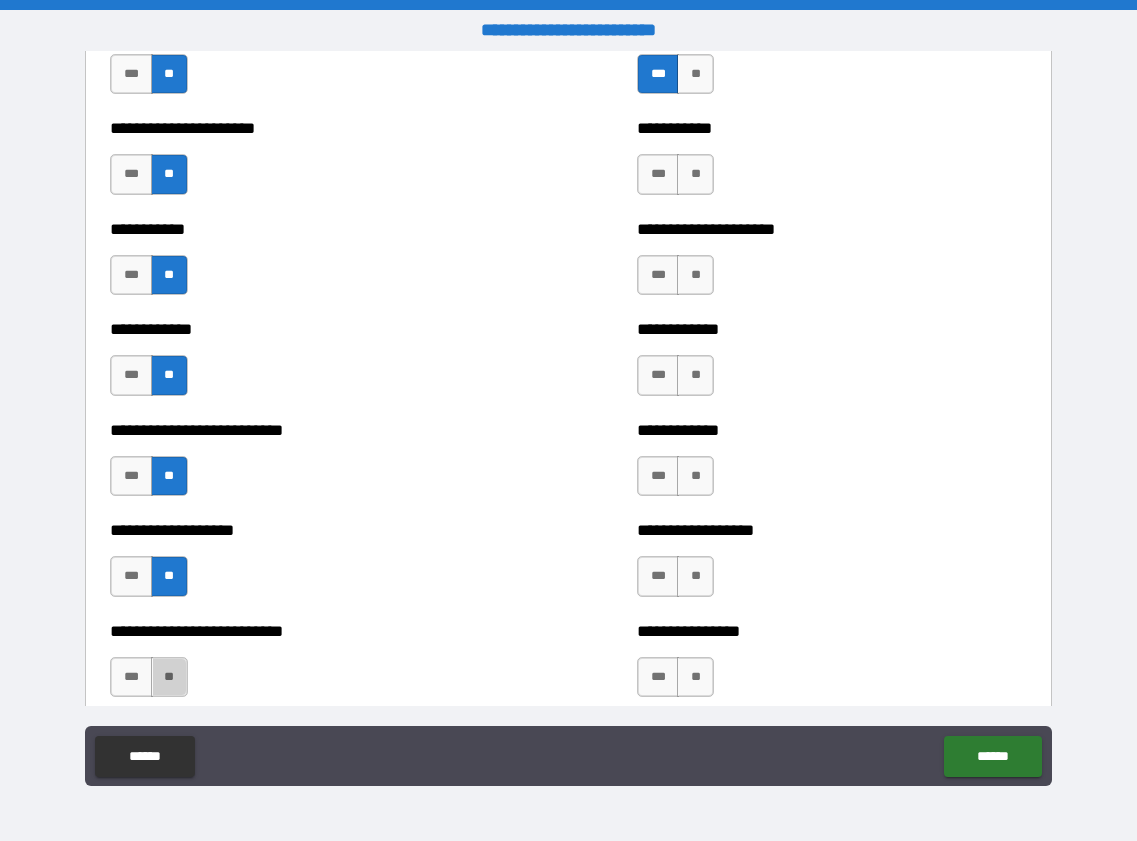 drag, startPoint x: 159, startPoint y: 678, endPoint x: 272, endPoint y: 541, distance: 177.58942 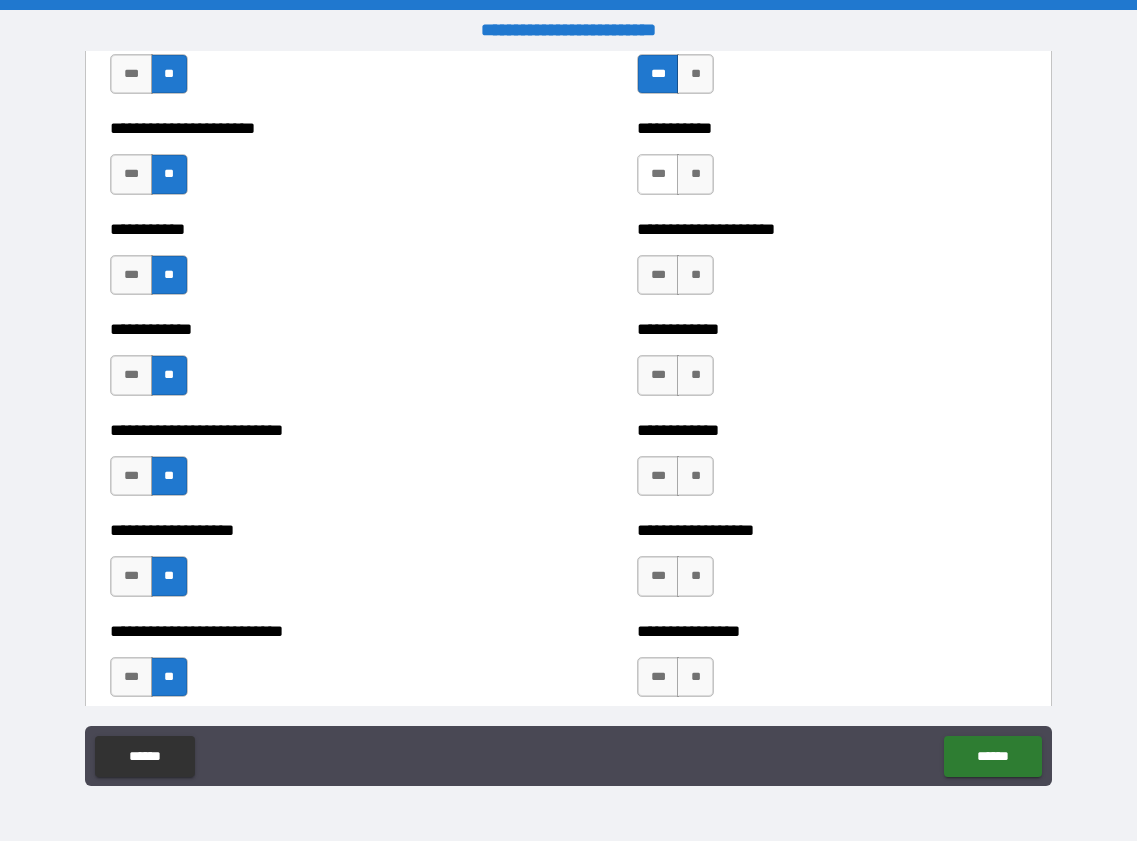 click on "***" at bounding box center [658, 174] 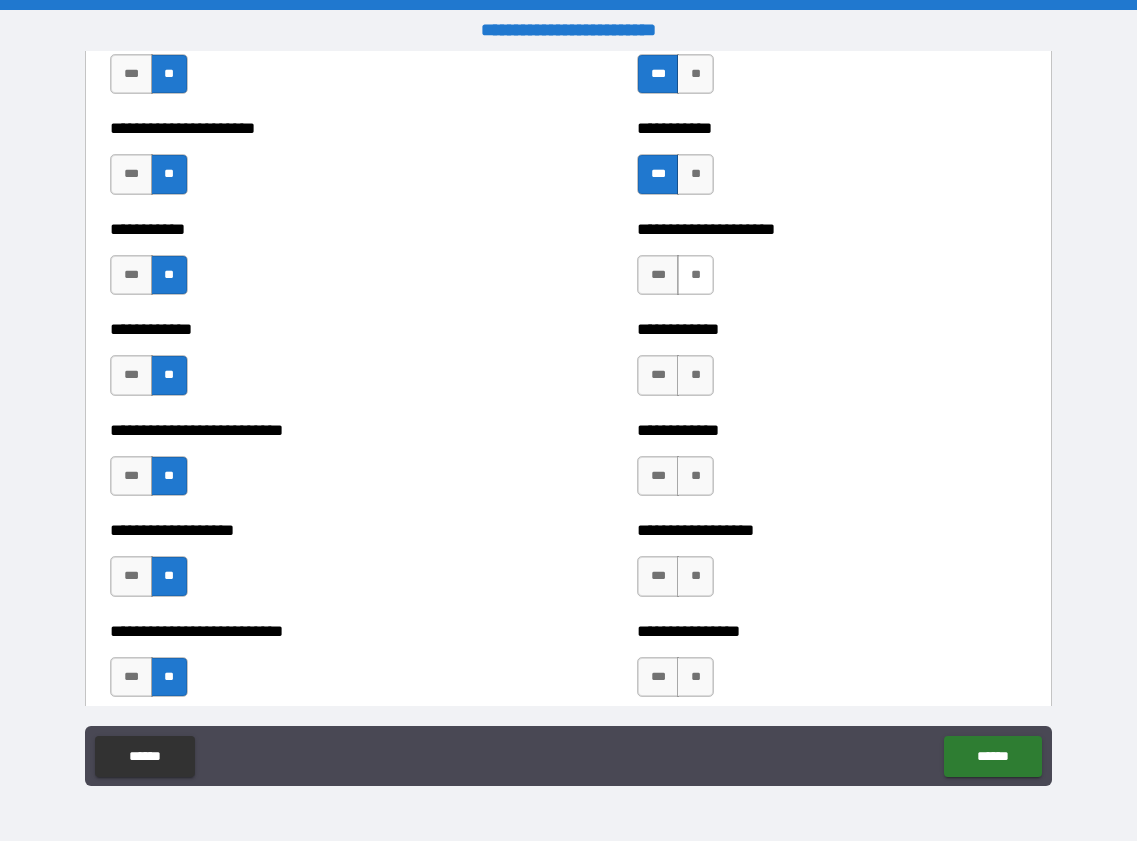 click on "**" at bounding box center (695, 275) 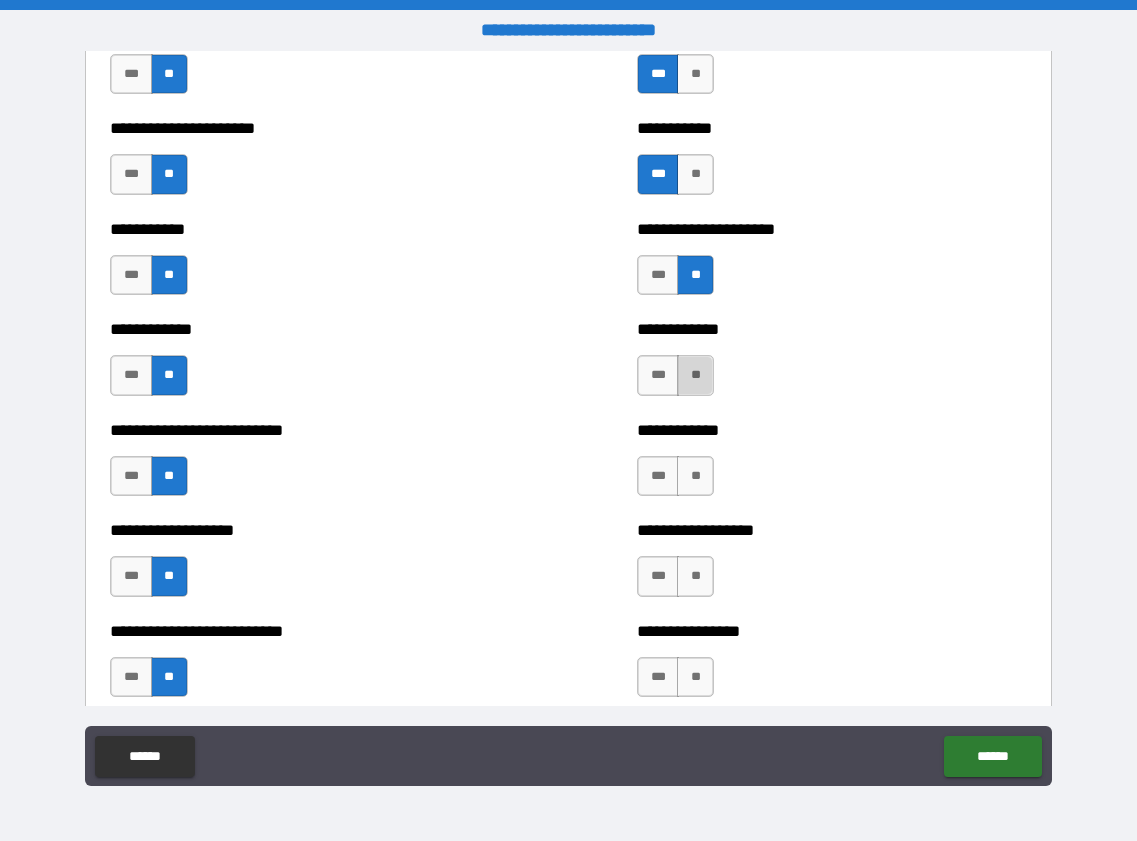 click on "**" at bounding box center [695, 375] 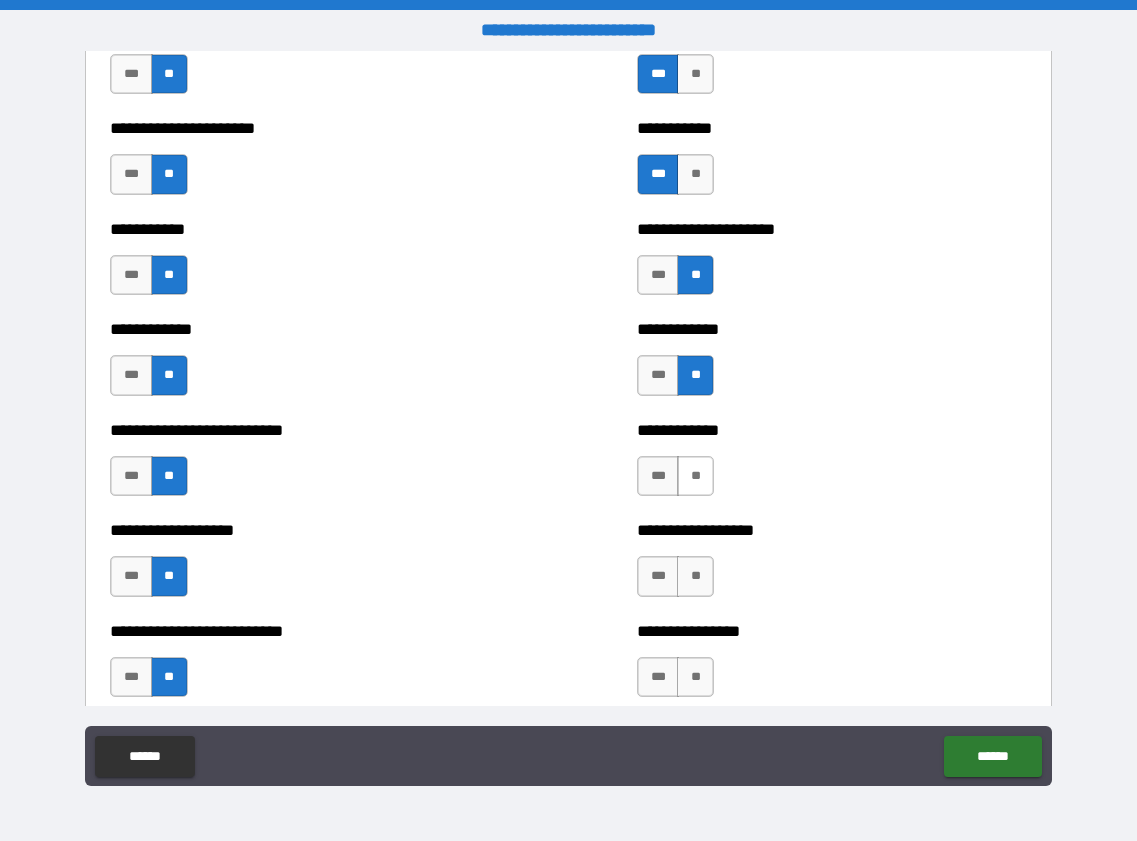 click on "**" at bounding box center (695, 476) 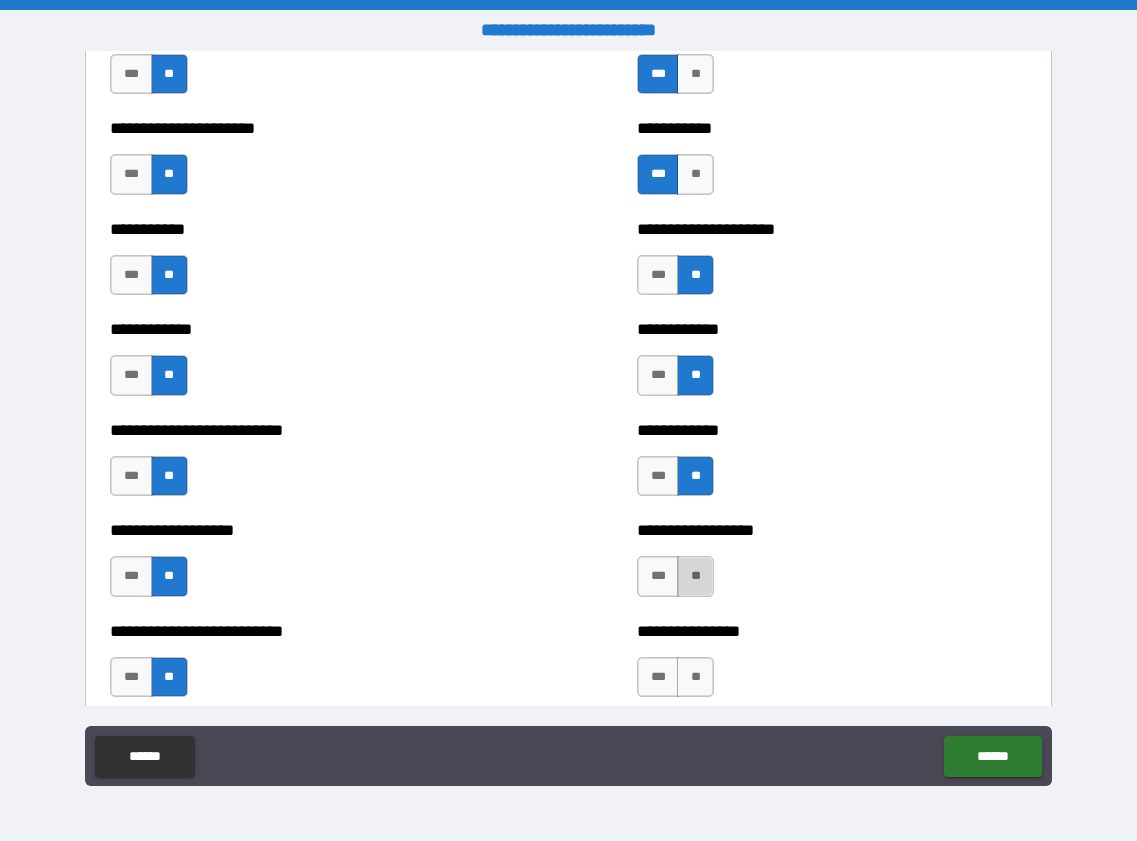 click on "**" at bounding box center (695, 576) 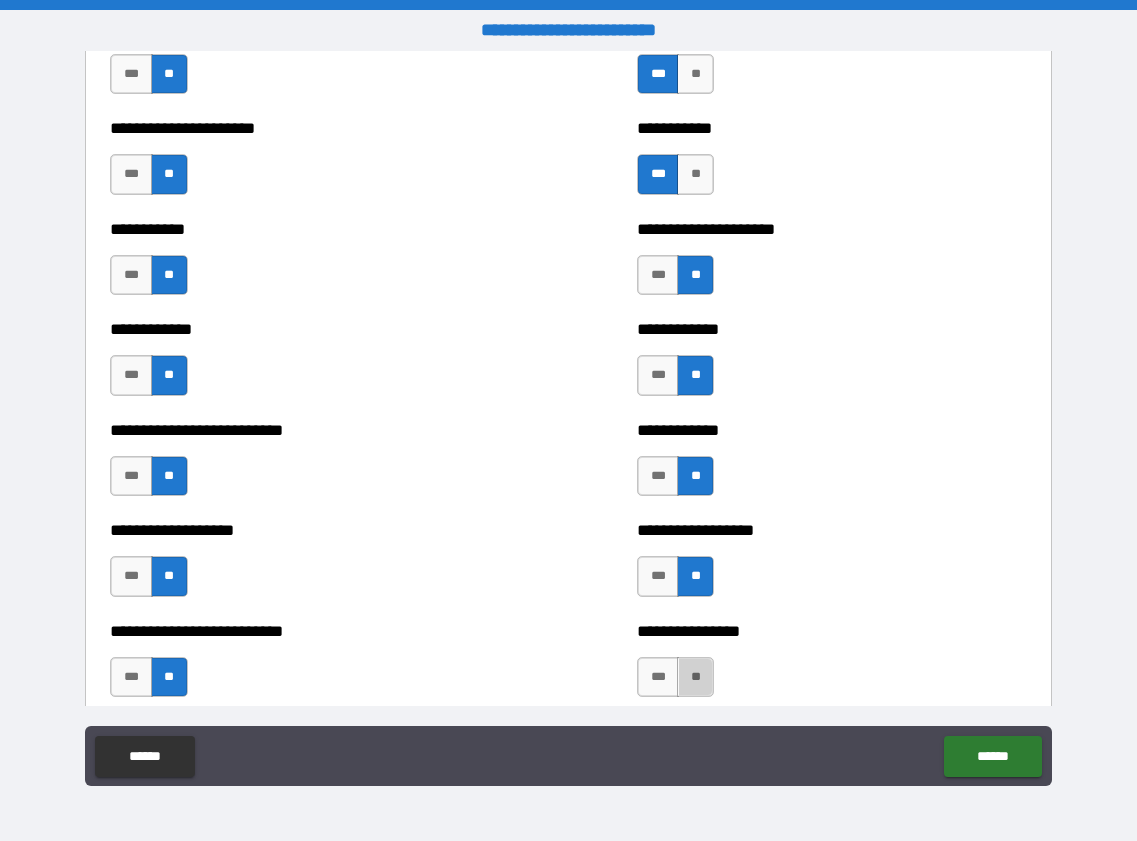 drag, startPoint x: 691, startPoint y: 675, endPoint x: 740, endPoint y: 655, distance: 52.924473 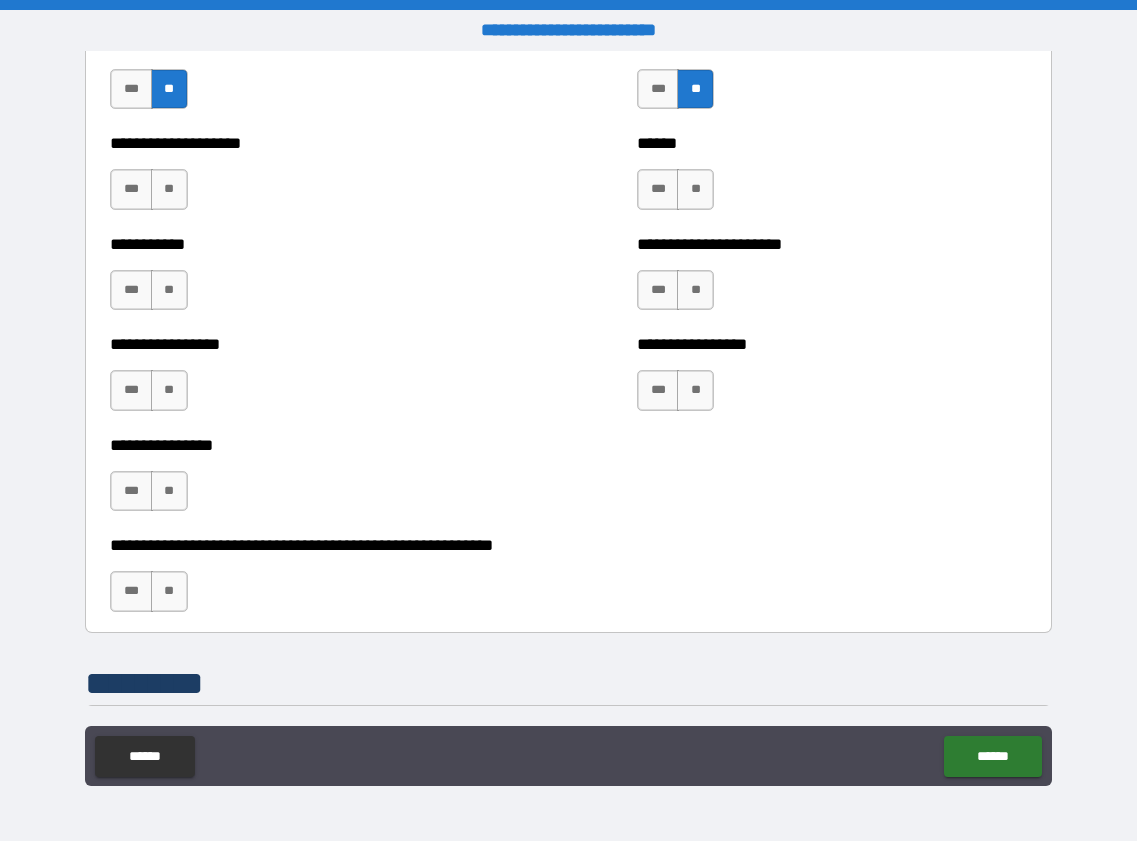 scroll, scrollTop: 5900, scrollLeft: 0, axis: vertical 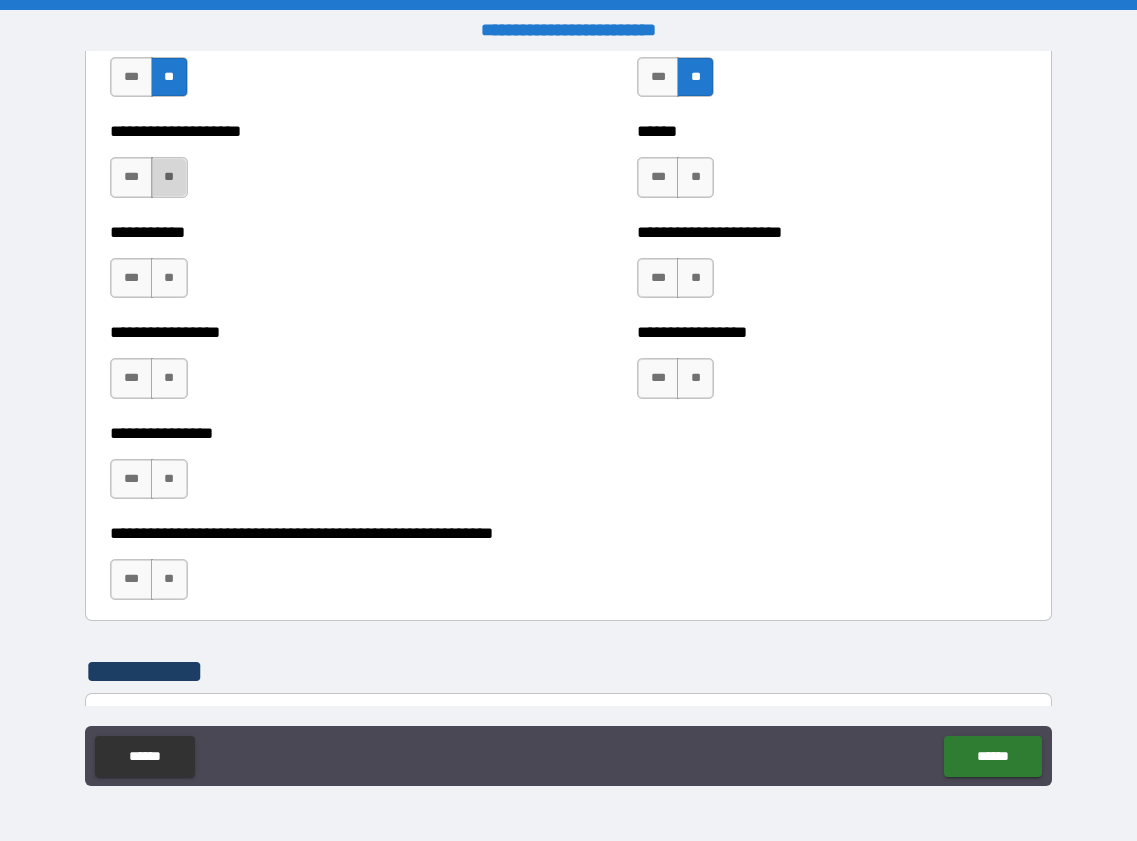 drag, startPoint x: 172, startPoint y: 174, endPoint x: 177, endPoint y: 183, distance: 10.29563 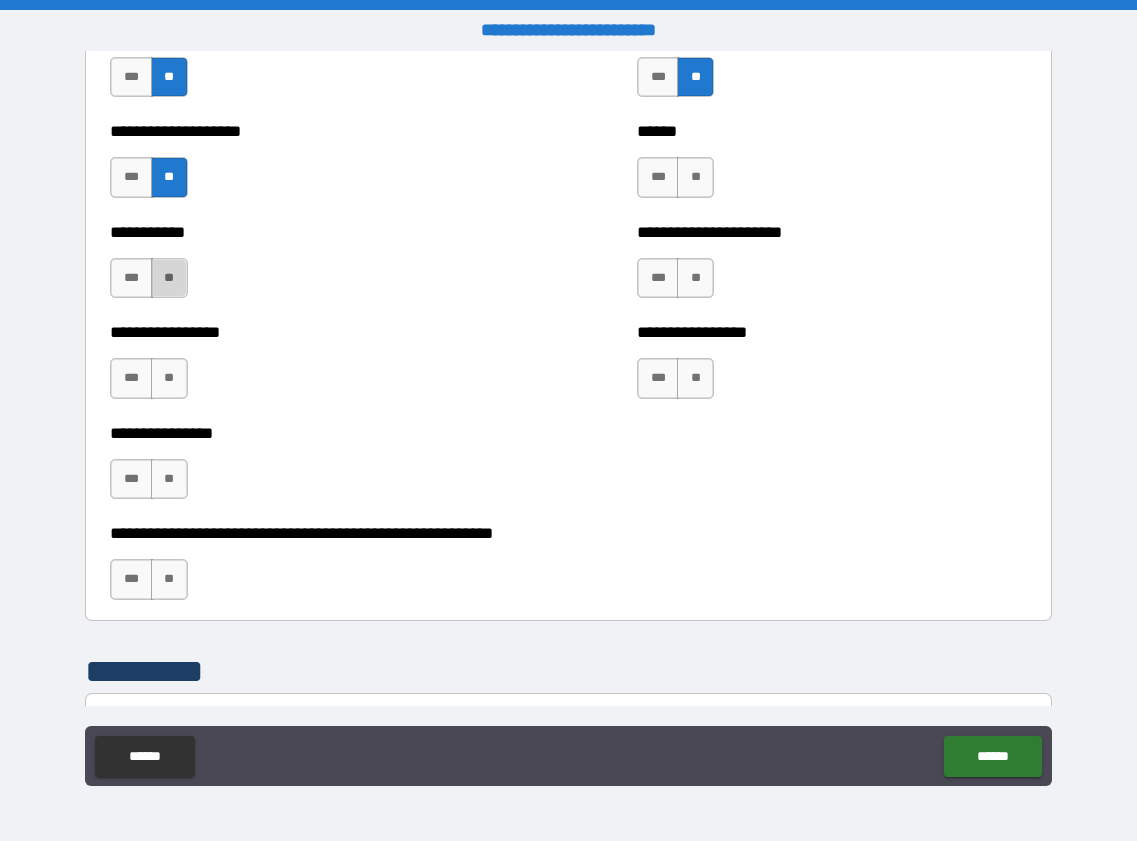 drag, startPoint x: 173, startPoint y: 274, endPoint x: 179, endPoint y: 331, distance: 57.31492 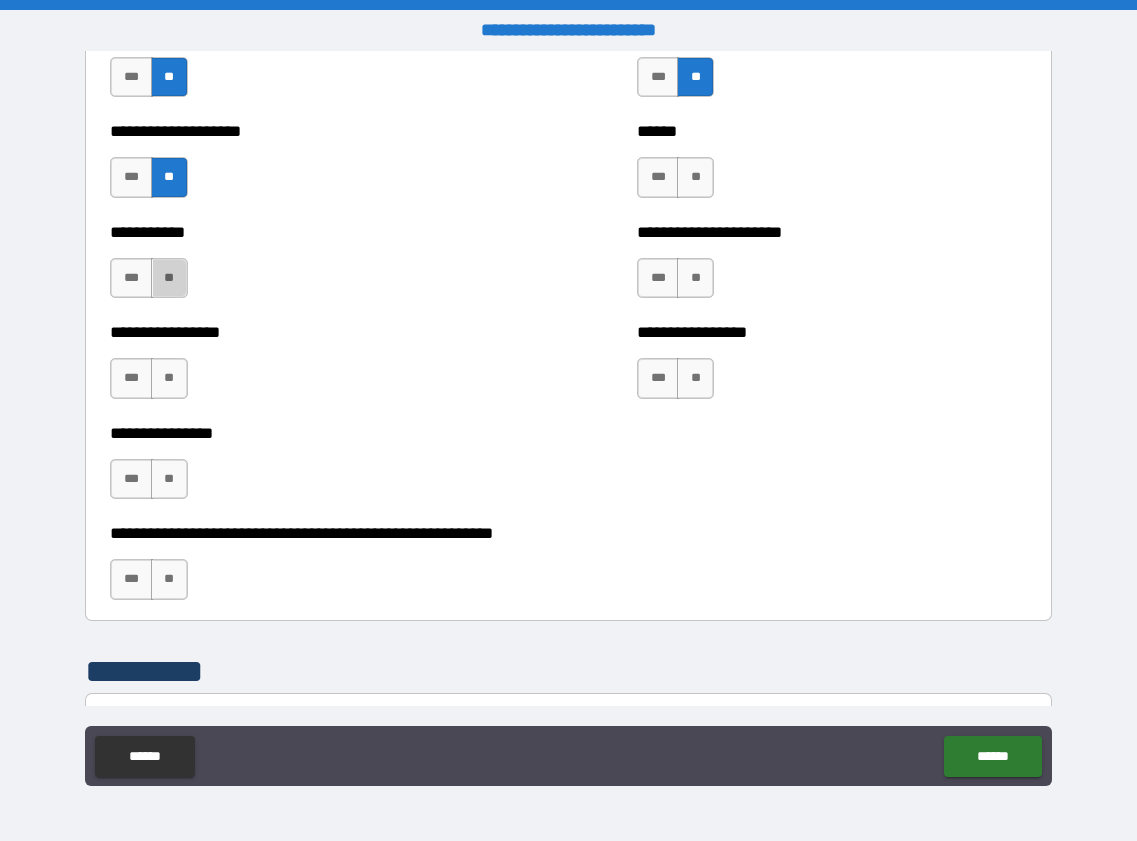 click on "**" at bounding box center [169, 278] 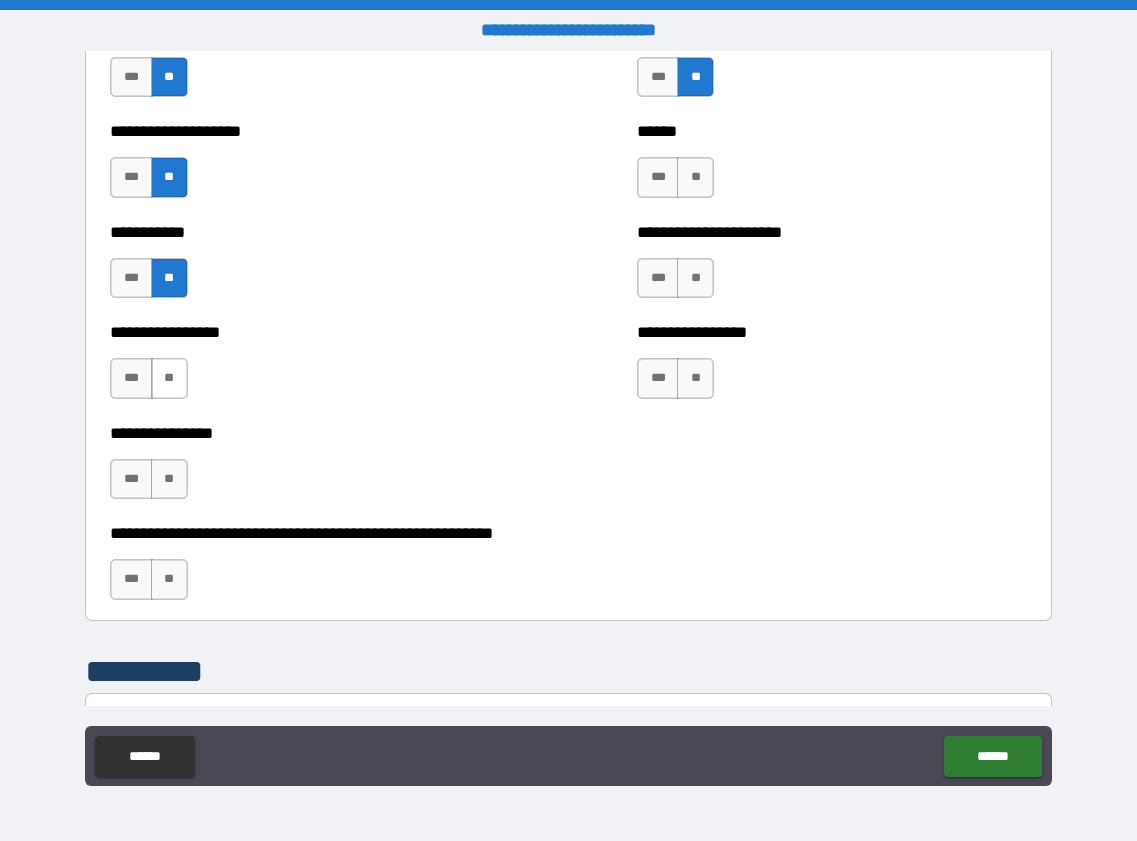 click on "**" at bounding box center [169, 378] 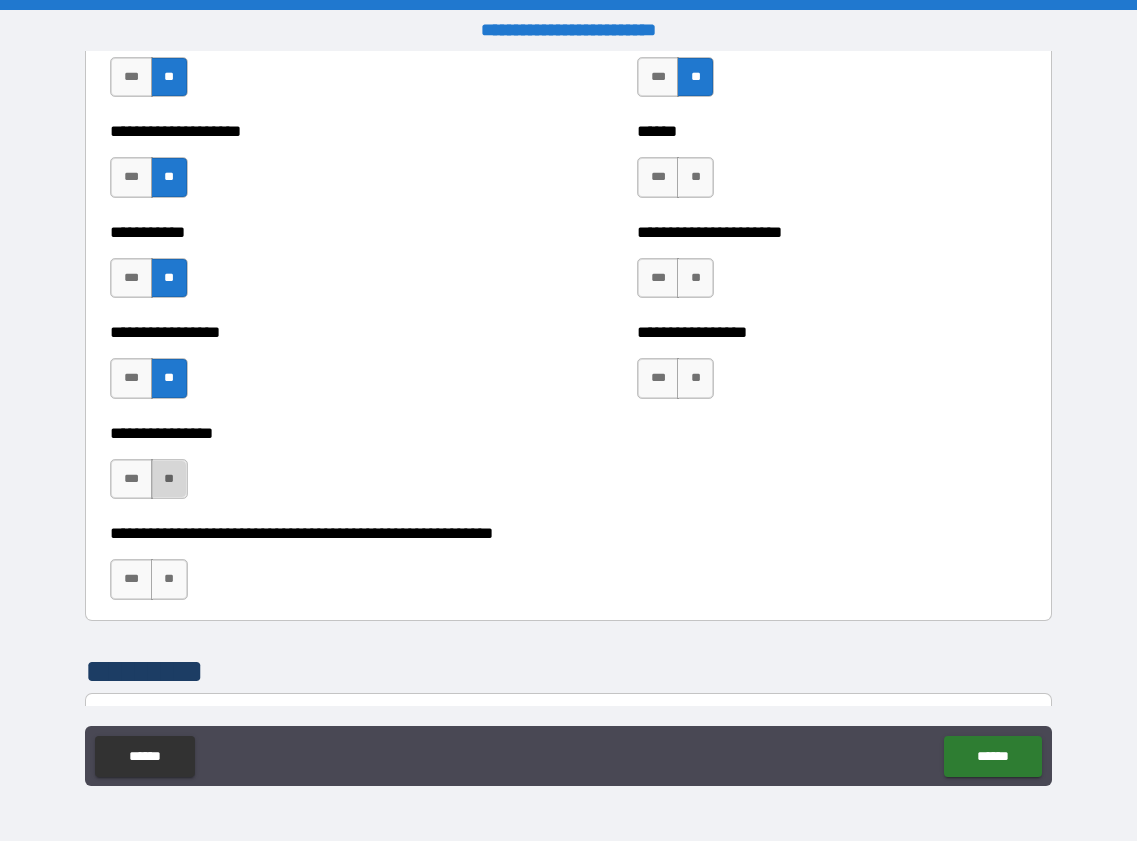 click on "**" at bounding box center (169, 479) 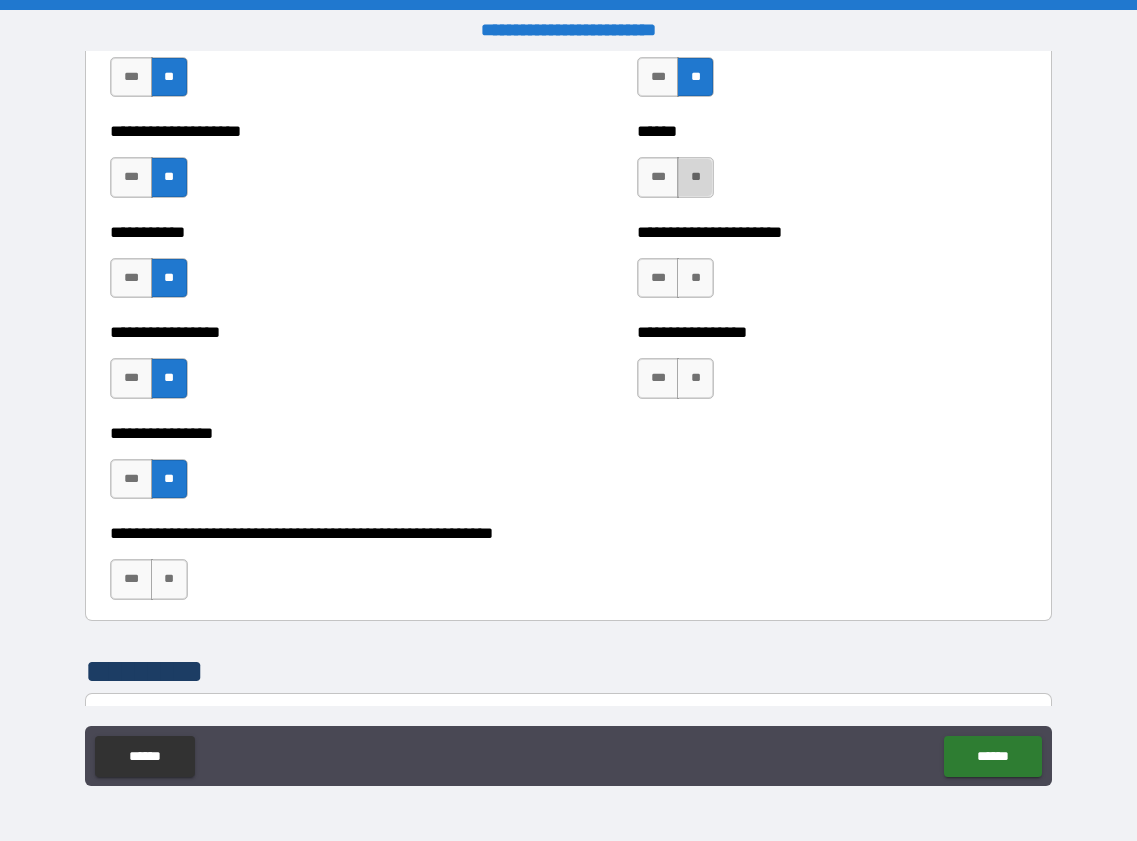 click on "**" at bounding box center [695, 177] 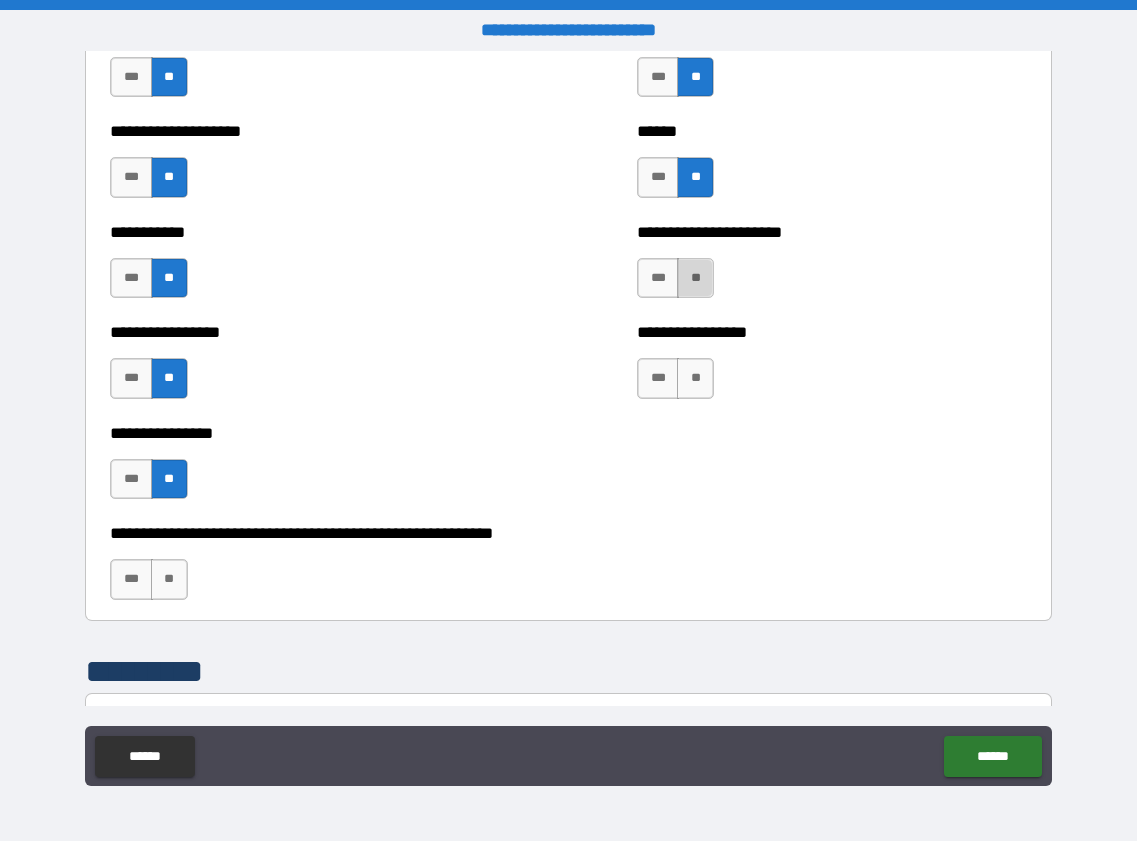 click on "**" at bounding box center (695, 278) 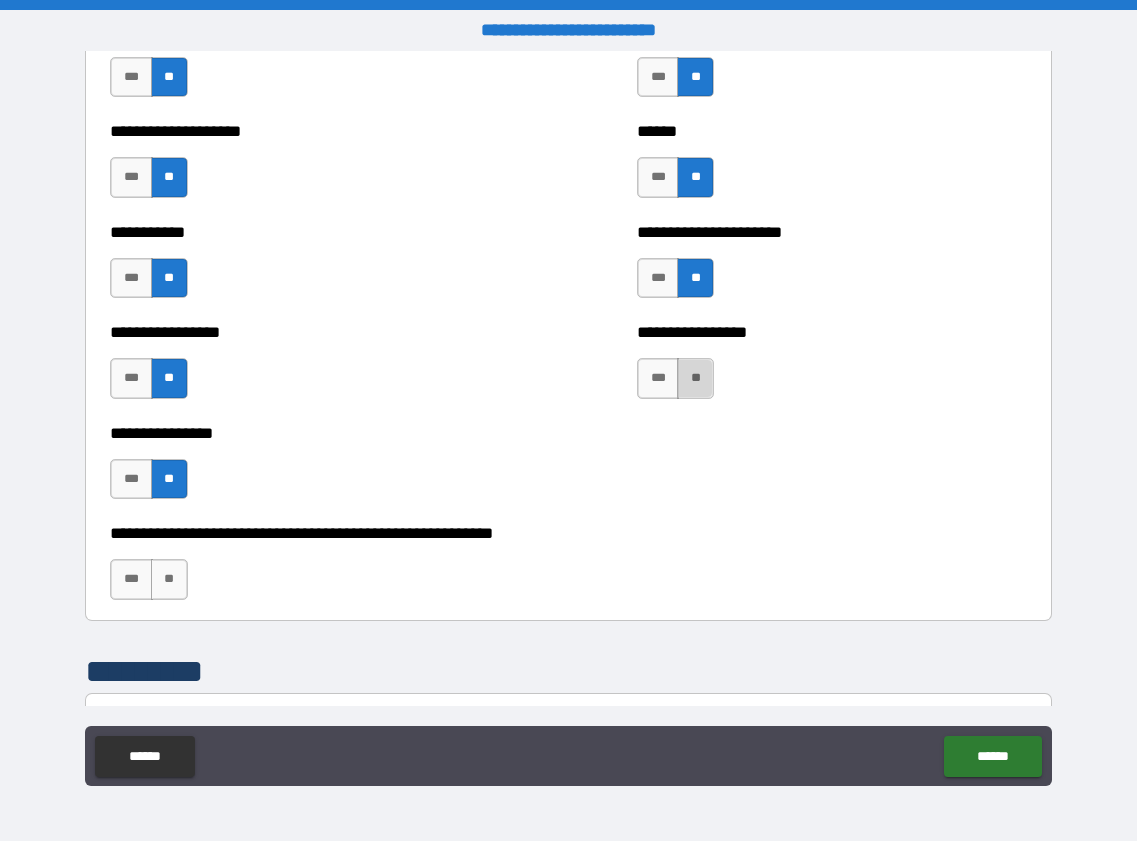click on "**" at bounding box center (695, 378) 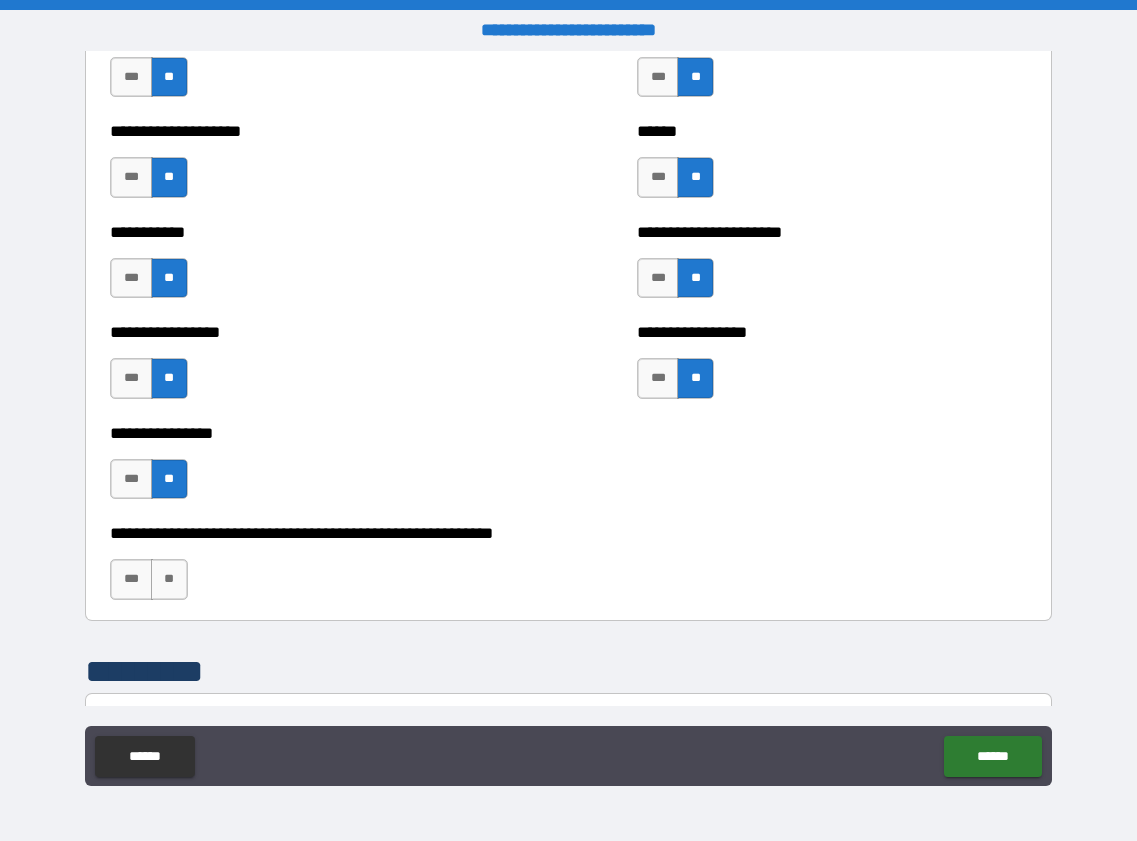 drag, startPoint x: 174, startPoint y: 578, endPoint x: 187, endPoint y: 582, distance: 13.601471 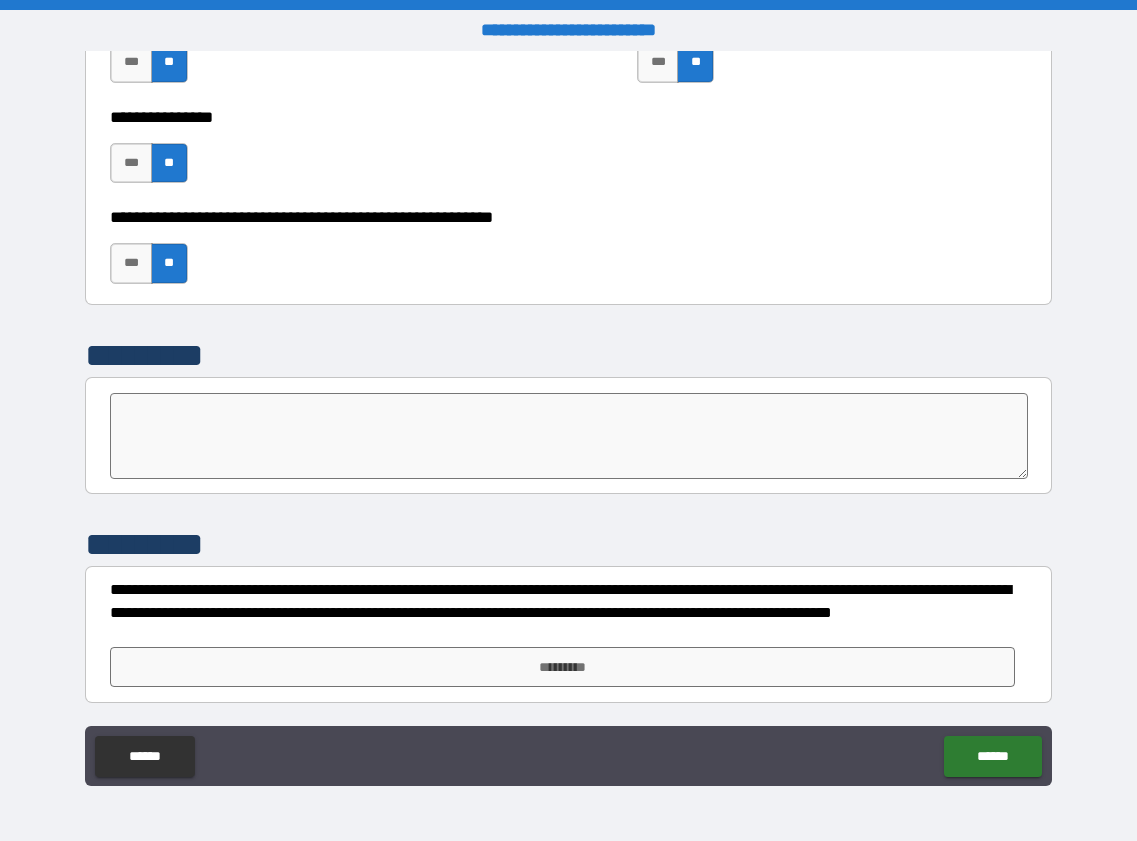 scroll, scrollTop: 6218, scrollLeft: 0, axis: vertical 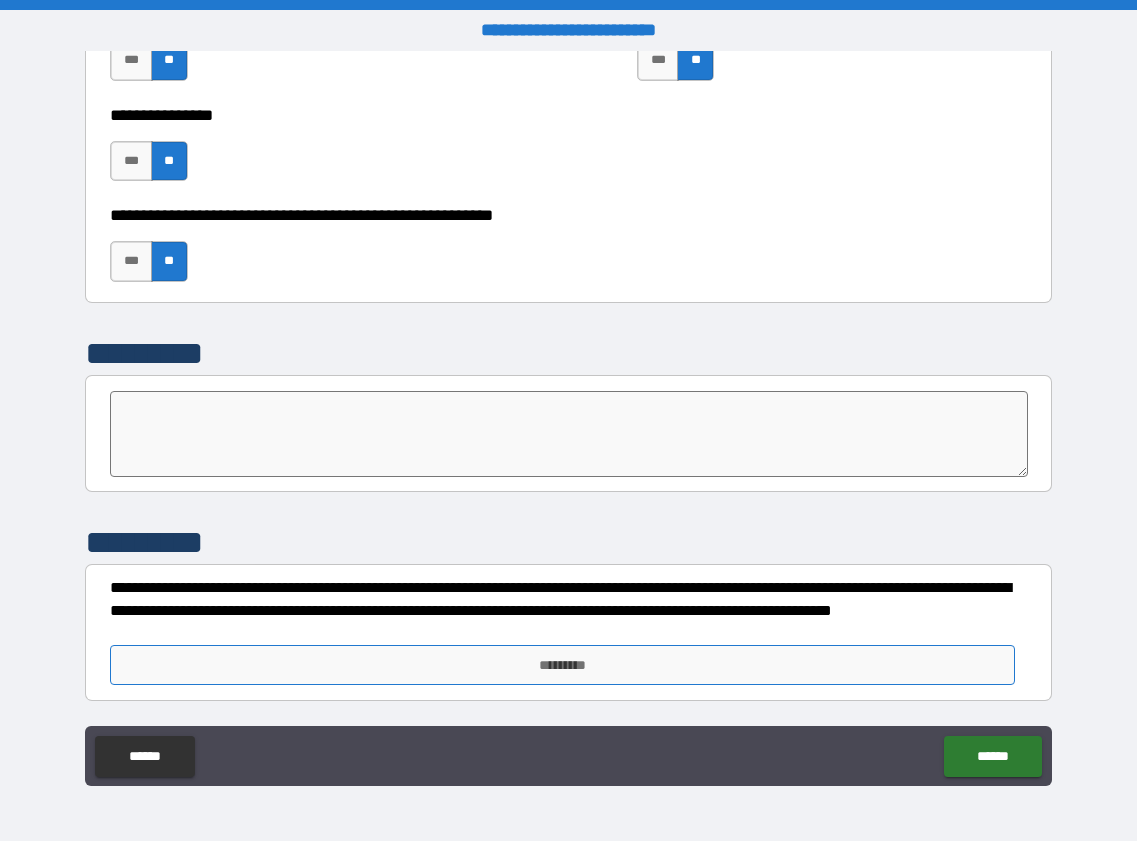 click on "*********" at bounding box center [562, 665] 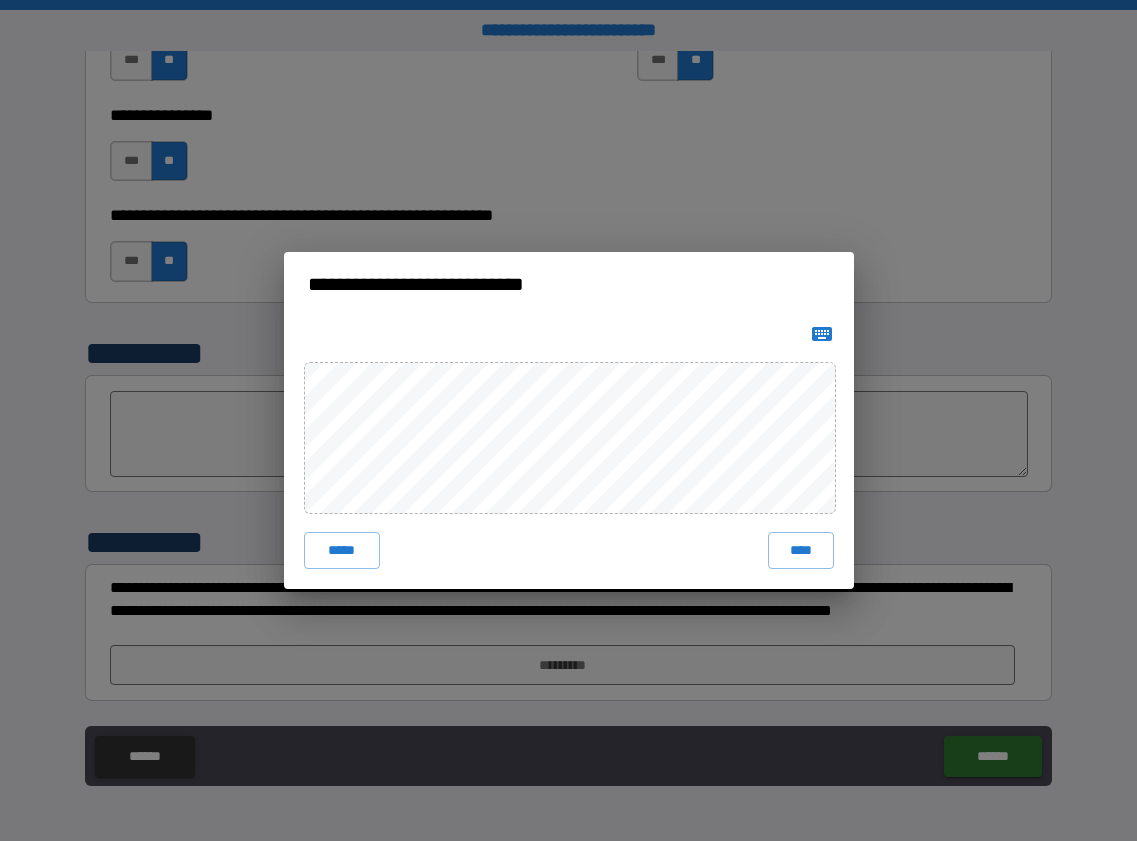 click on "**********" at bounding box center [568, 420] 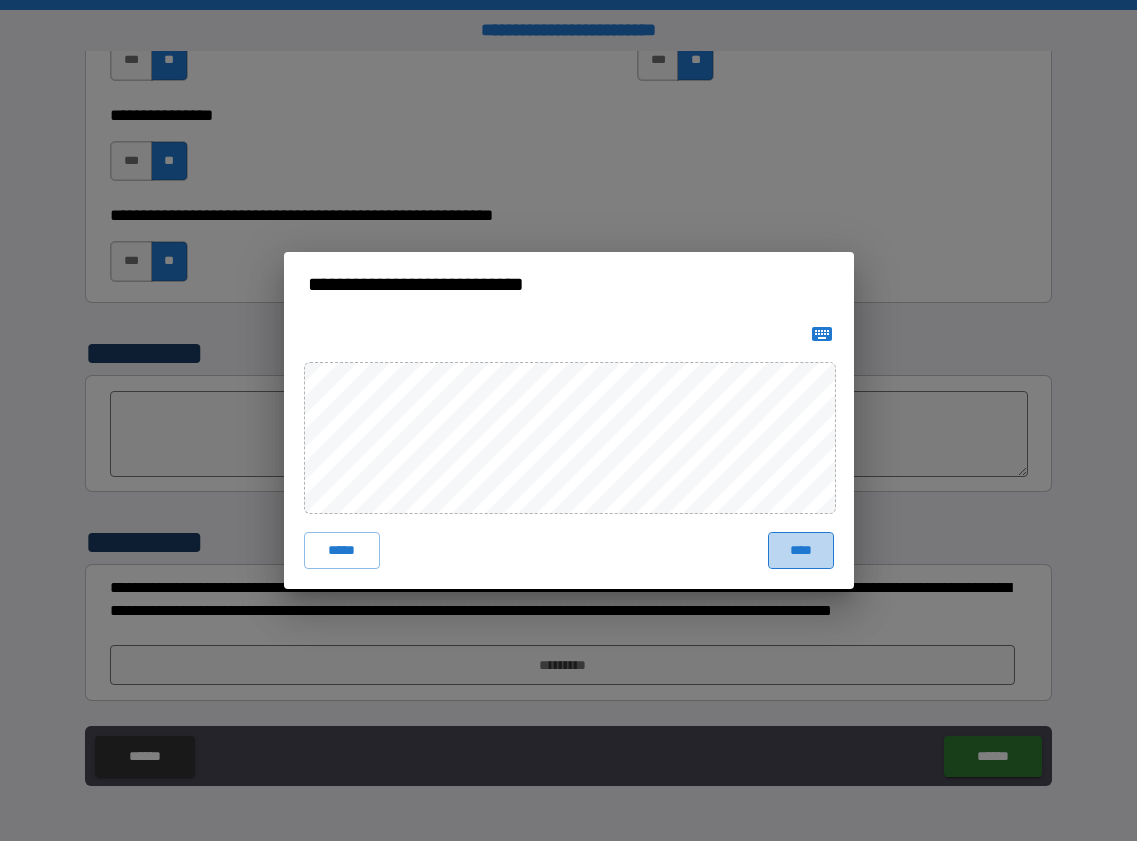 click on "****" at bounding box center (801, 550) 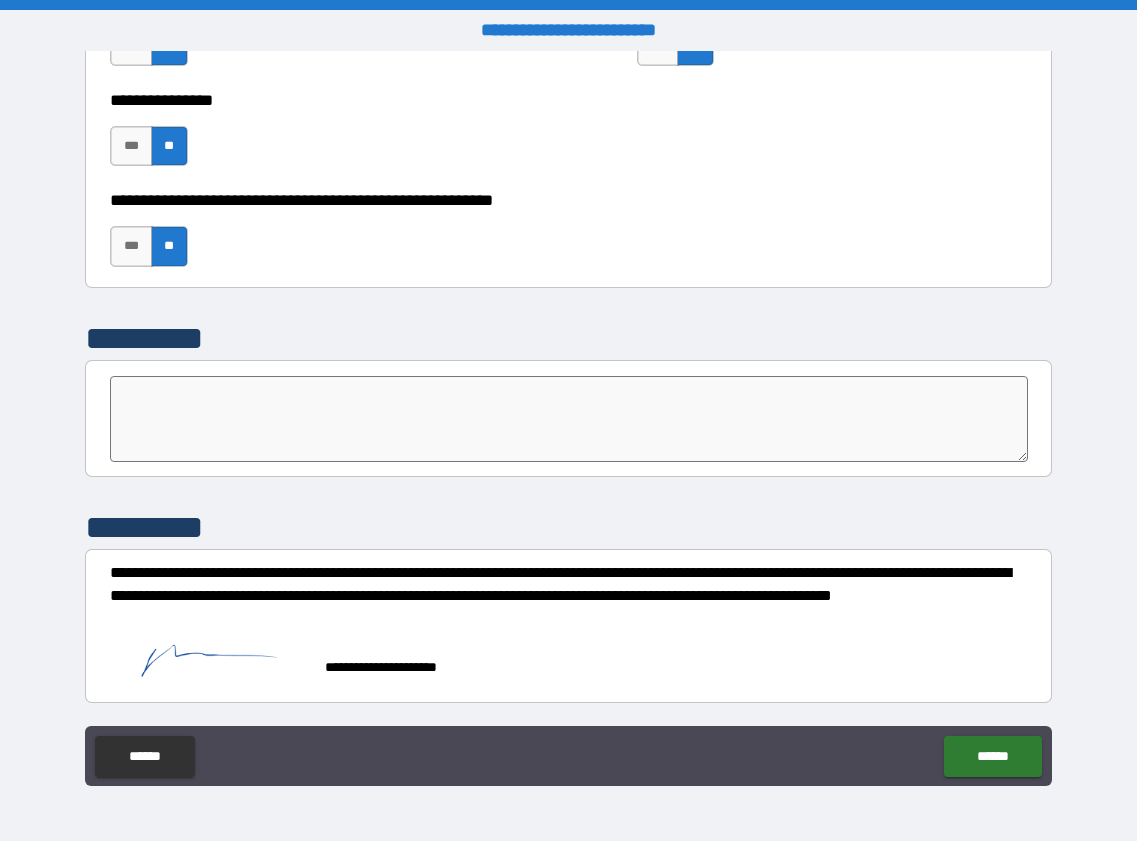 scroll, scrollTop: 6235, scrollLeft: 0, axis: vertical 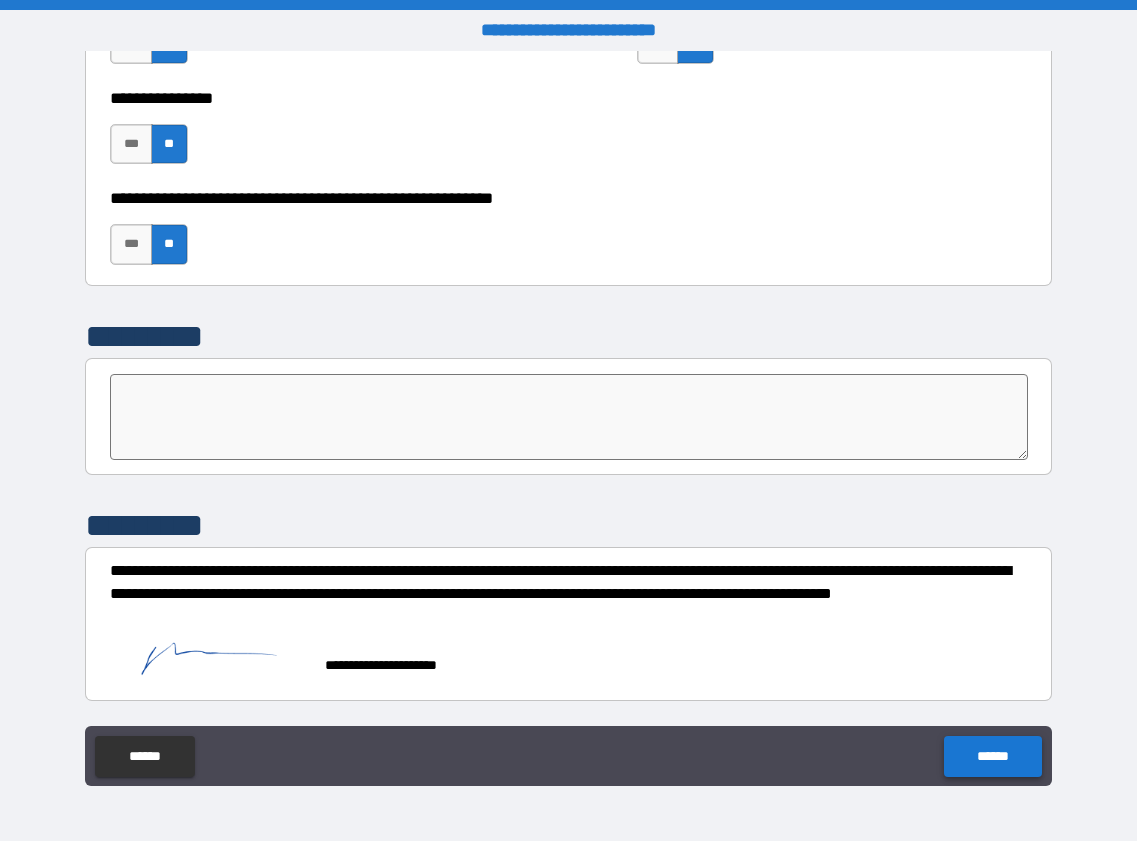click on "******" at bounding box center [992, 756] 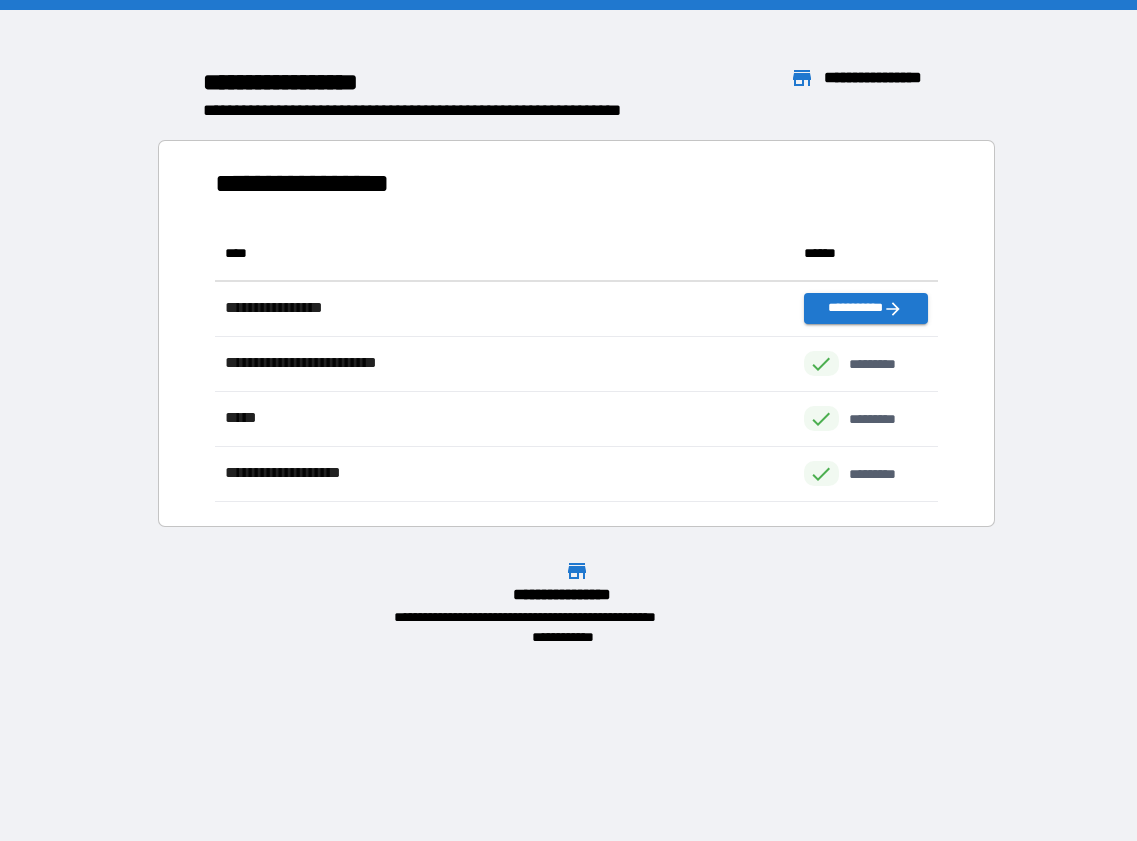 scroll, scrollTop: 16, scrollLeft: 16, axis: both 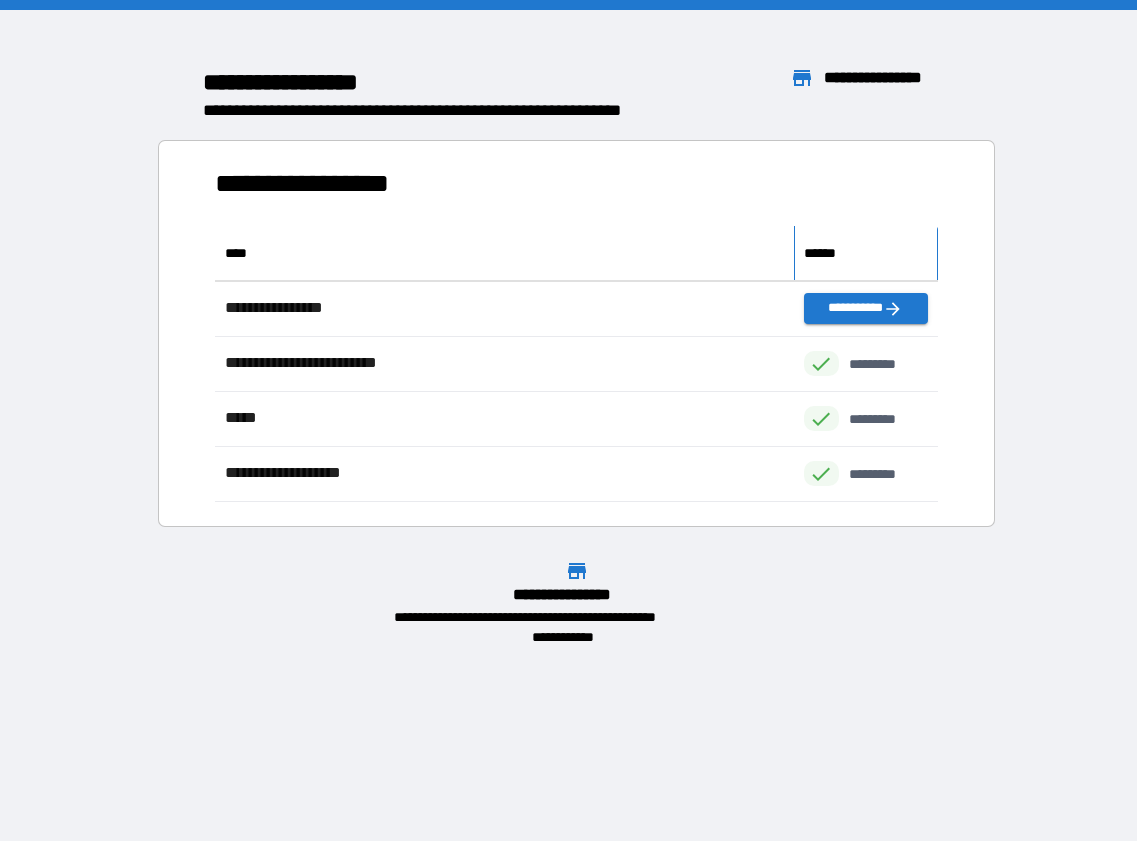 click on "******" at bounding box center (866, 253) 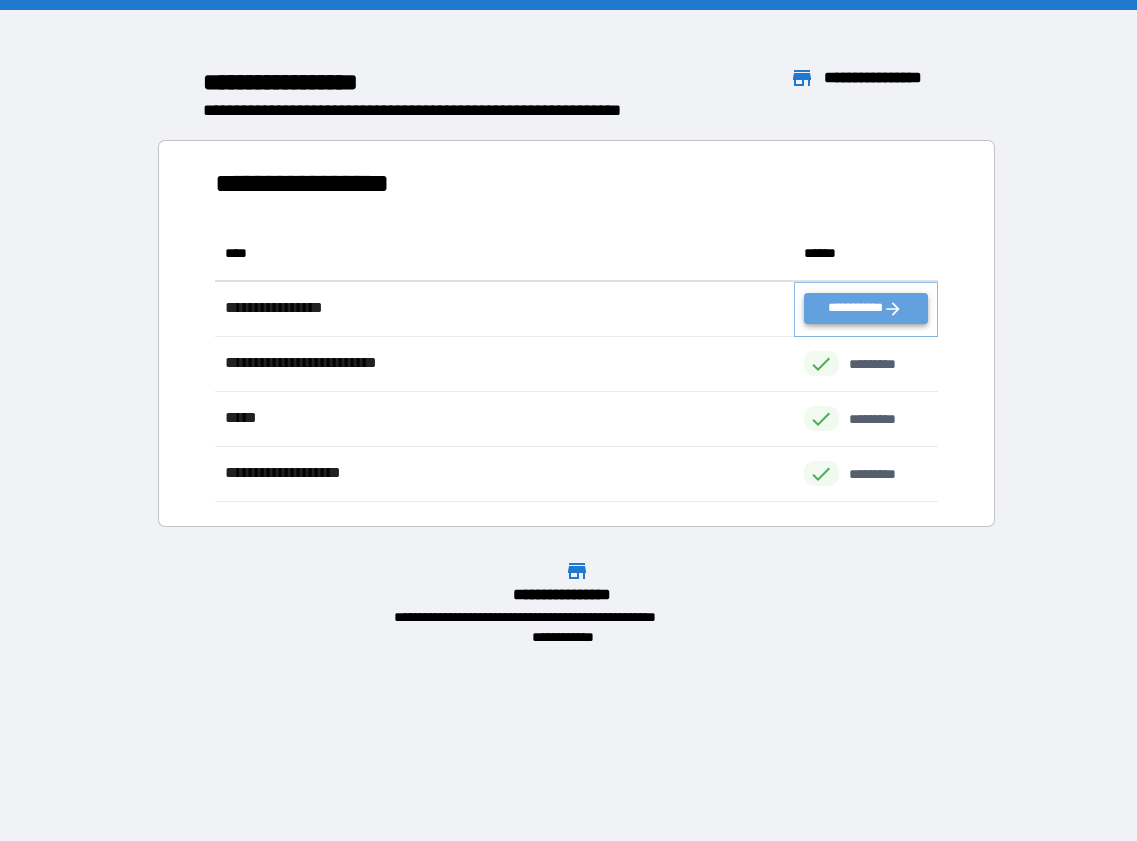 click on "**********" at bounding box center (866, 308) 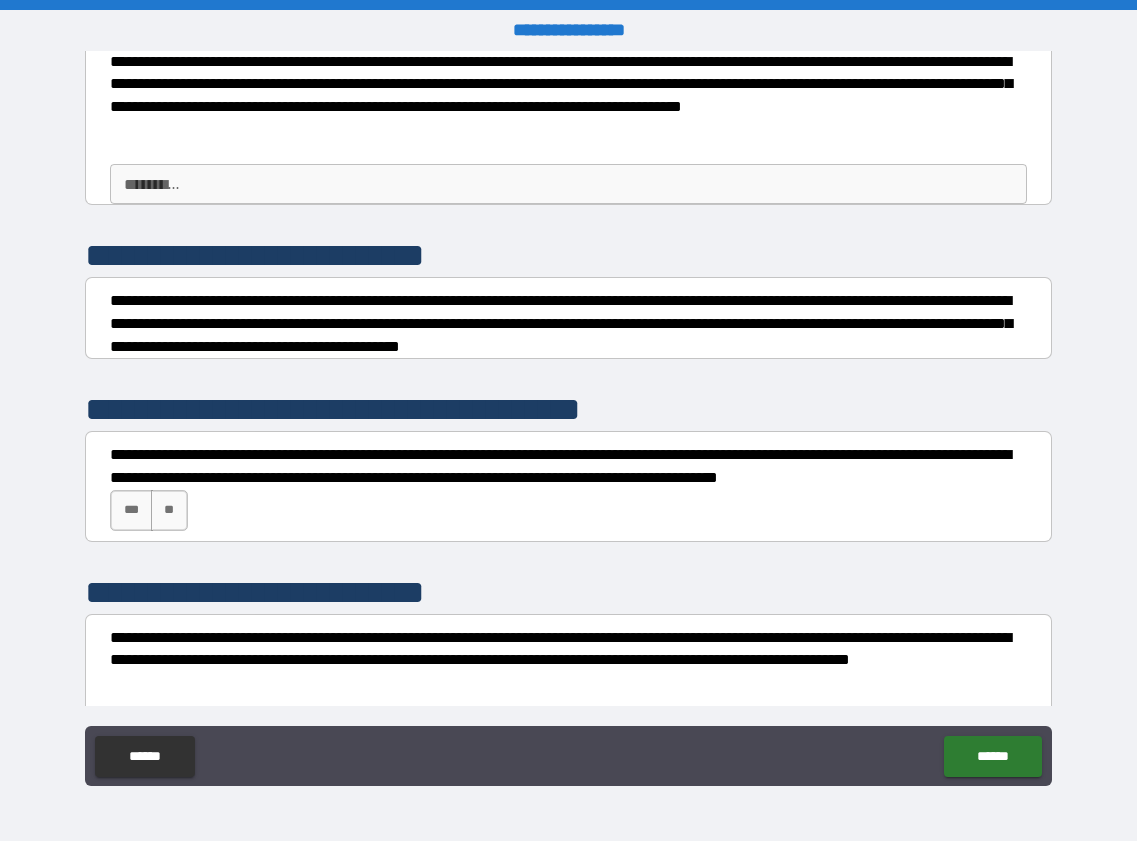scroll, scrollTop: 0, scrollLeft: 0, axis: both 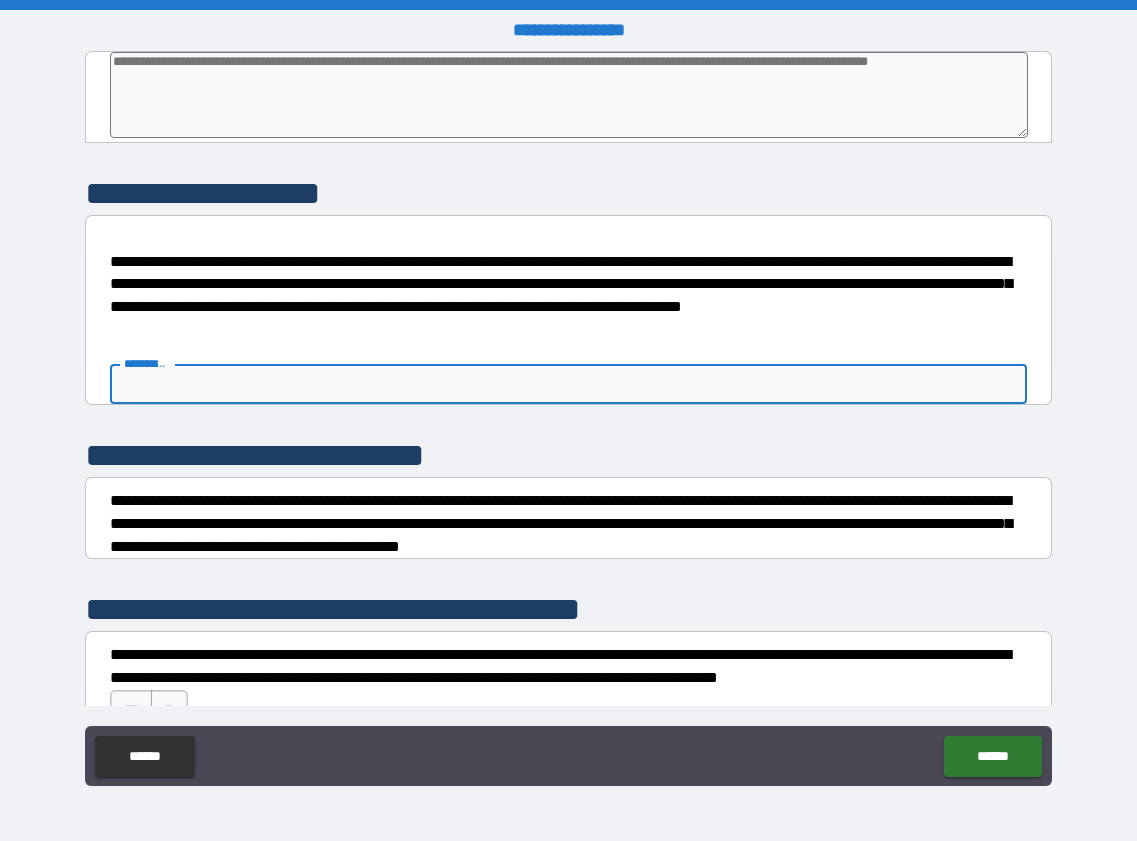 click on "********   *" at bounding box center (568, 384) 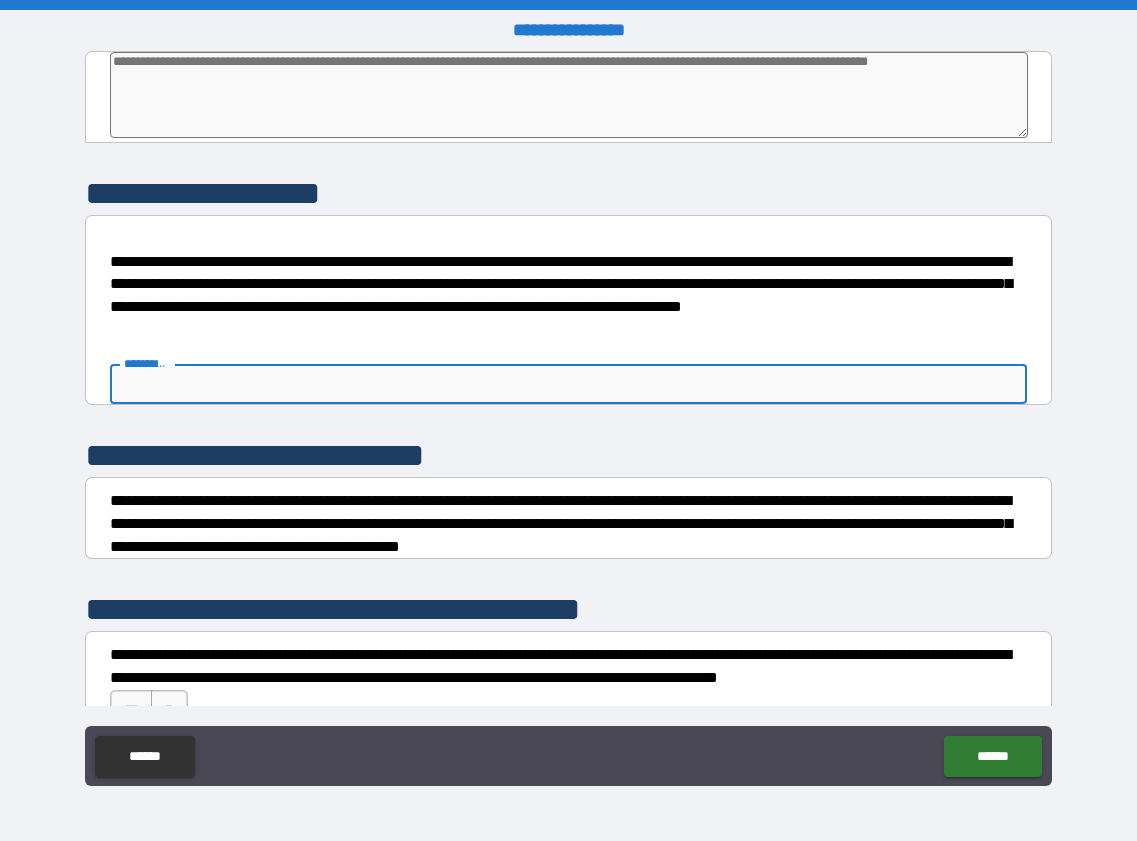 type on "*" 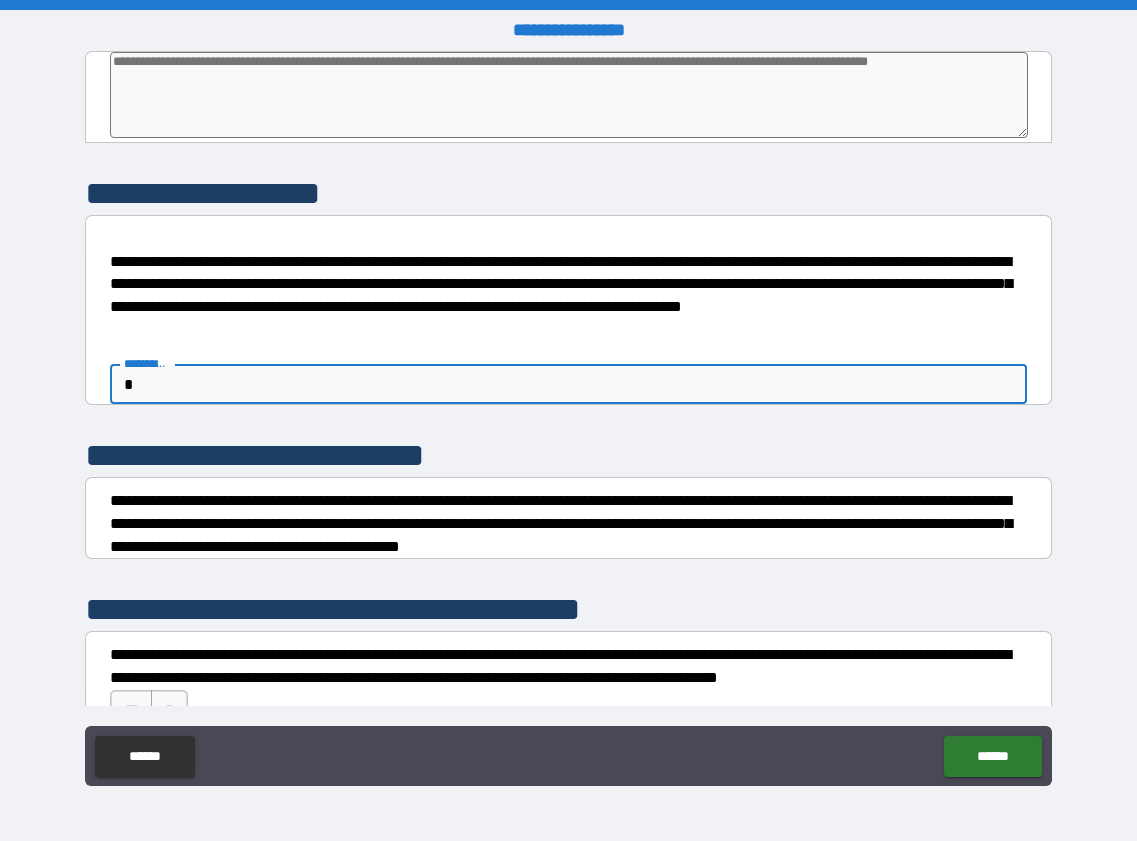 type on "*" 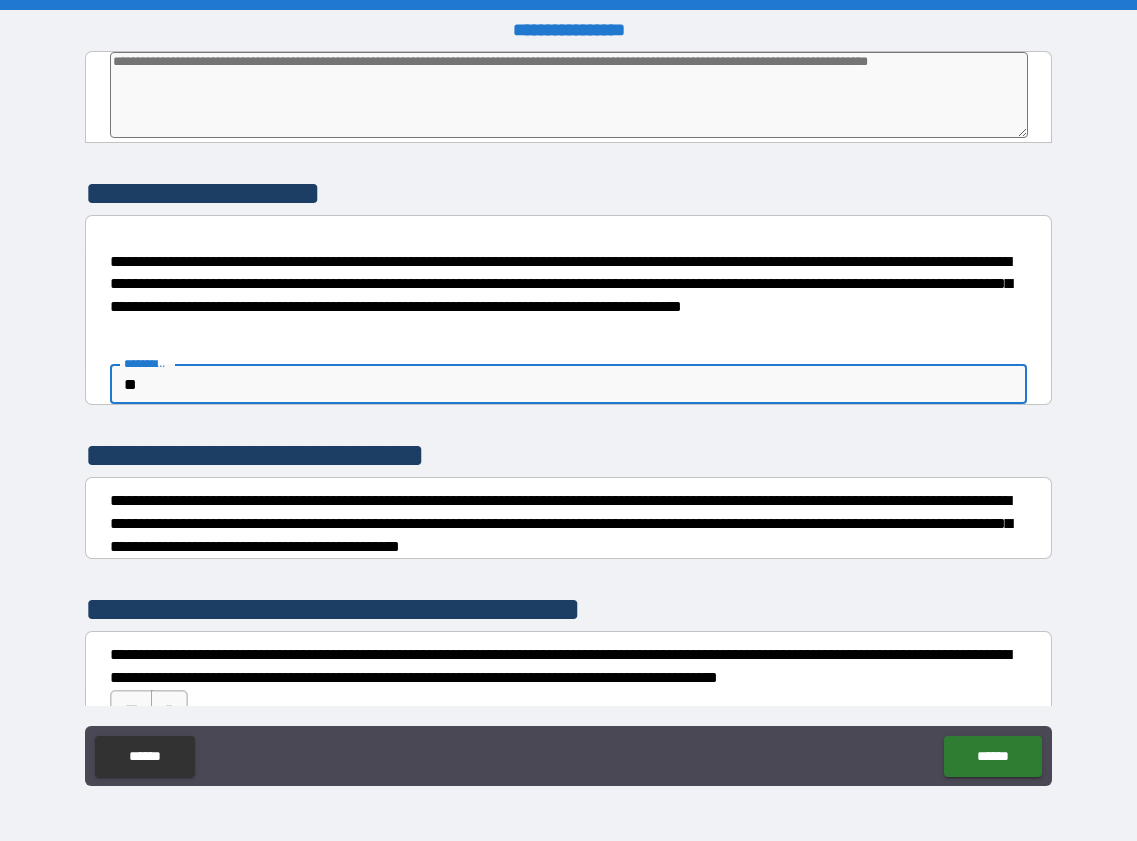 type on "*" 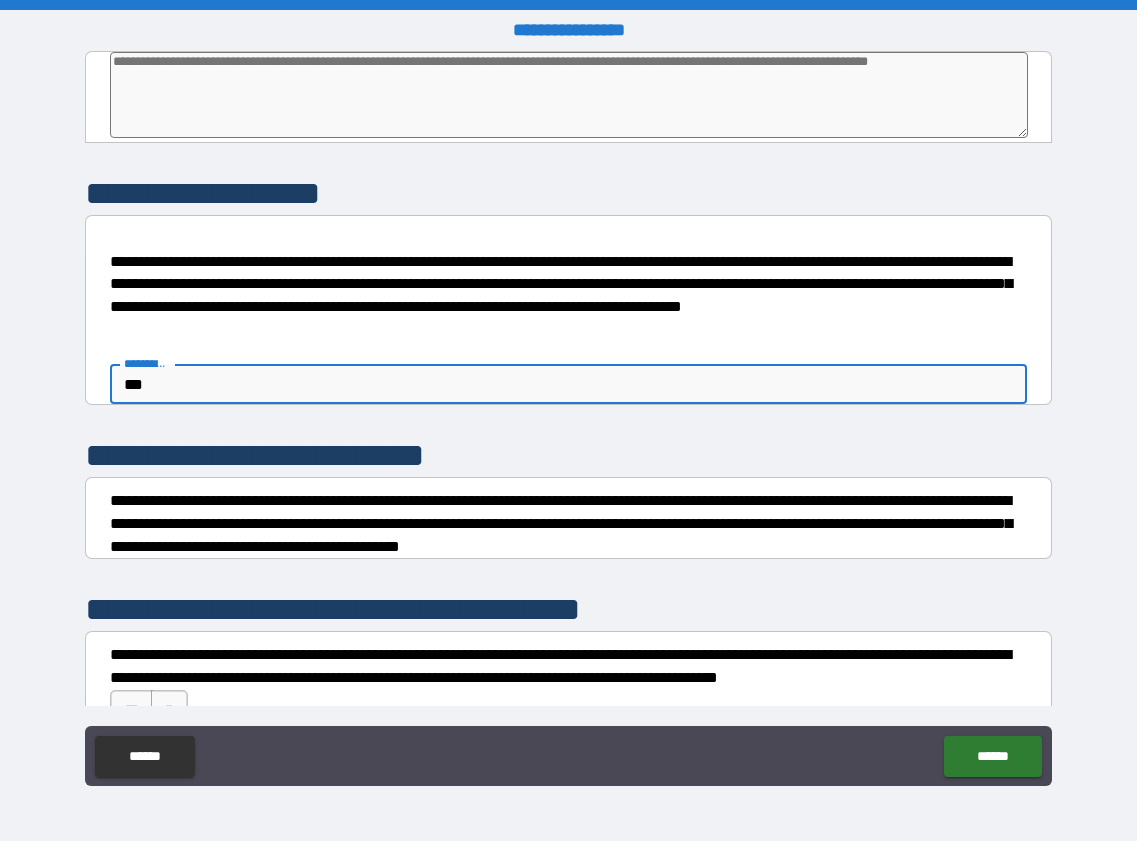 type on "*" 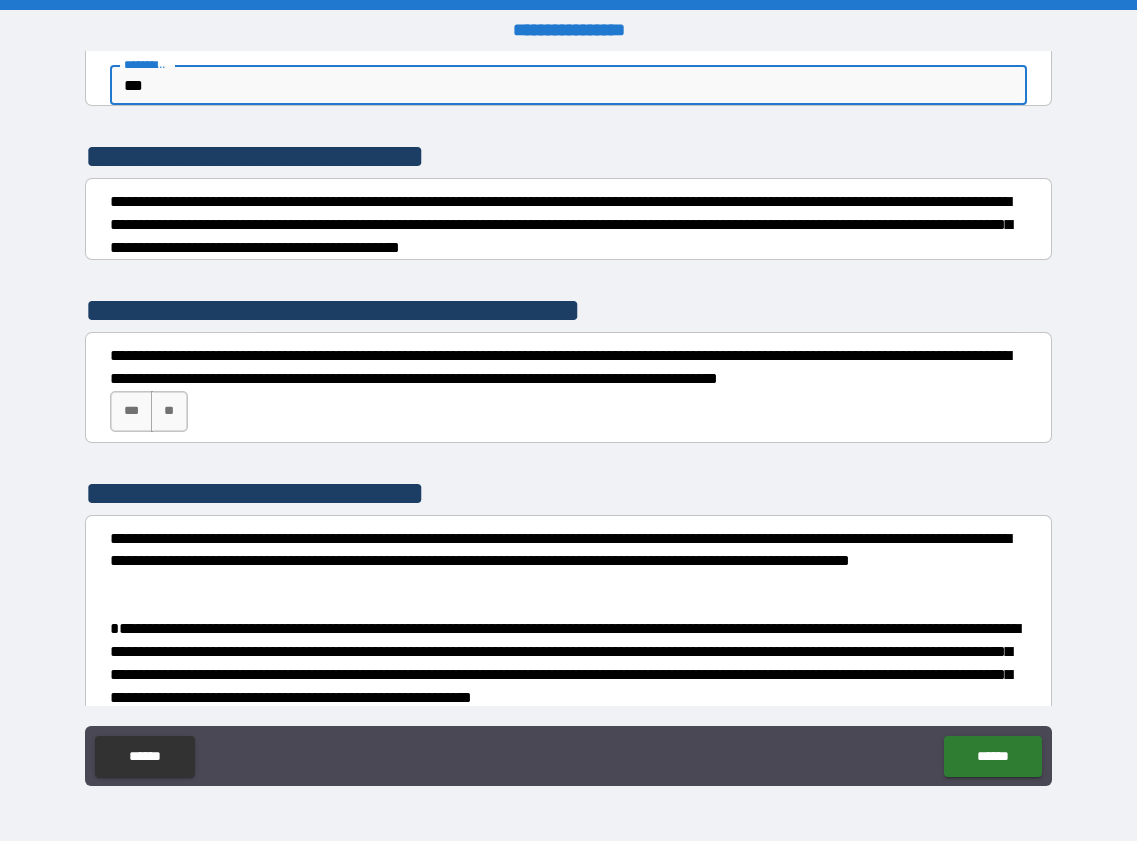 scroll, scrollTop: 300, scrollLeft: 0, axis: vertical 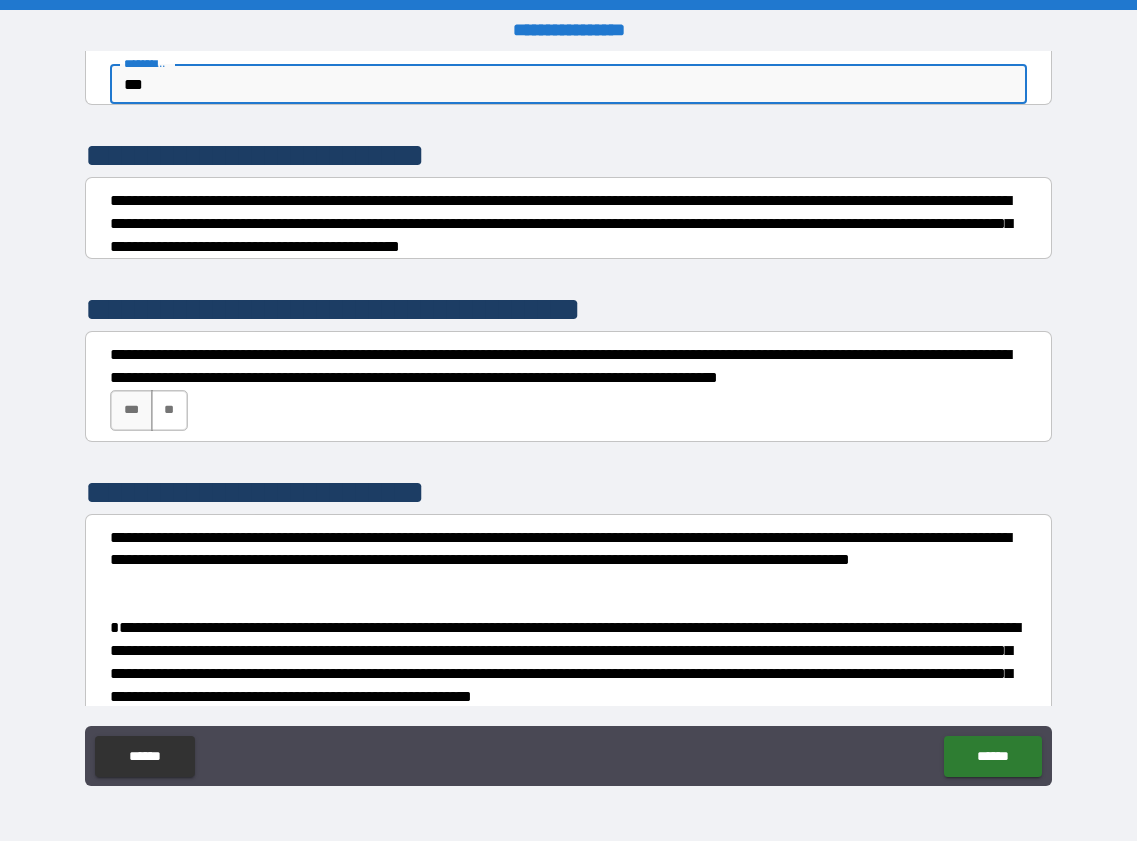 type on "***" 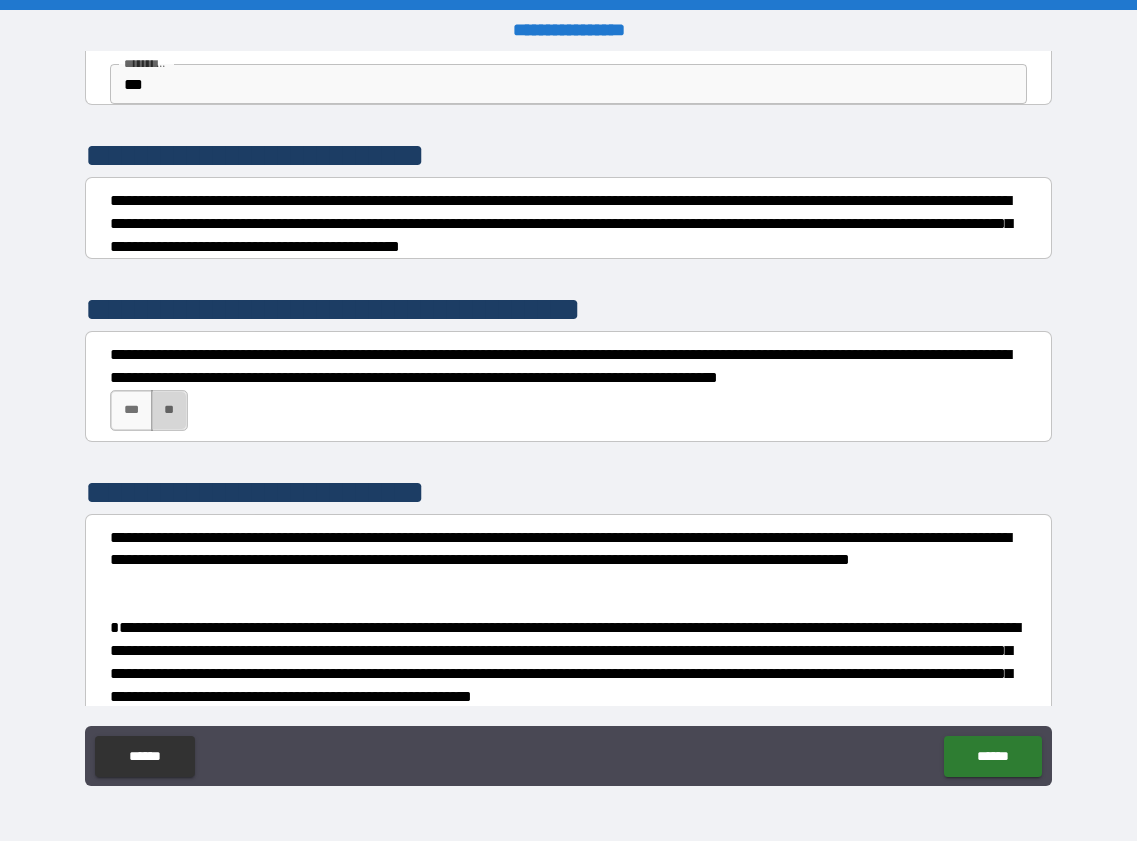 click on "**" at bounding box center [169, 410] 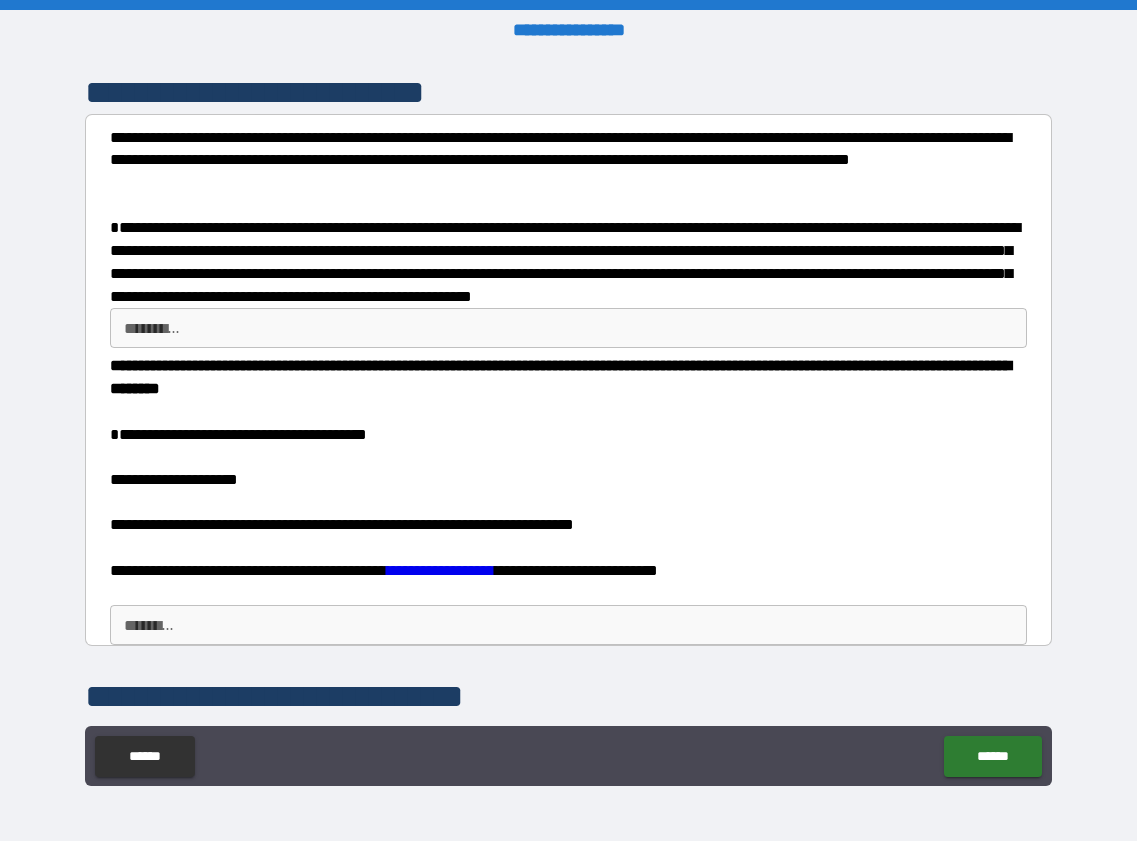 scroll, scrollTop: 800, scrollLeft: 0, axis: vertical 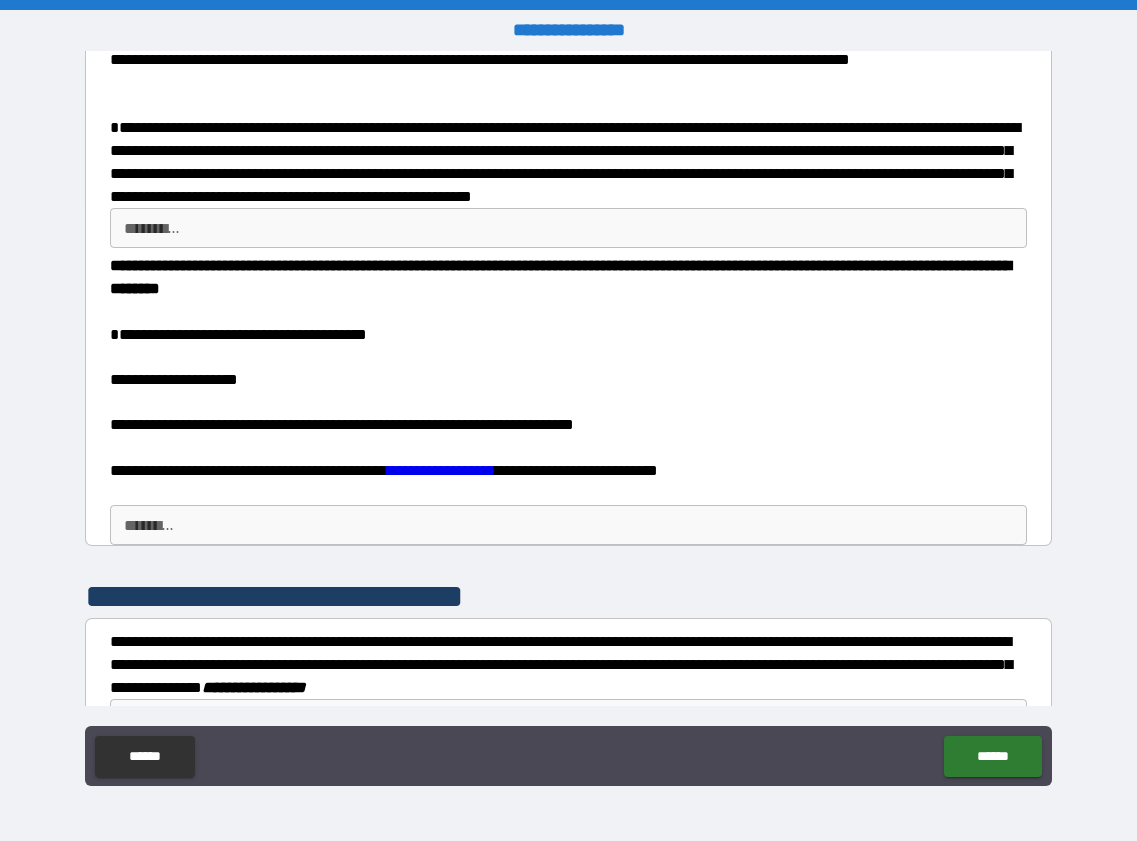 click on "********   *" at bounding box center [568, 228] 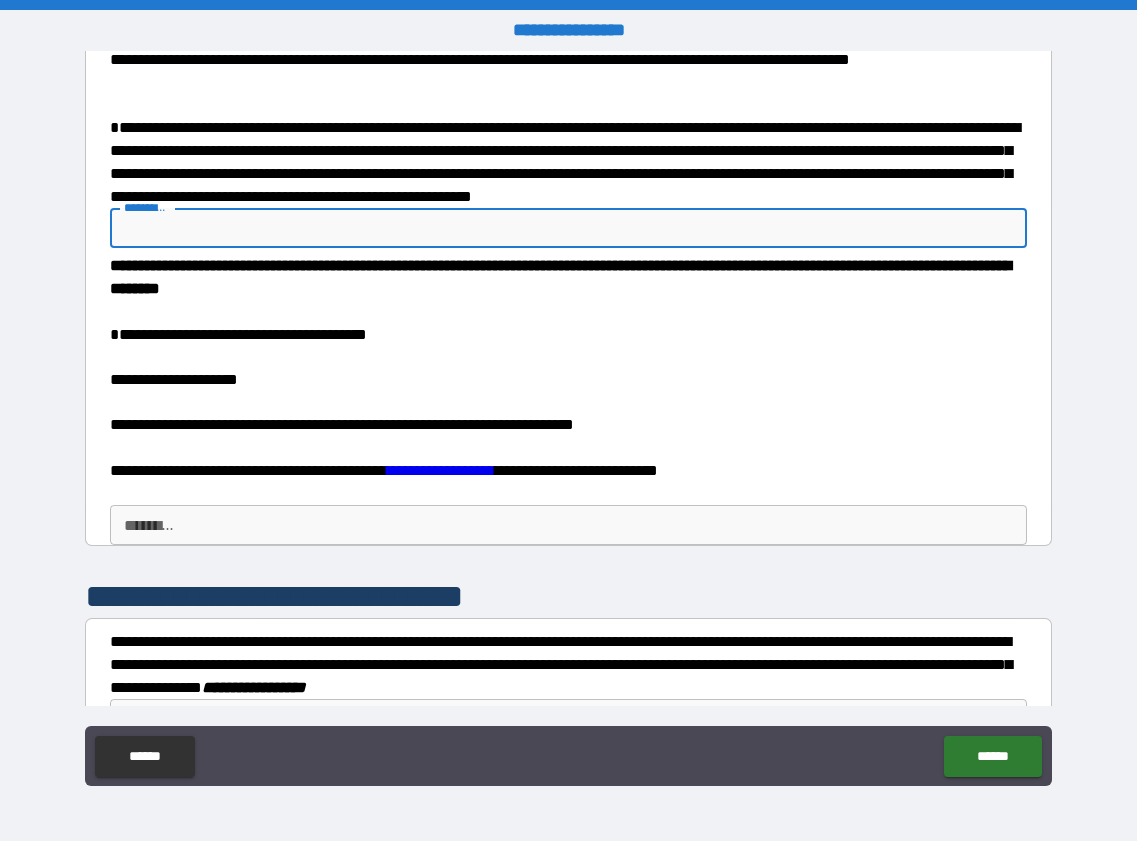 type on "*" 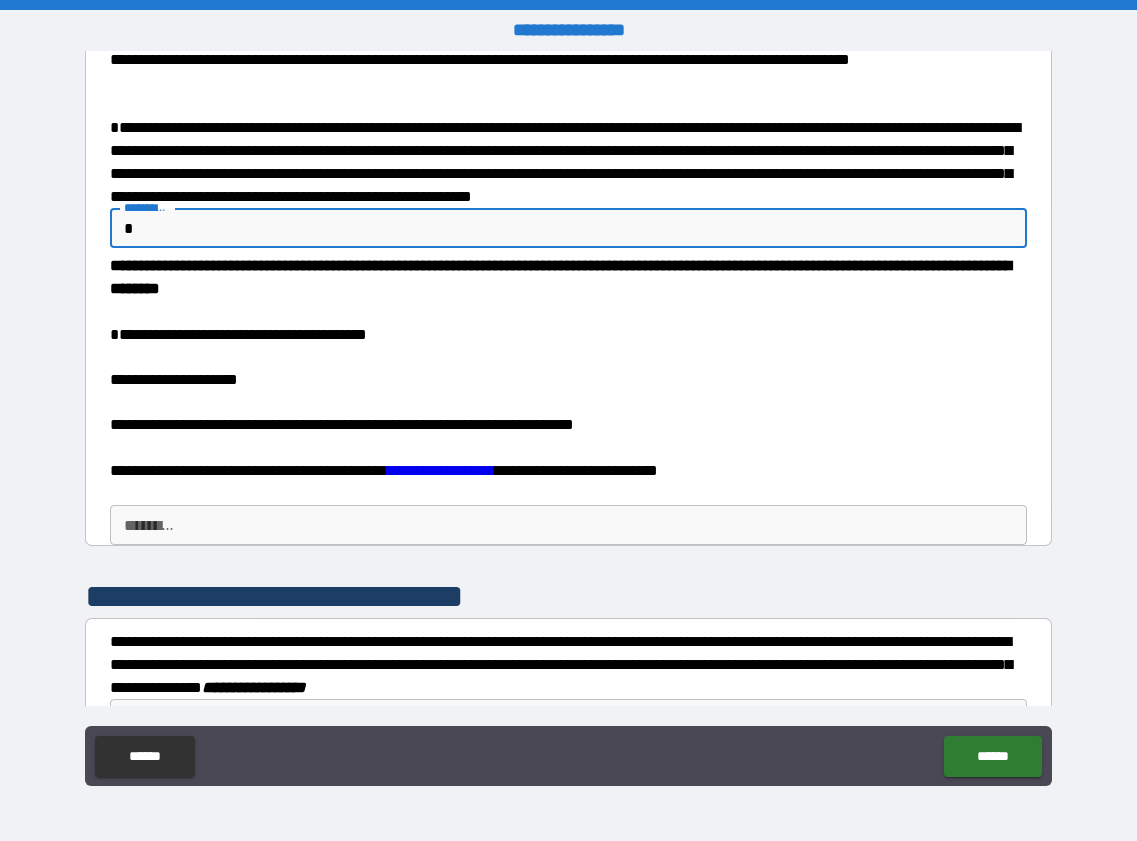 type on "*" 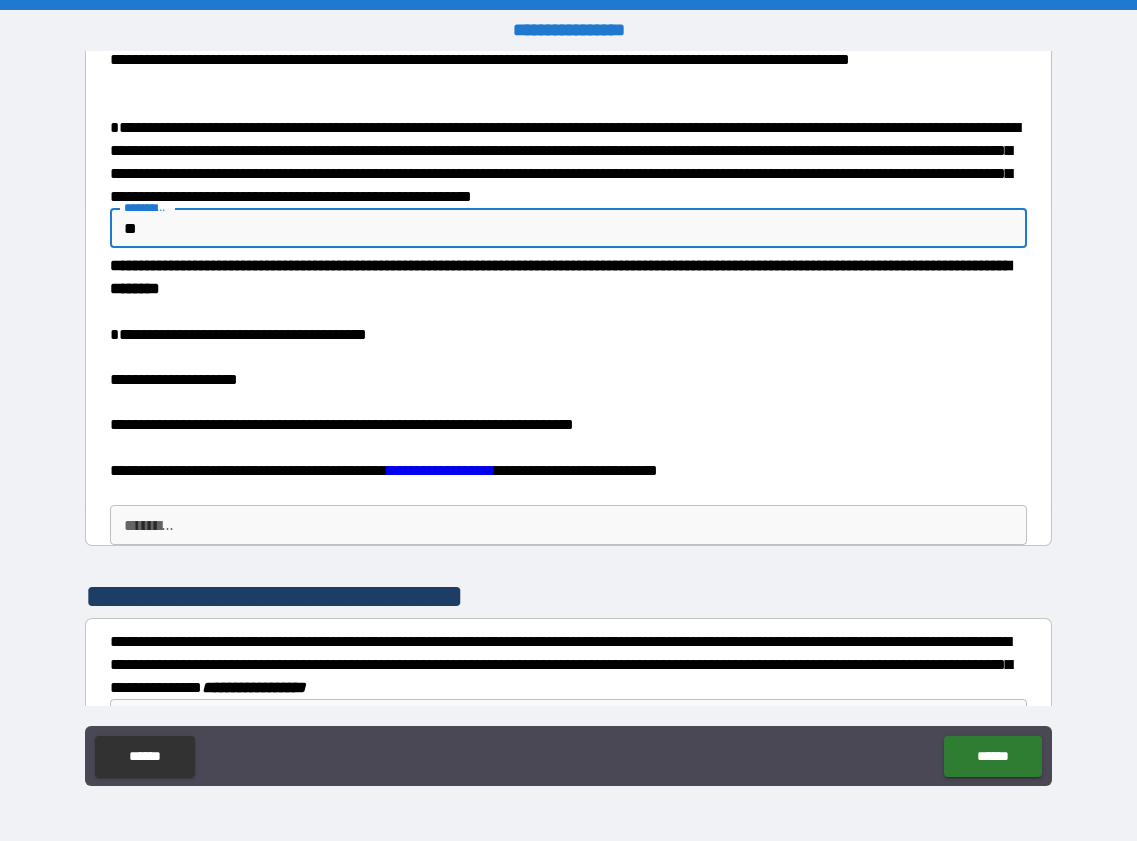 type on "*" 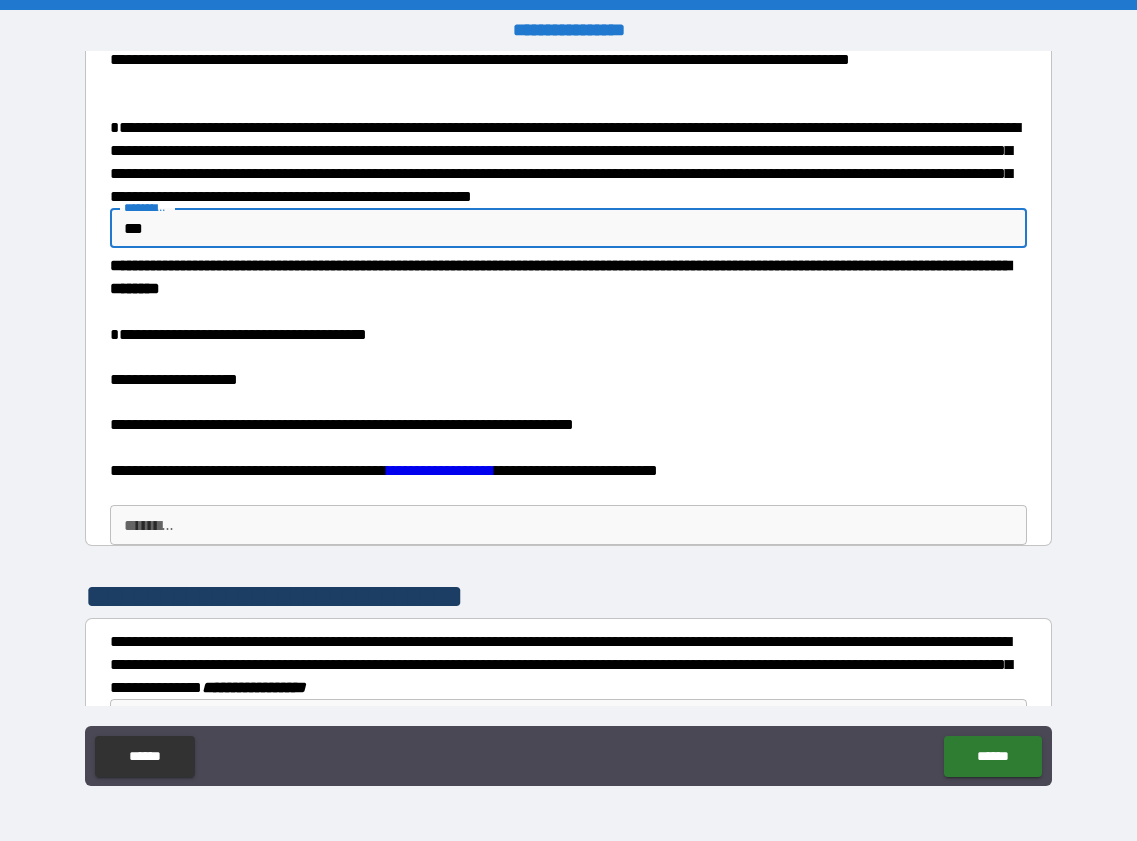 type on "*" 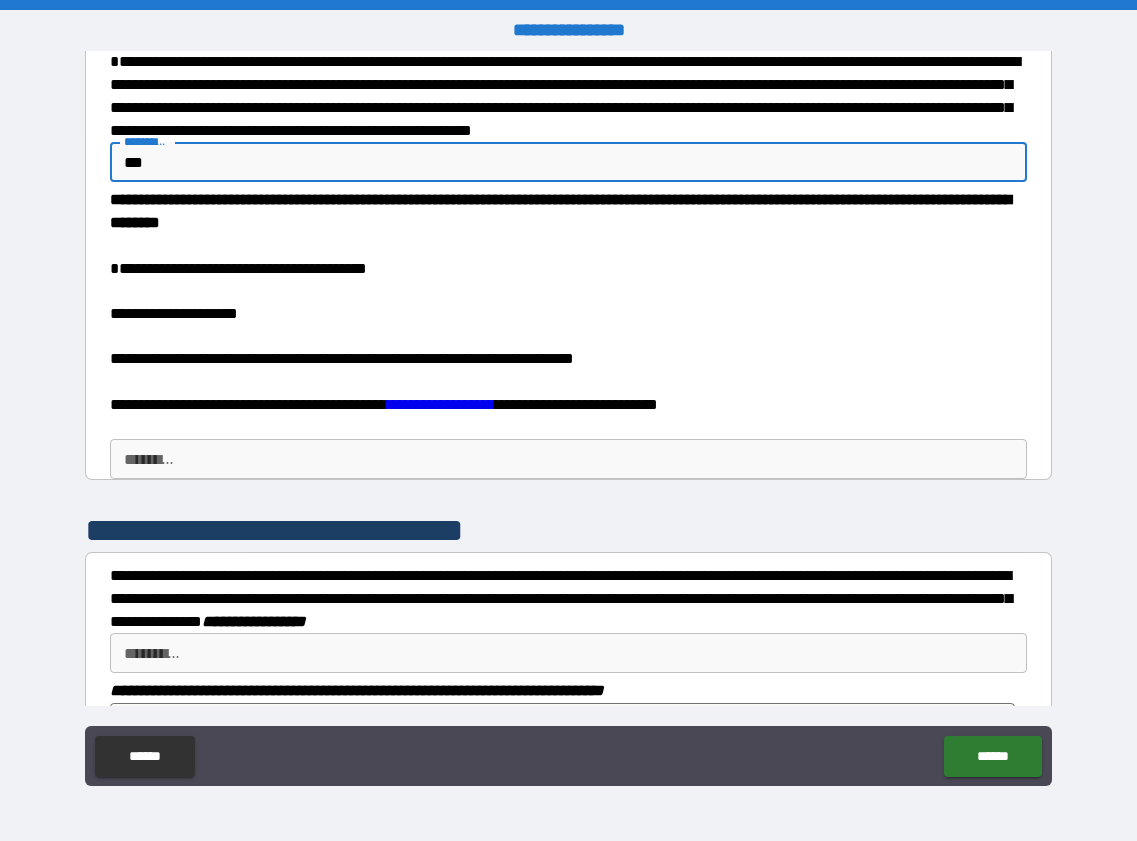 scroll, scrollTop: 924, scrollLeft: 0, axis: vertical 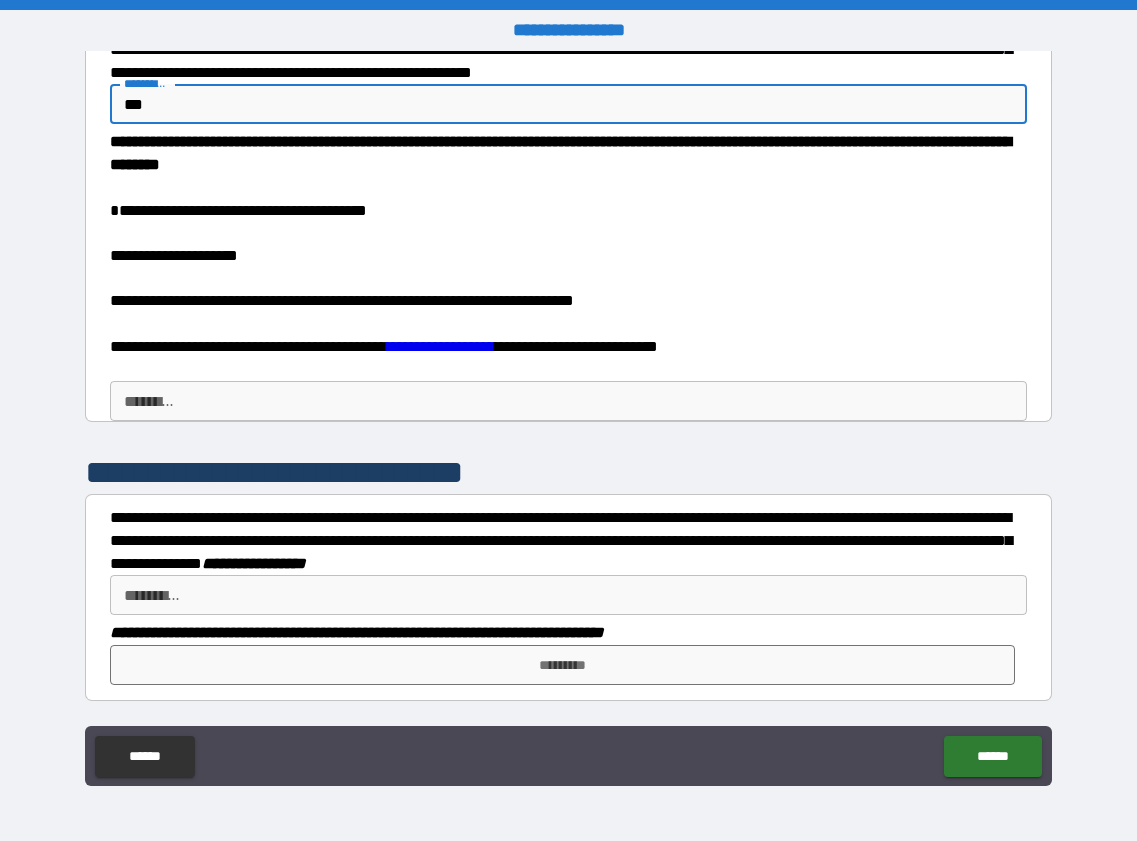 type on "***" 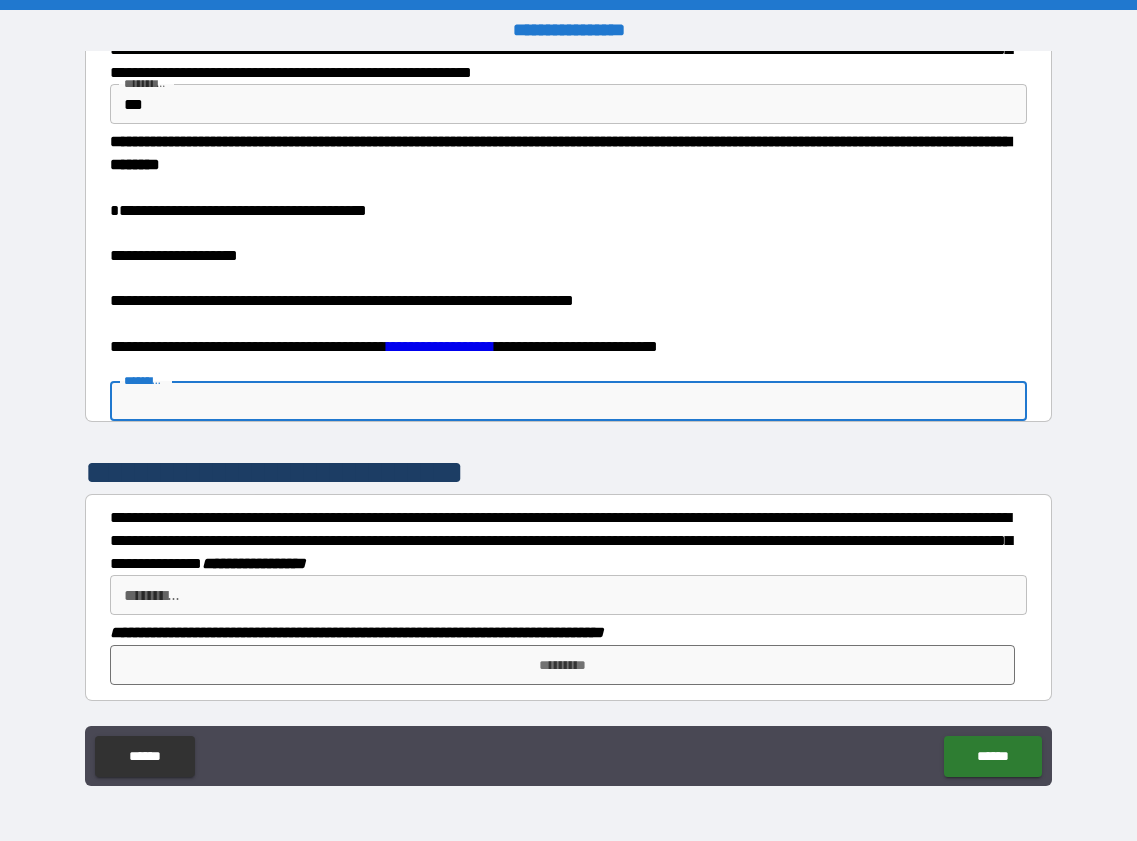 click on "*******   *" at bounding box center (568, 401) 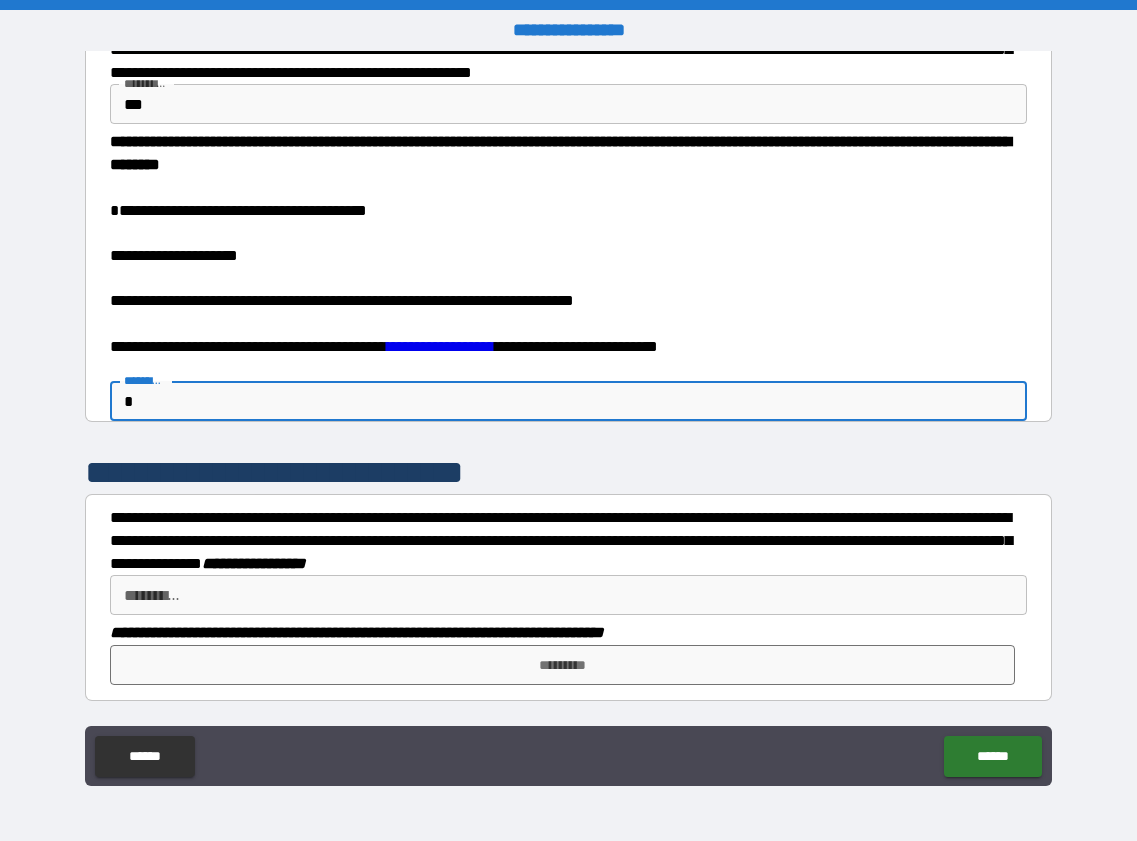 type on "*" 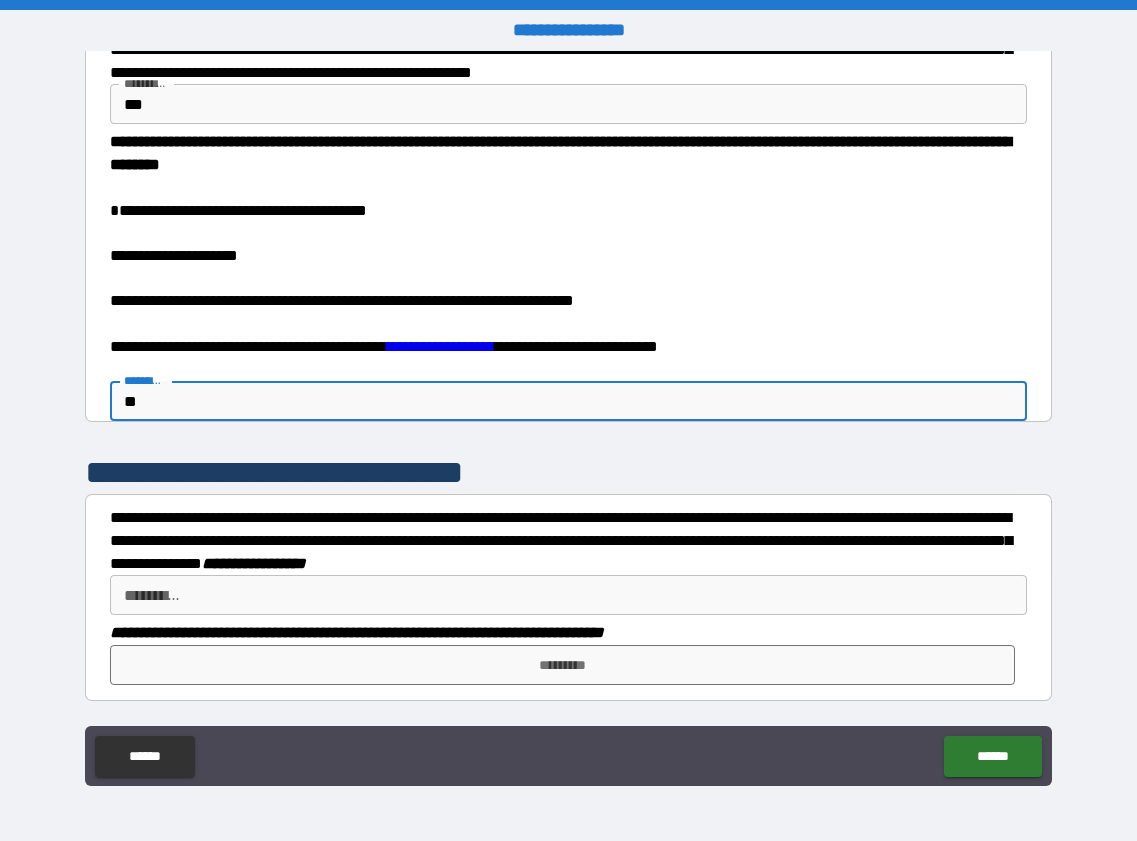 type on "*" 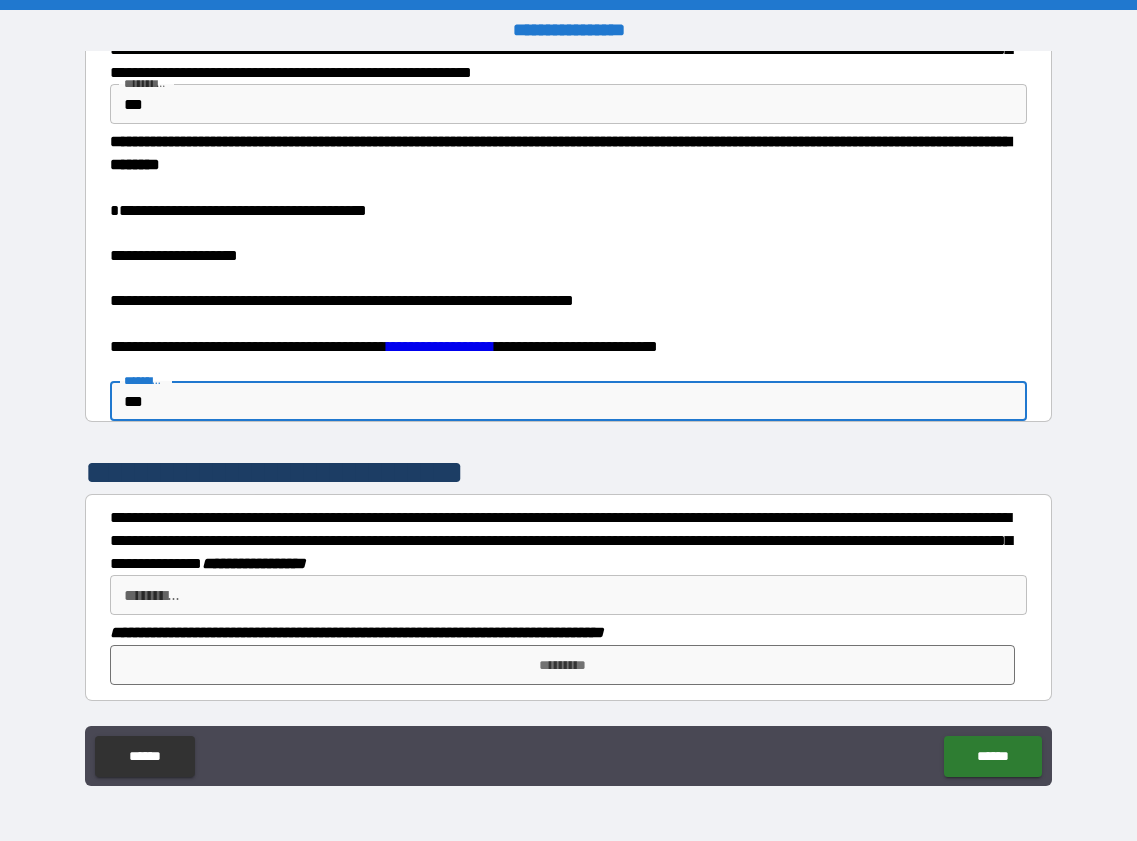 type on "*" 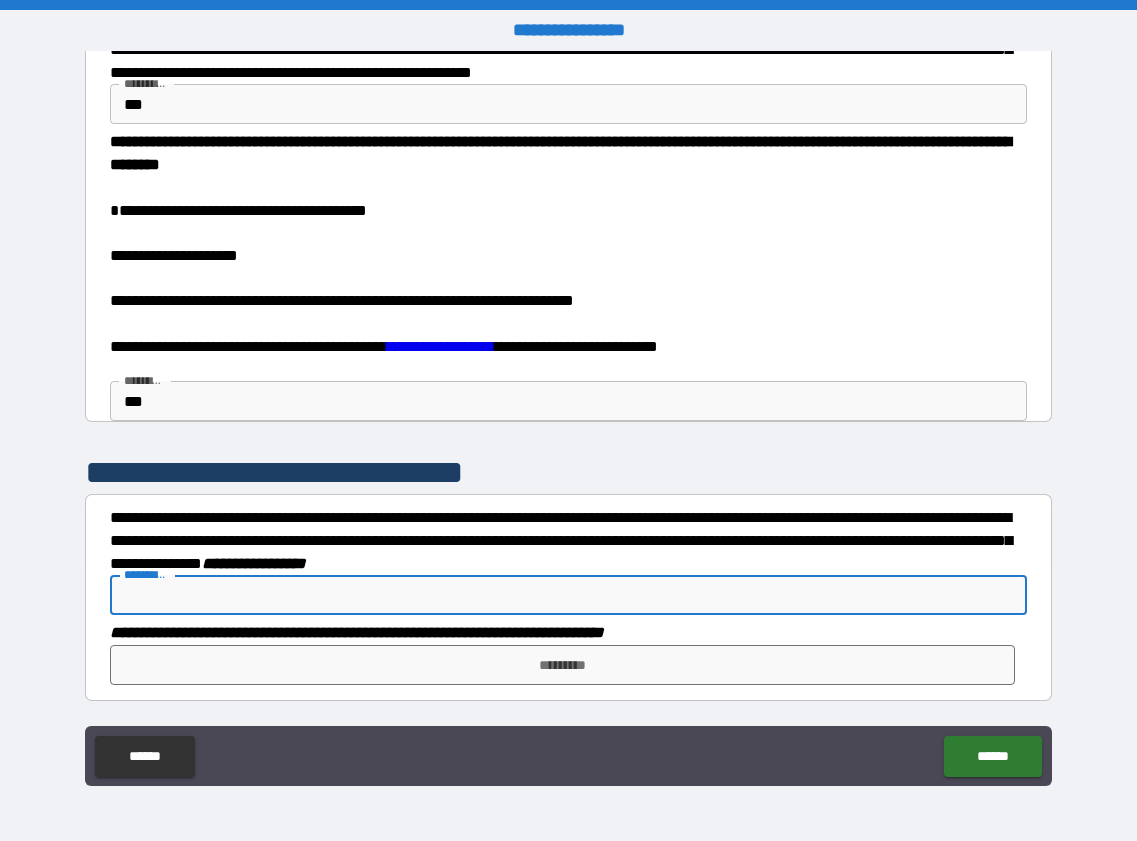 type on "*" 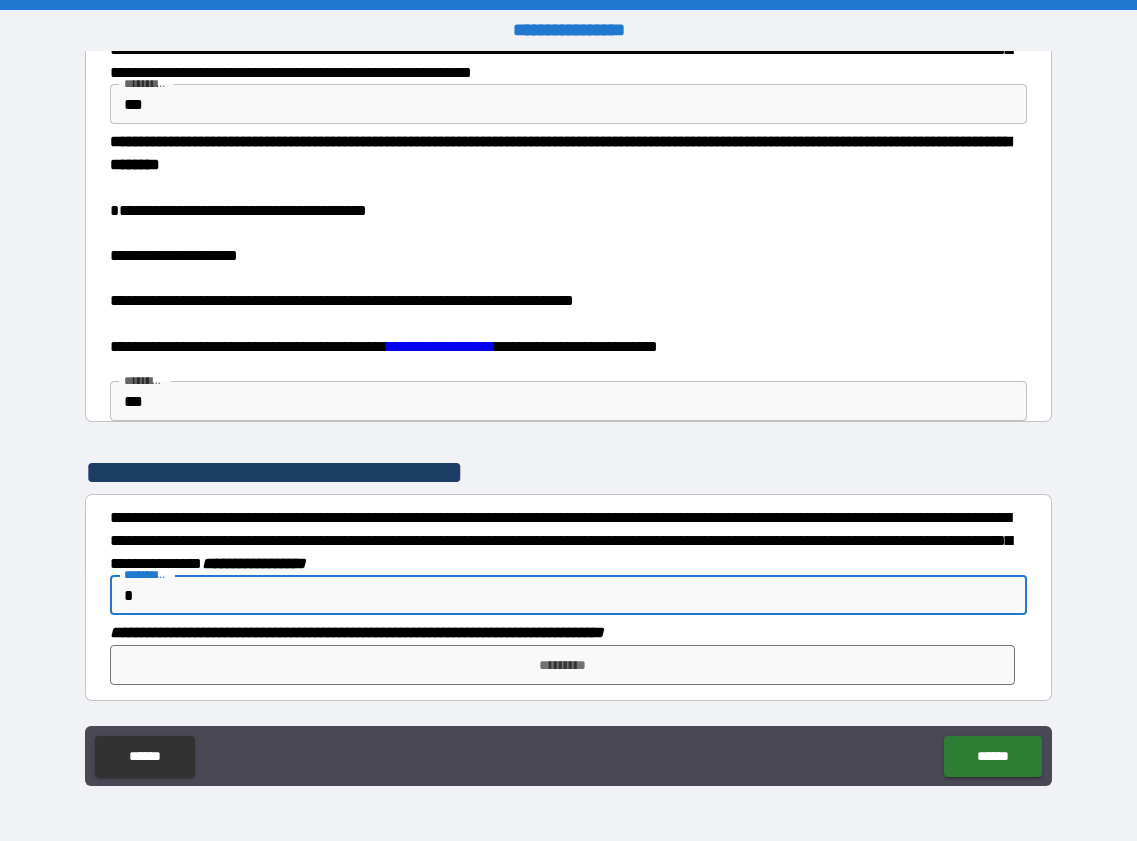 type on "*" 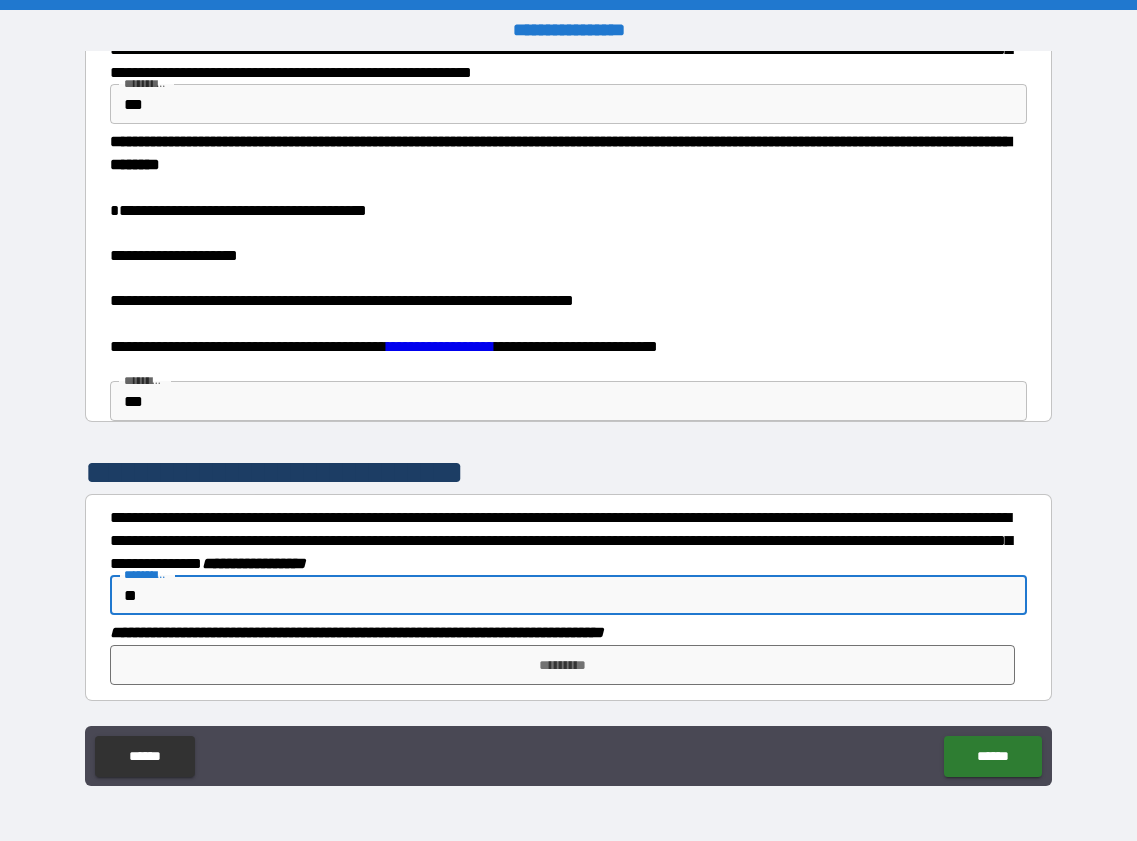 type on "*" 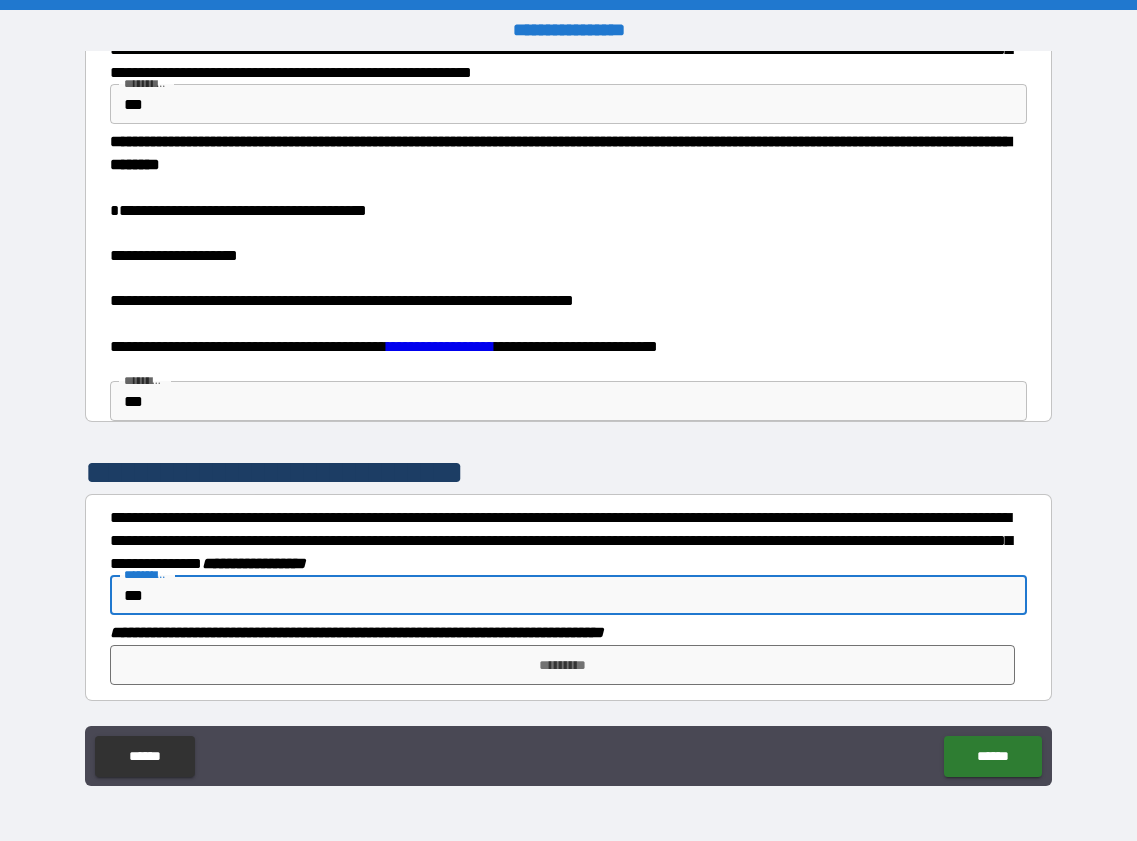 type on "*" 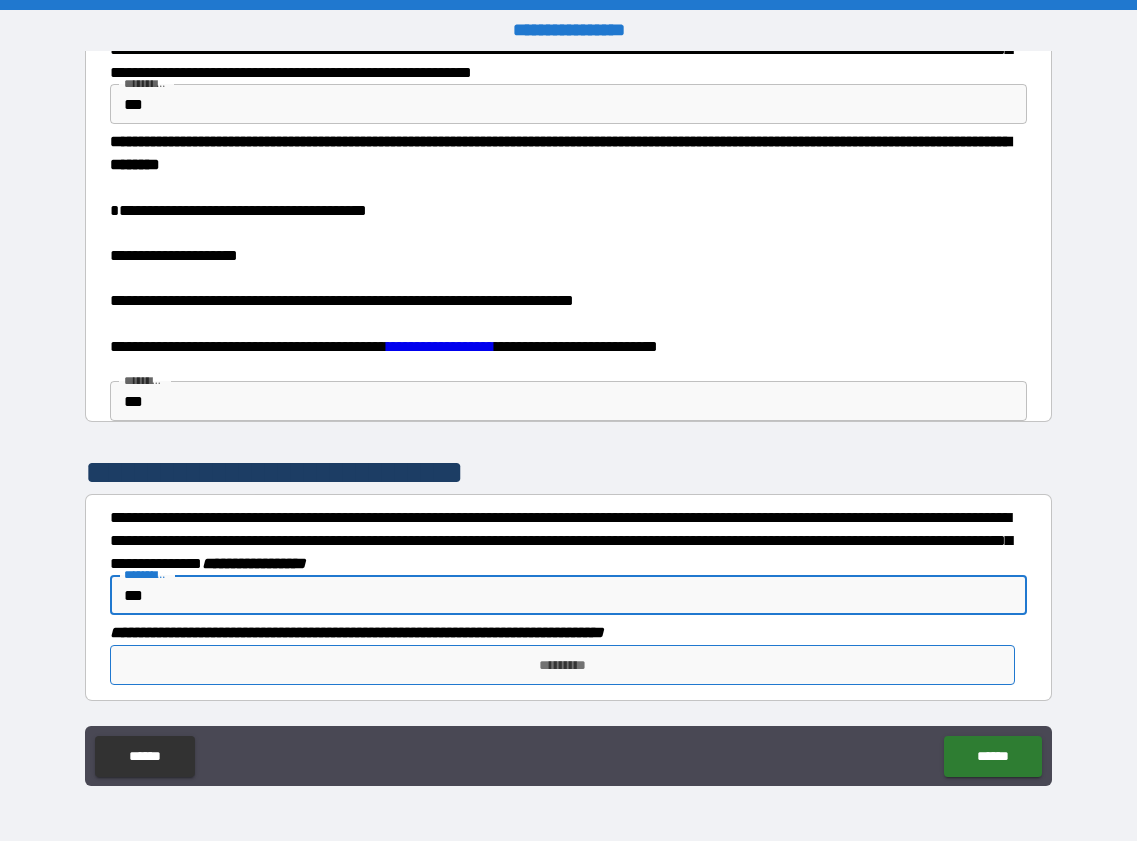 type on "***" 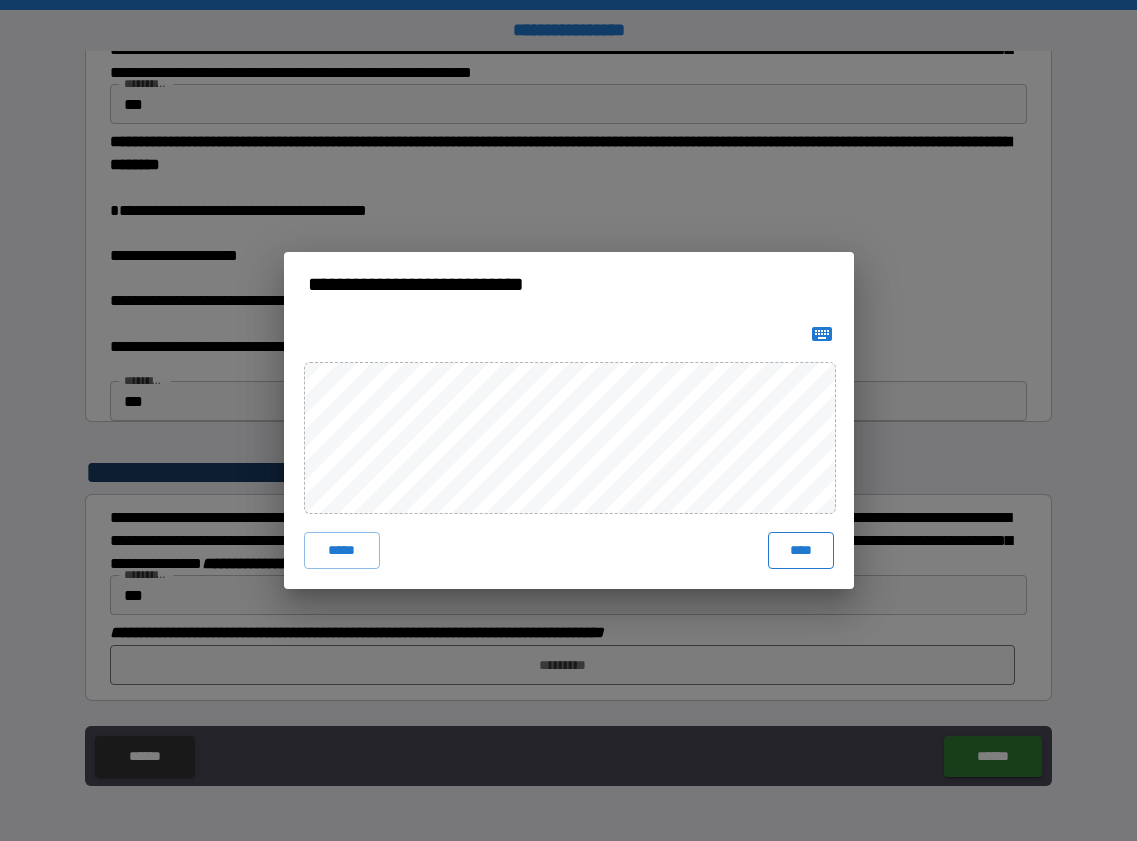 click on "****" at bounding box center (801, 550) 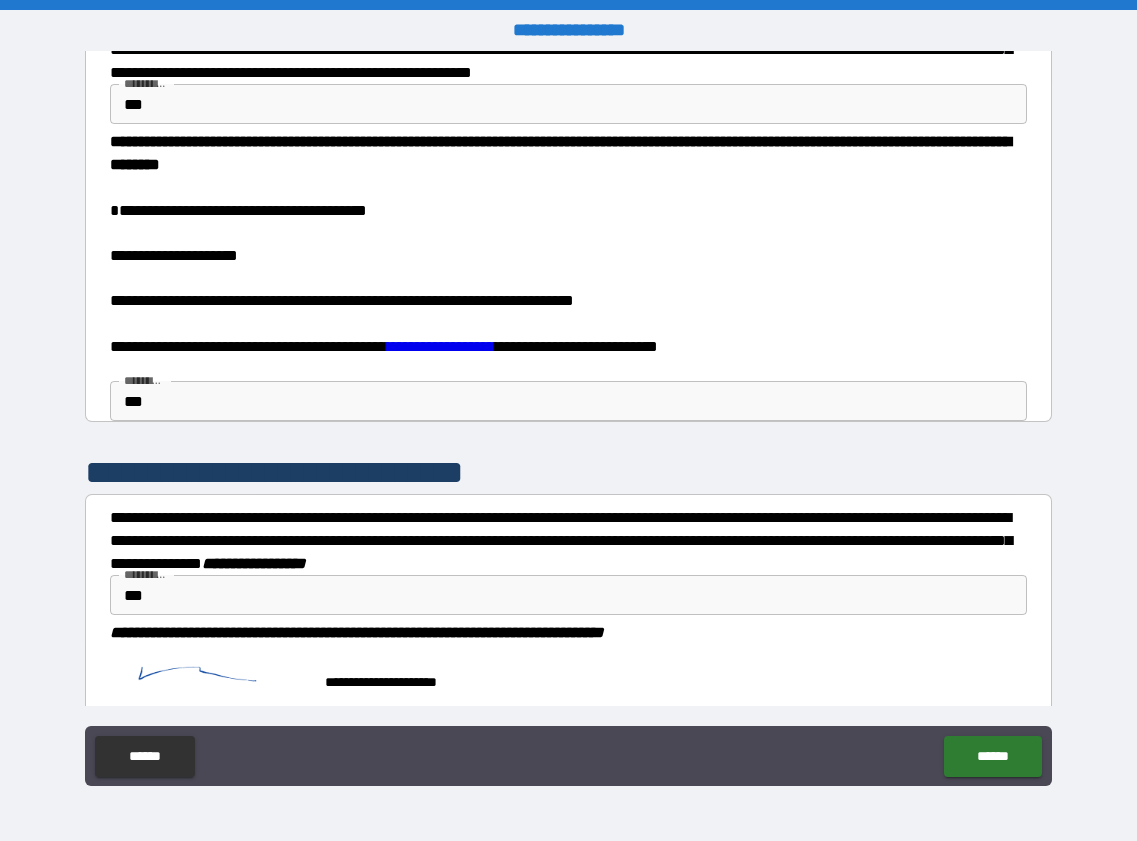 type on "*" 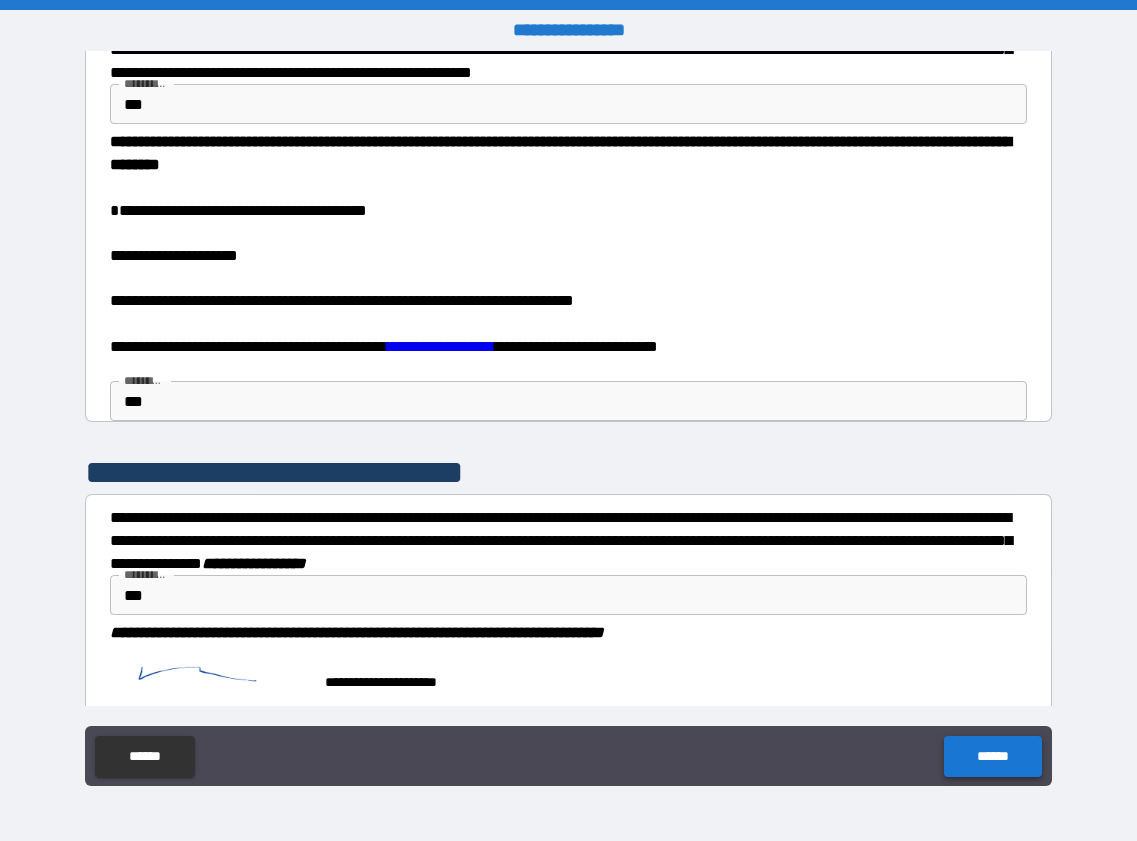 click on "******" at bounding box center [992, 756] 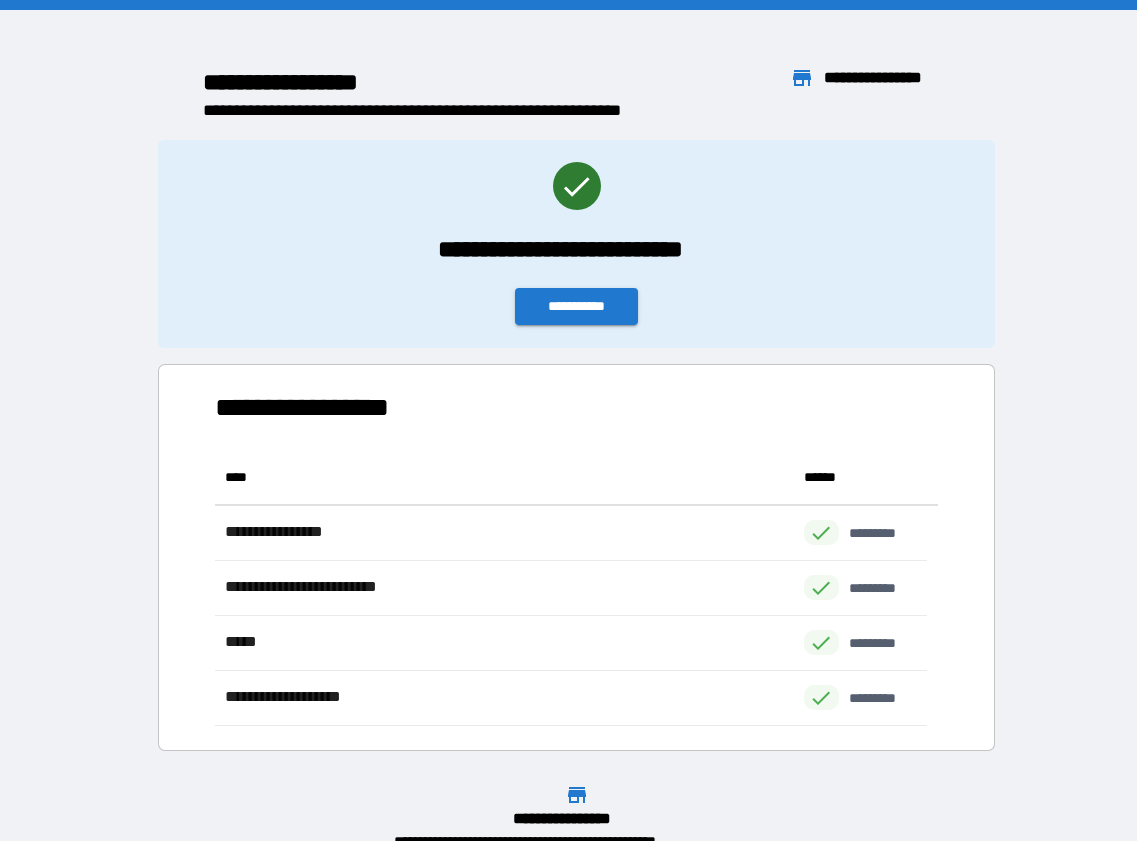 scroll, scrollTop: 16, scrollLeft: 16, axis: both 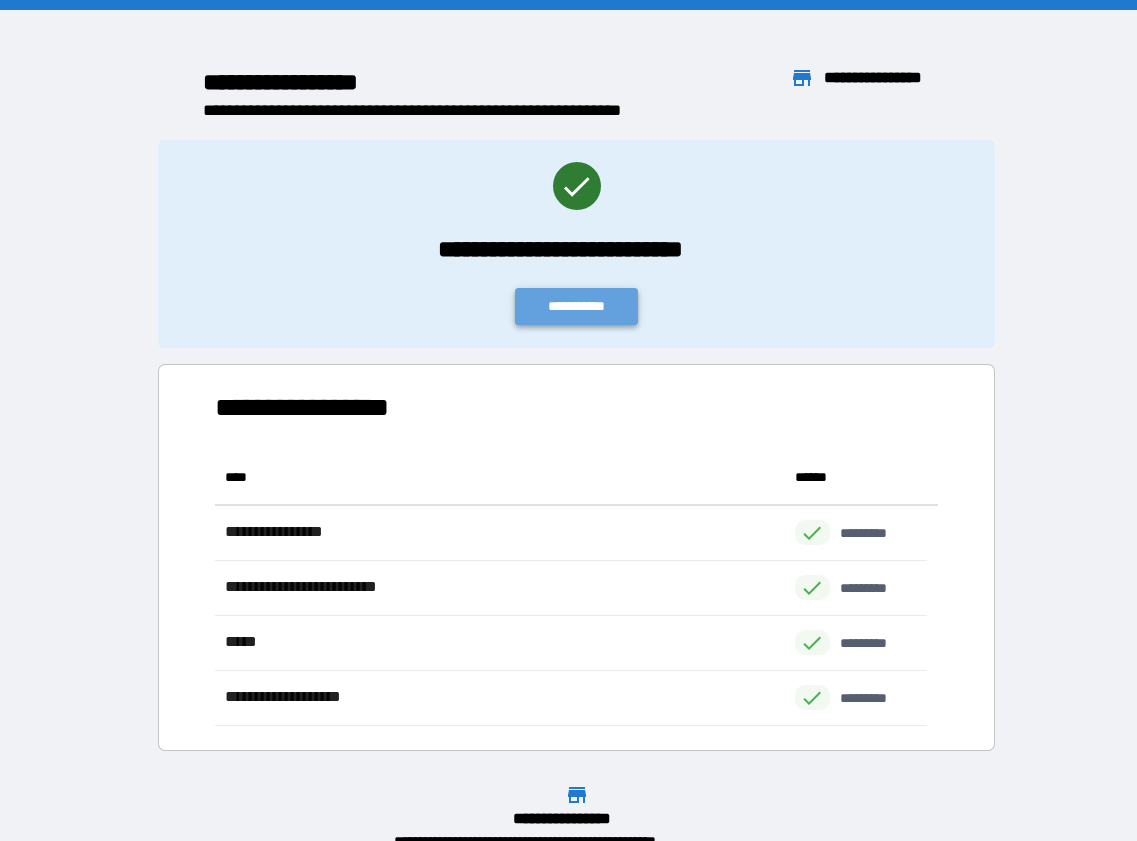 click on "**********" at bounding box center (577, 306) 